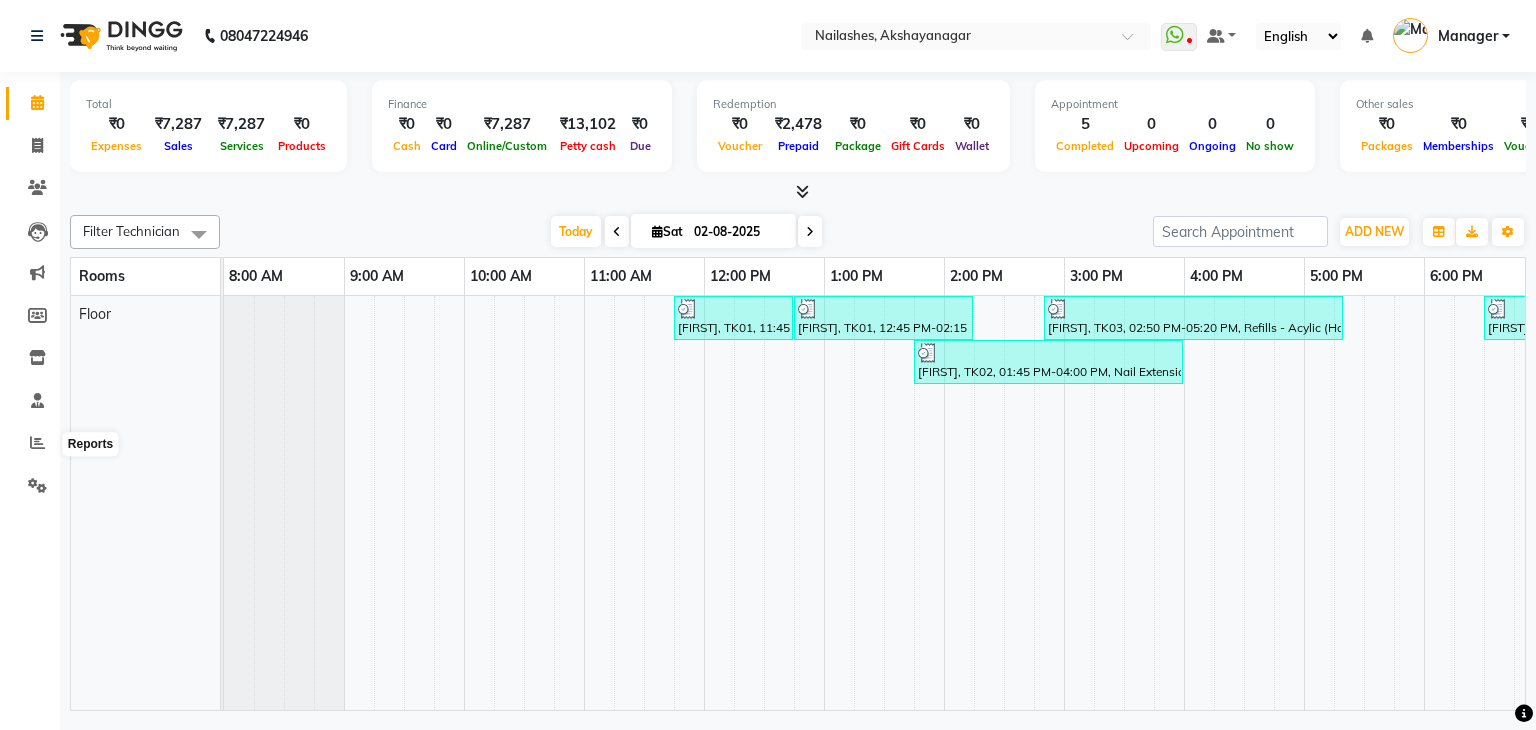 click 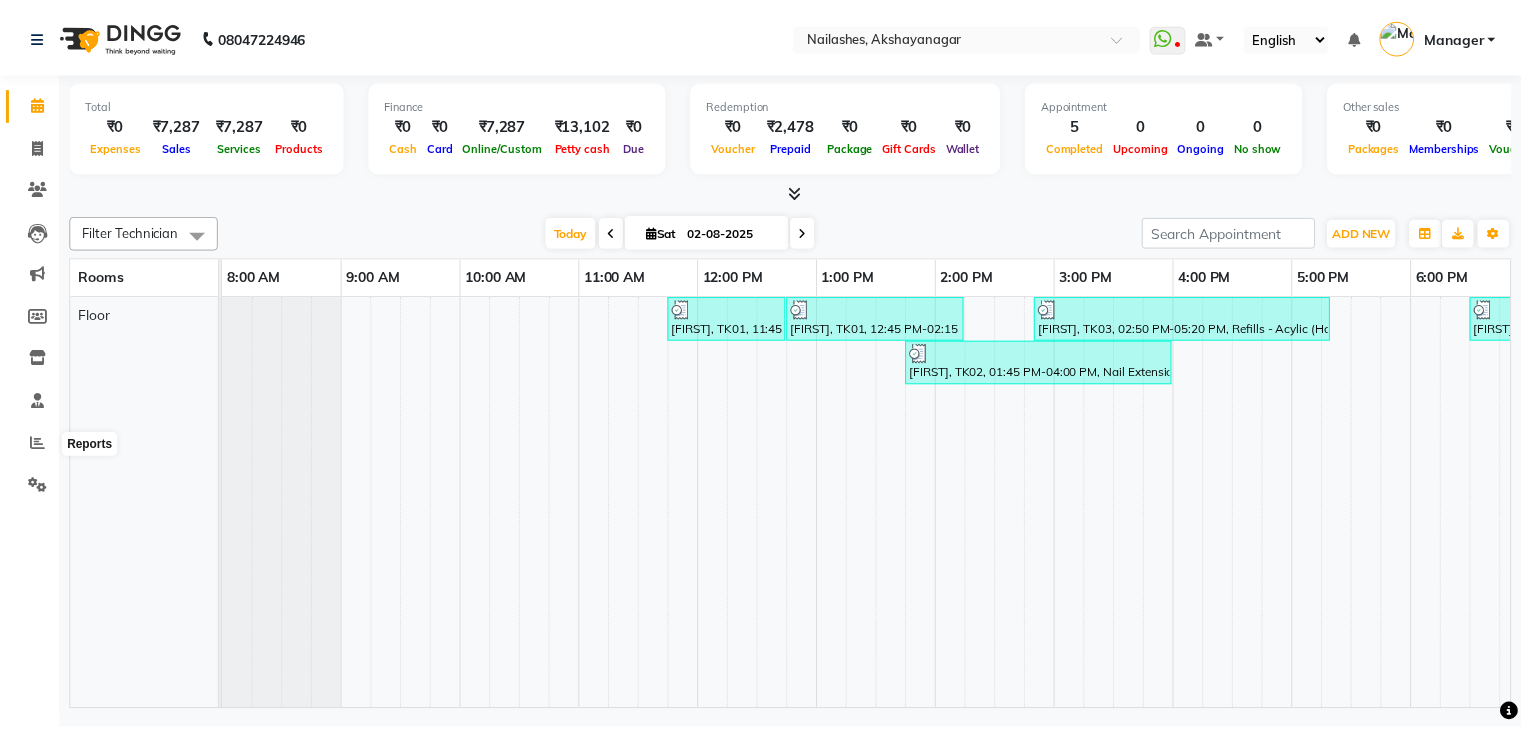 scroll, scrollTop: 0, scrollLeft: 0, axis: both 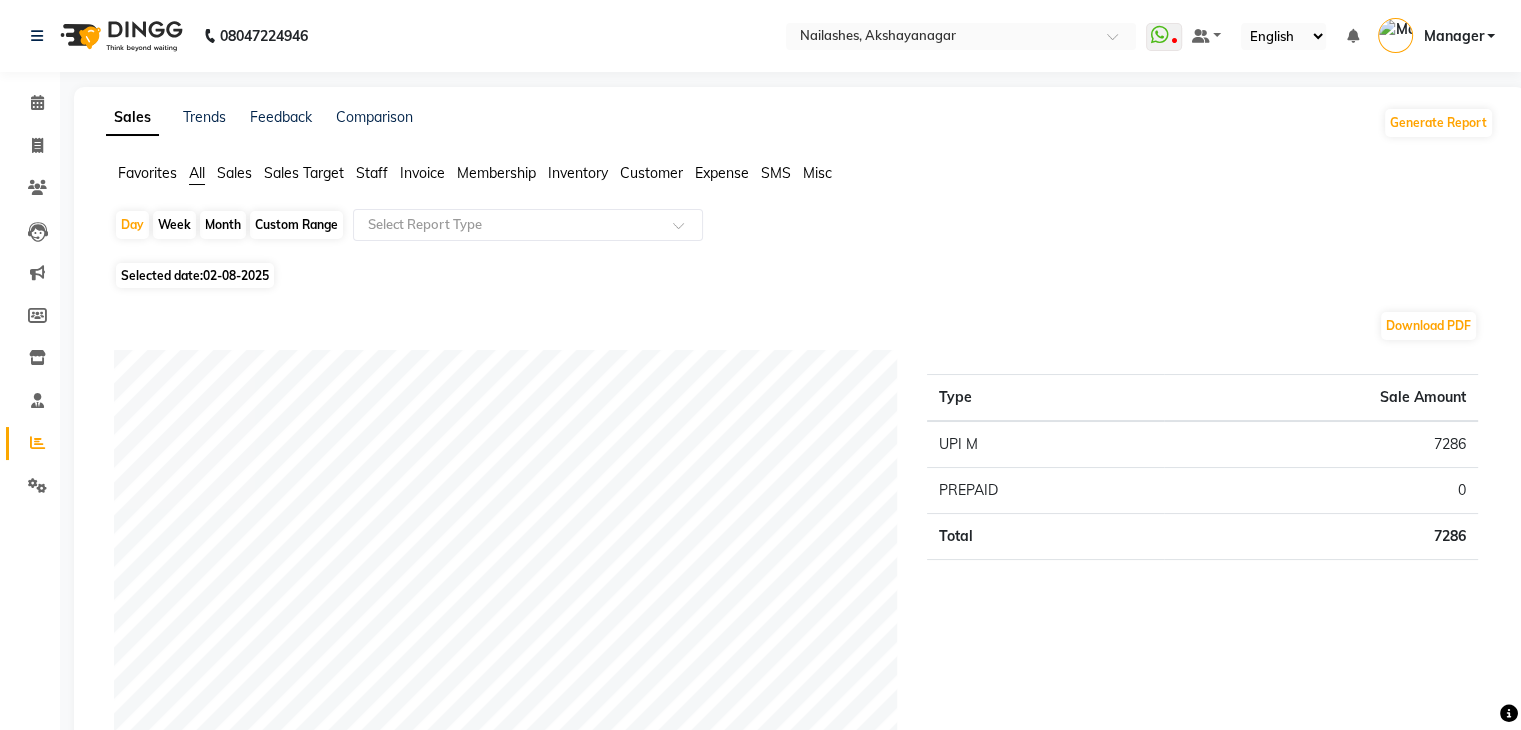 click on "Staff" 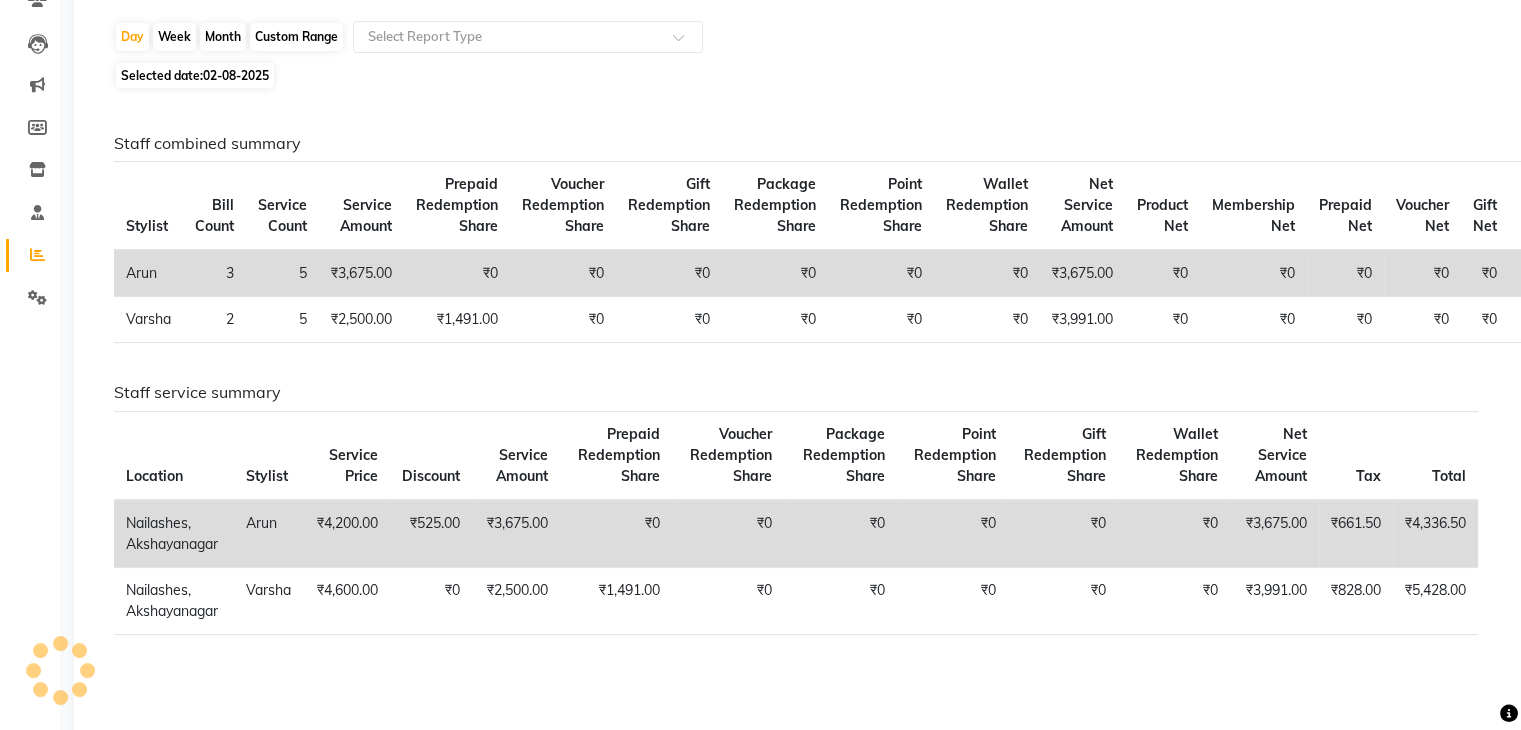 scroll, scrollTop: 195, scrollLeft: 0, axis: vertical 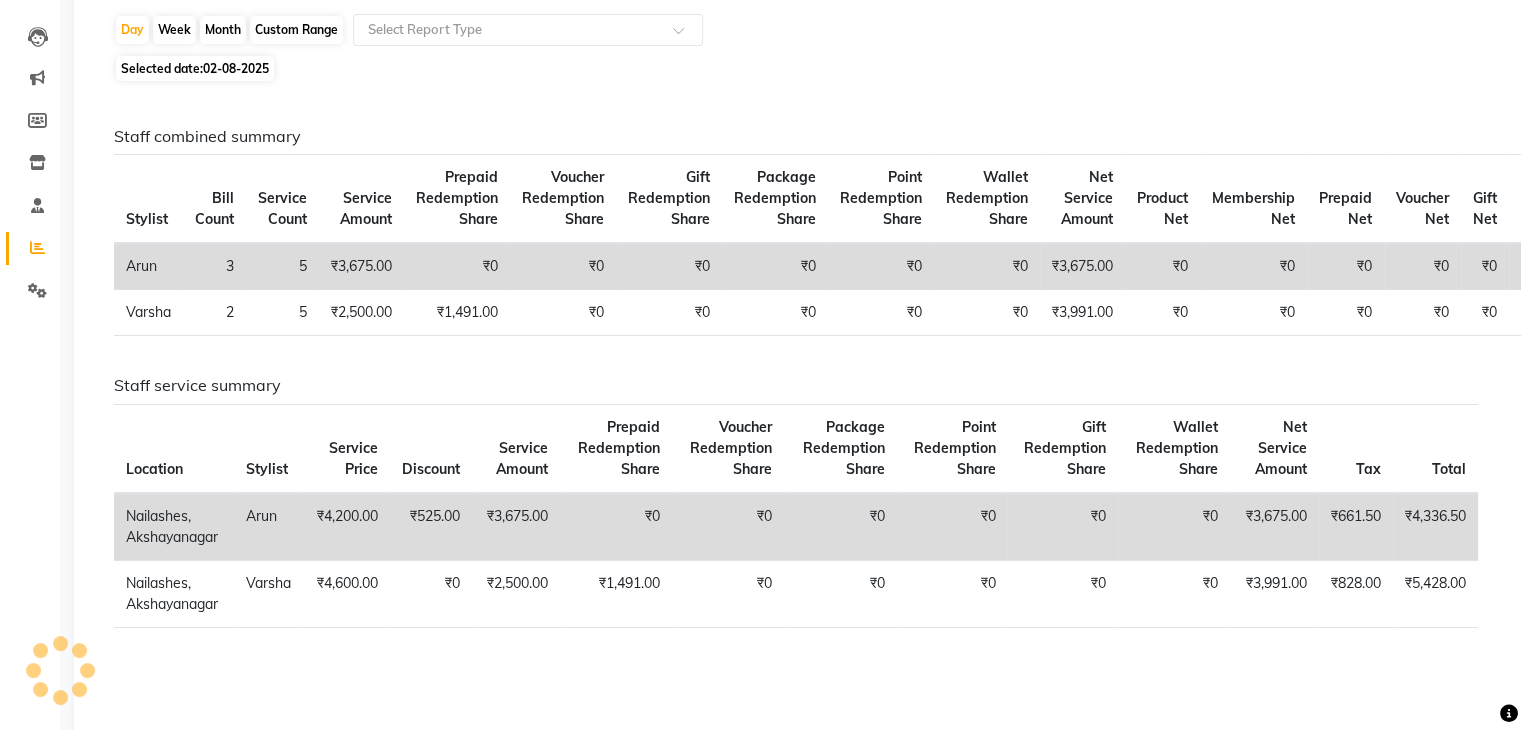 click on "Location" 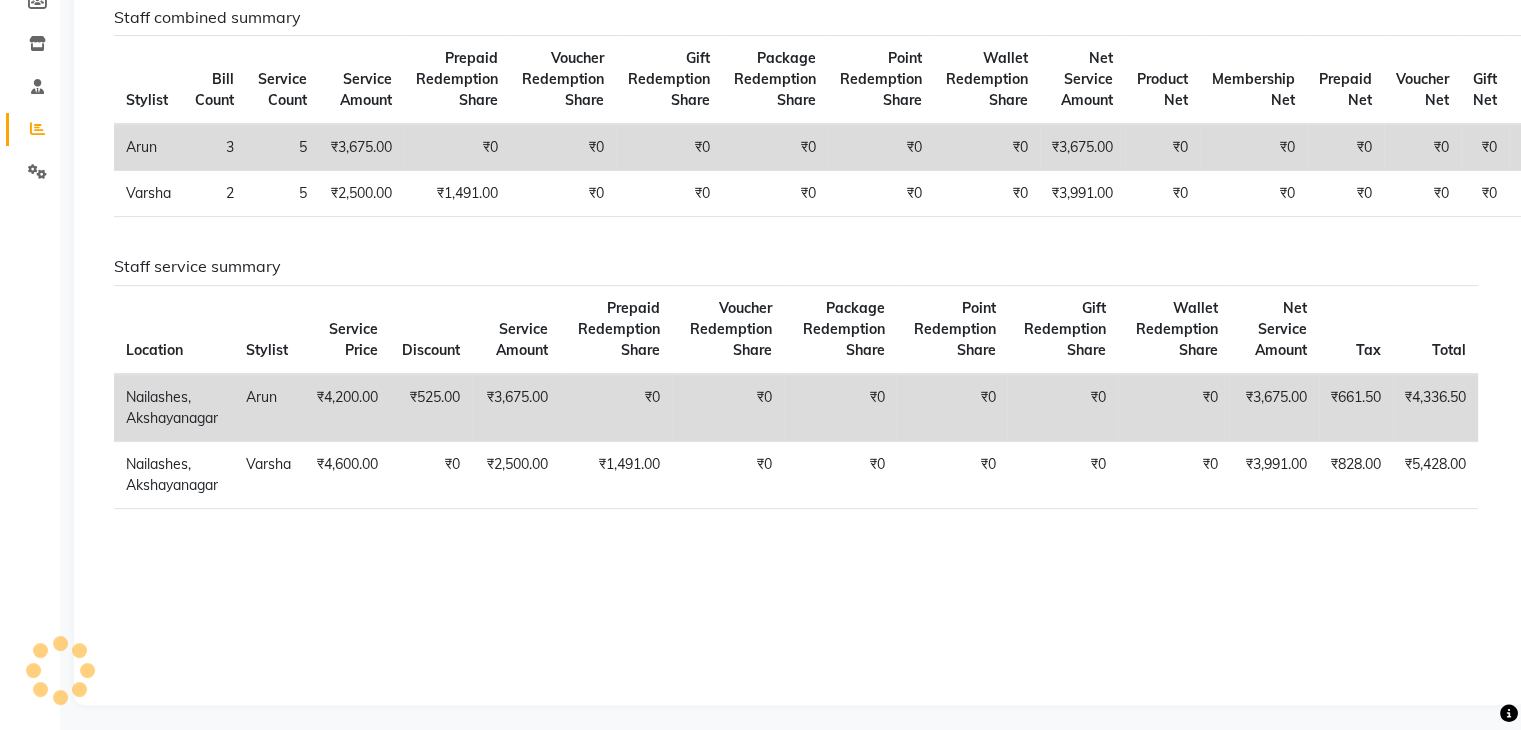 scroll, scrollTop: 317, scrollLeft: 0, axis: vertical 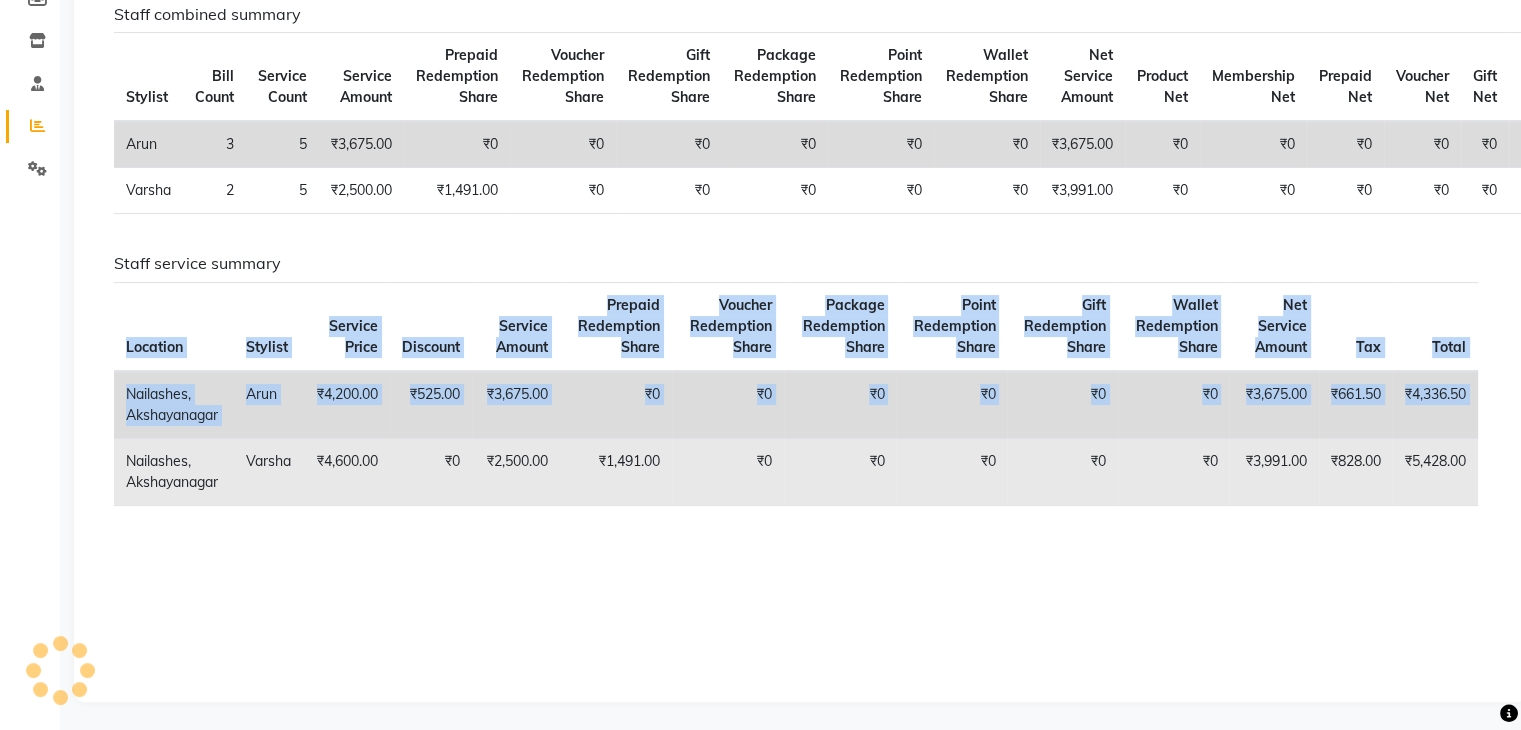 click on "Location Stylist Service Price Discount Service Amount Prepaid Redemption Share Voucher Redemption Share Package Redemption Share Point Redemption Share Gift Redemption Share Wallet Redemption Share Net Service Amount Tax Total  Nailashes, Akshayanagar  [FIRST] ₹4,200.00 ₹525.00 ₹3,675.00 ₹0 ₹0 ₹0 ₹0 ₹0 ₹0 ₹3,675.00 ₹661.50 ₹4,336.50  Nailashes, Akshayanagar  [FIRST] ₹4,600.00 ₹0 ₹2,500.00 ₹1,491.00 ₹0 ₹0 ₹0 ₹0 ₹0 ₹3,991.00 ₹828.00 ₹5,428.00" 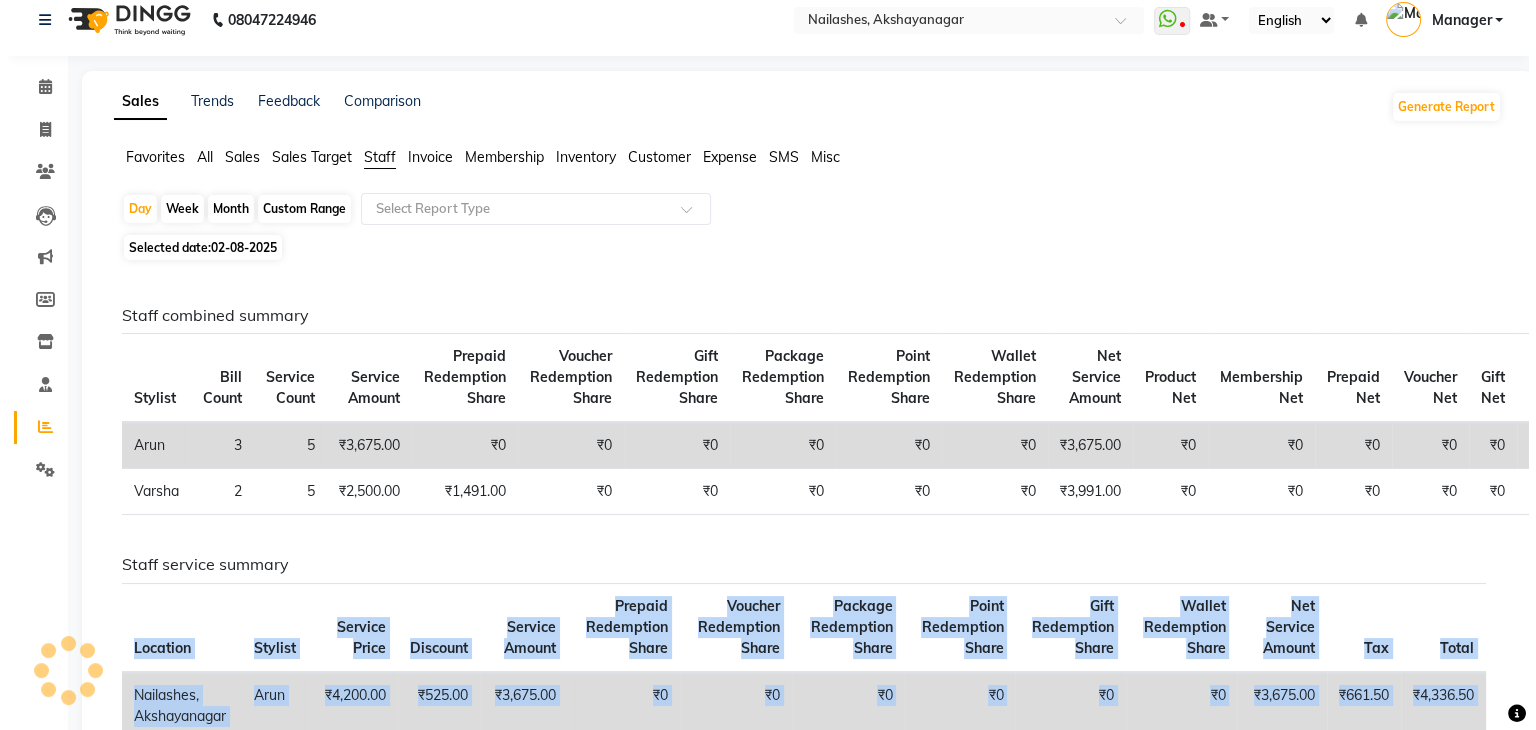 scroll, scrollTop: 0, scrollLeft: 0, axis: both 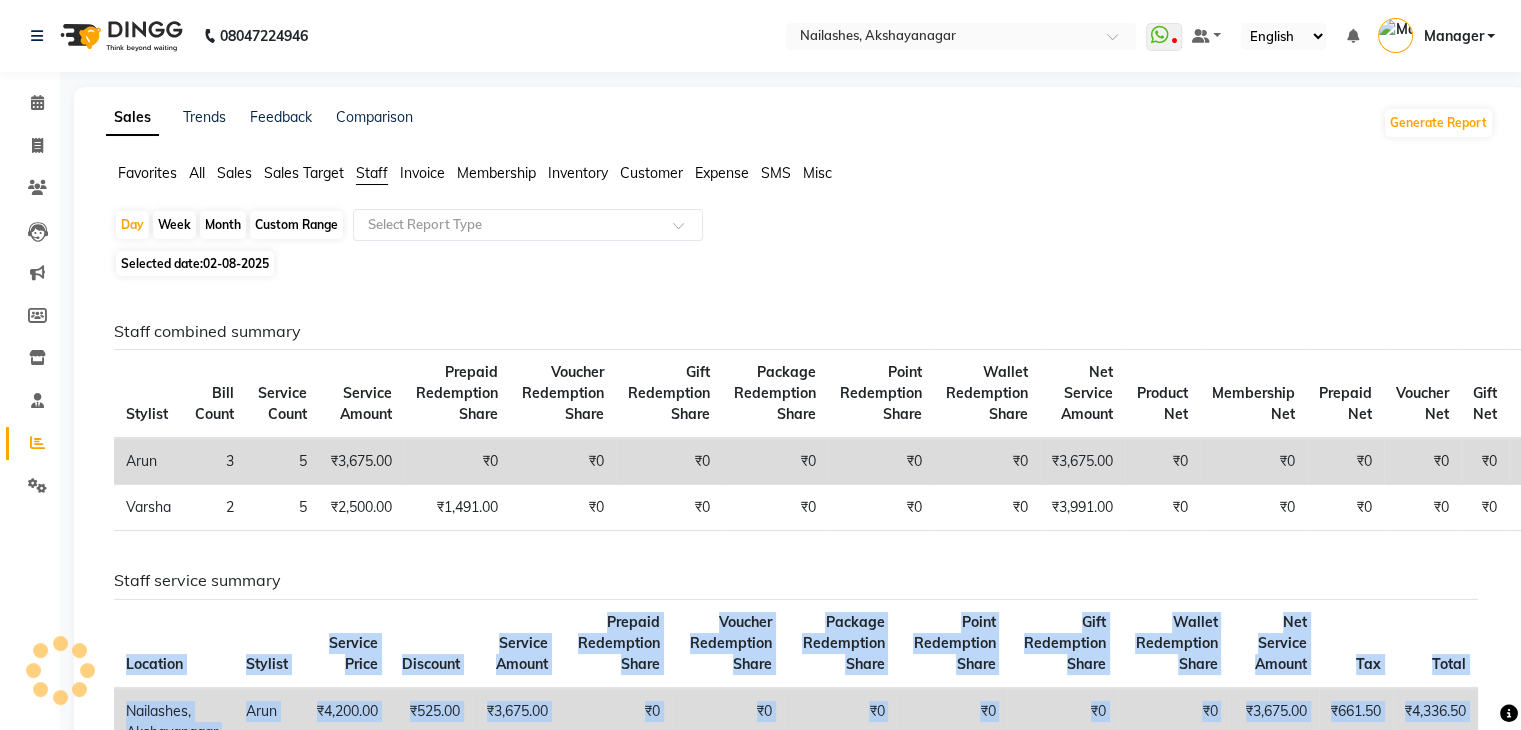 click on "Staff combined summary Stylist Bill Count Service Count Service Amount Prepaid Redemption Share Voucher Redemption Share Gift Redemption Share Package Redemption Share Point Redemption Share Wallet Redemption Share Net Service Amount Product Net Membership Net Prepaid Net Voucher Net Gift Net Package Net  [FIRST] 3 5 ₹3,675.00 ₹0 ₹0 ₹0 ₹0 ₹0 ₹0 ₹3,675.00 ₹0 ₹0 ₹0 ₹0 ₹0 ₹0  [FIRST] 2 5 ₹2,500.00 ₹1,491.00 ₹0 ₹0 ₹0 ₹0 ₹0 ₹3,991.00 ₹0 ₹0 ₹0 ₹0 ₹0 ₹0 Staff service summary Location Stylist Service Price Discount Service Amount Prepaid Redemption Share Voucher Redemption Share Package Redemption Share Point Redemption Share Gift Redemption Share Wallet Redemption Share Net Service Amount Tax Total  Nailashes, Akshayanagar  [FIRST] ₹4,200.00 ₹525.00 ₹3,675.00 ₹0 ₹0 ₹0 ₹0 ₹0 ₹0 ₹3,675.00 ₹661.50 ₹4,336.50  Nailashes, Akshayanagar  [FIRST] ₹4,600.00 ₹0 ₹2,500.00 ₹1,491.00 ₹0 ₹0 ₹0 ₹0 ₹0 ₹3,991.00 ₹828.00 ₹5,428.00" 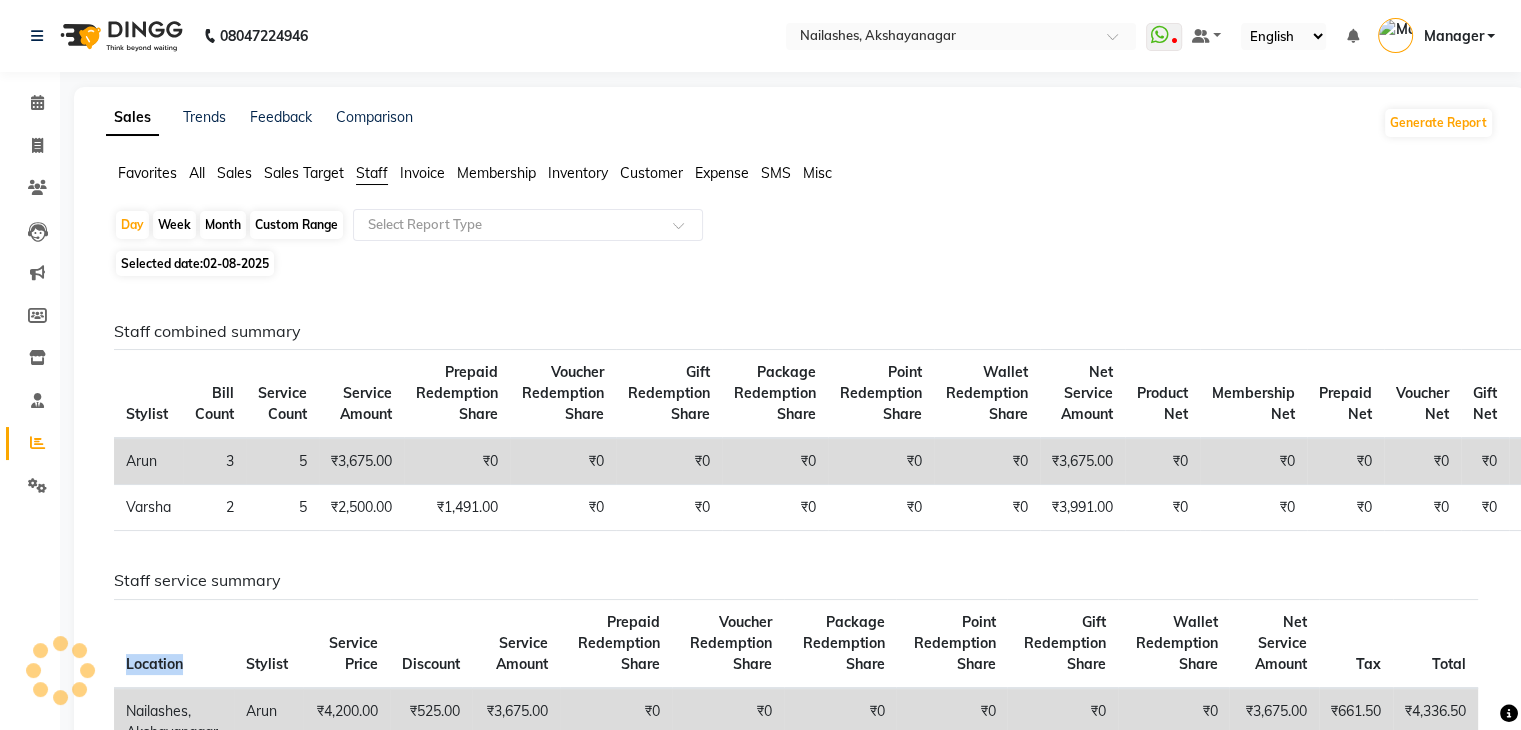 click on "Location" 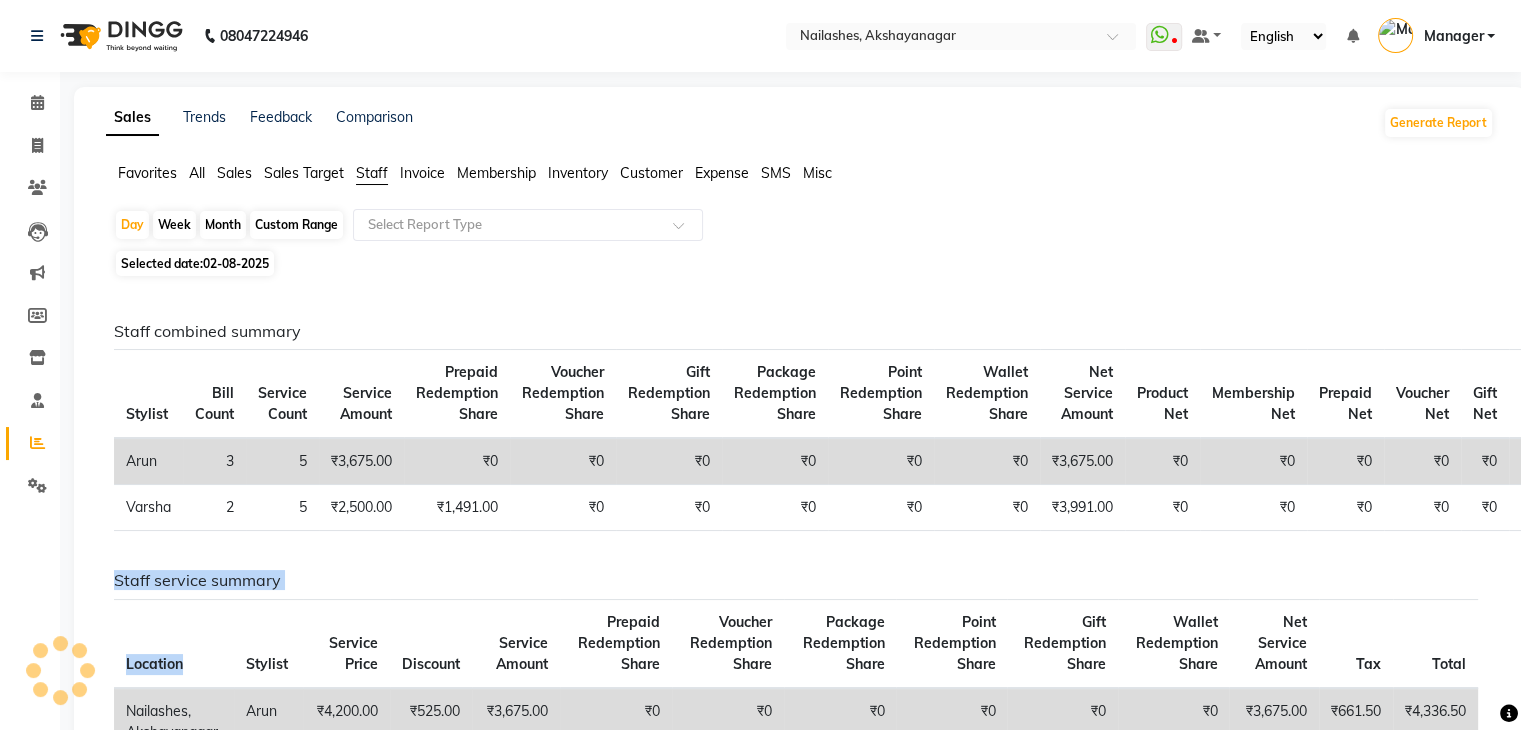 drag, startPoint x: 124, startPoint y: 642, endPoint x: 196, endPoint y: 593, distance: 87.0919 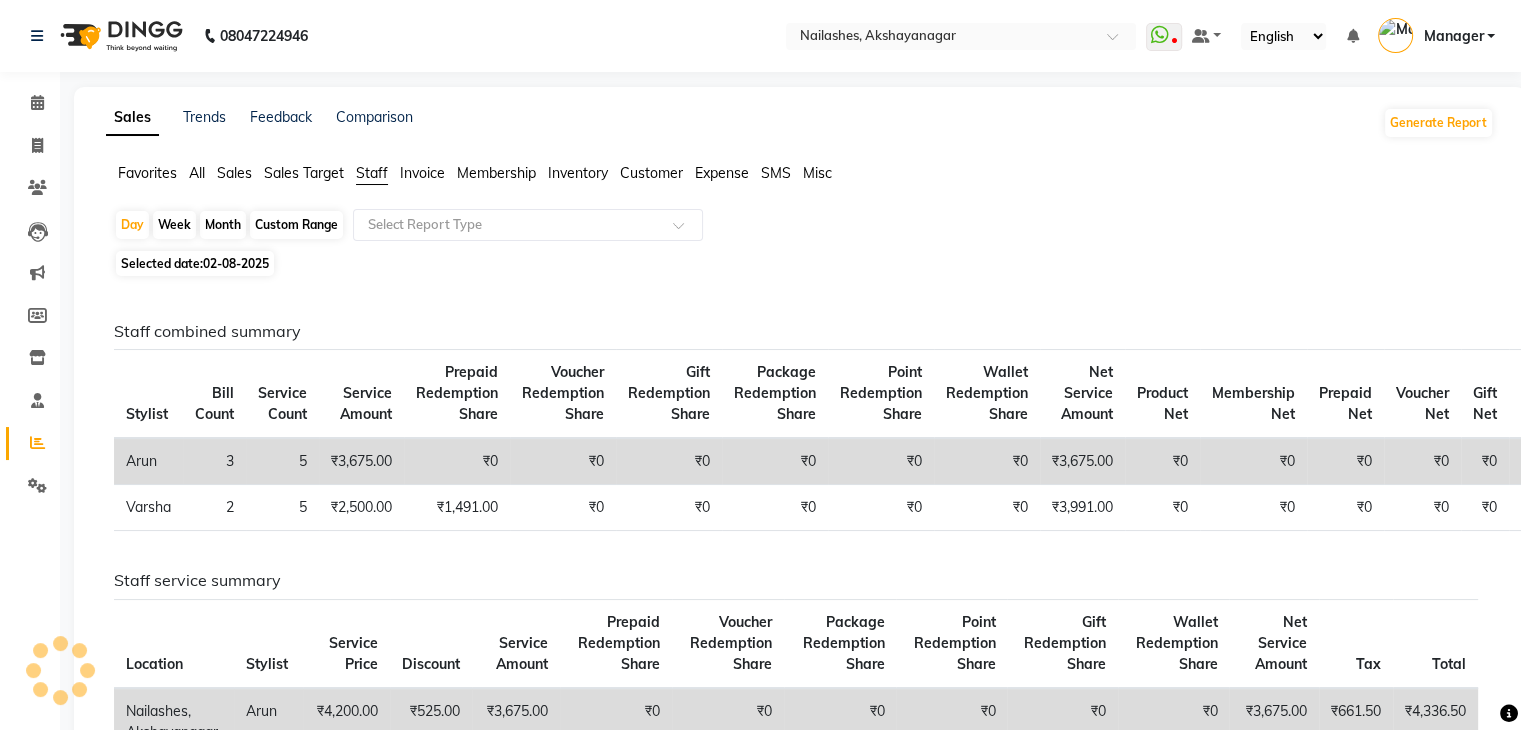 drag, startPoint x: 1121, startPoint y: 626, endPoint x: 904, endPoint y: 663, distance: 220.13177 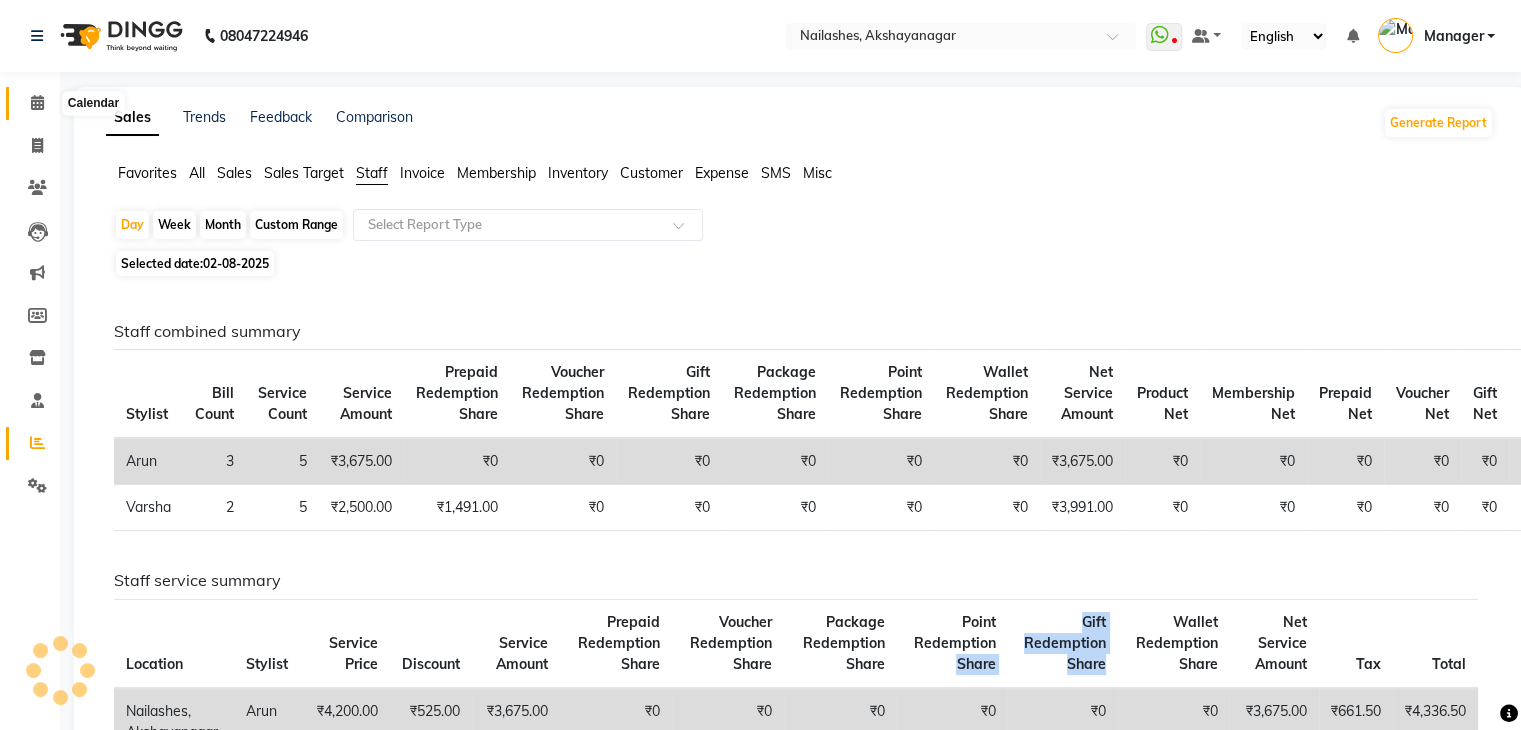 click 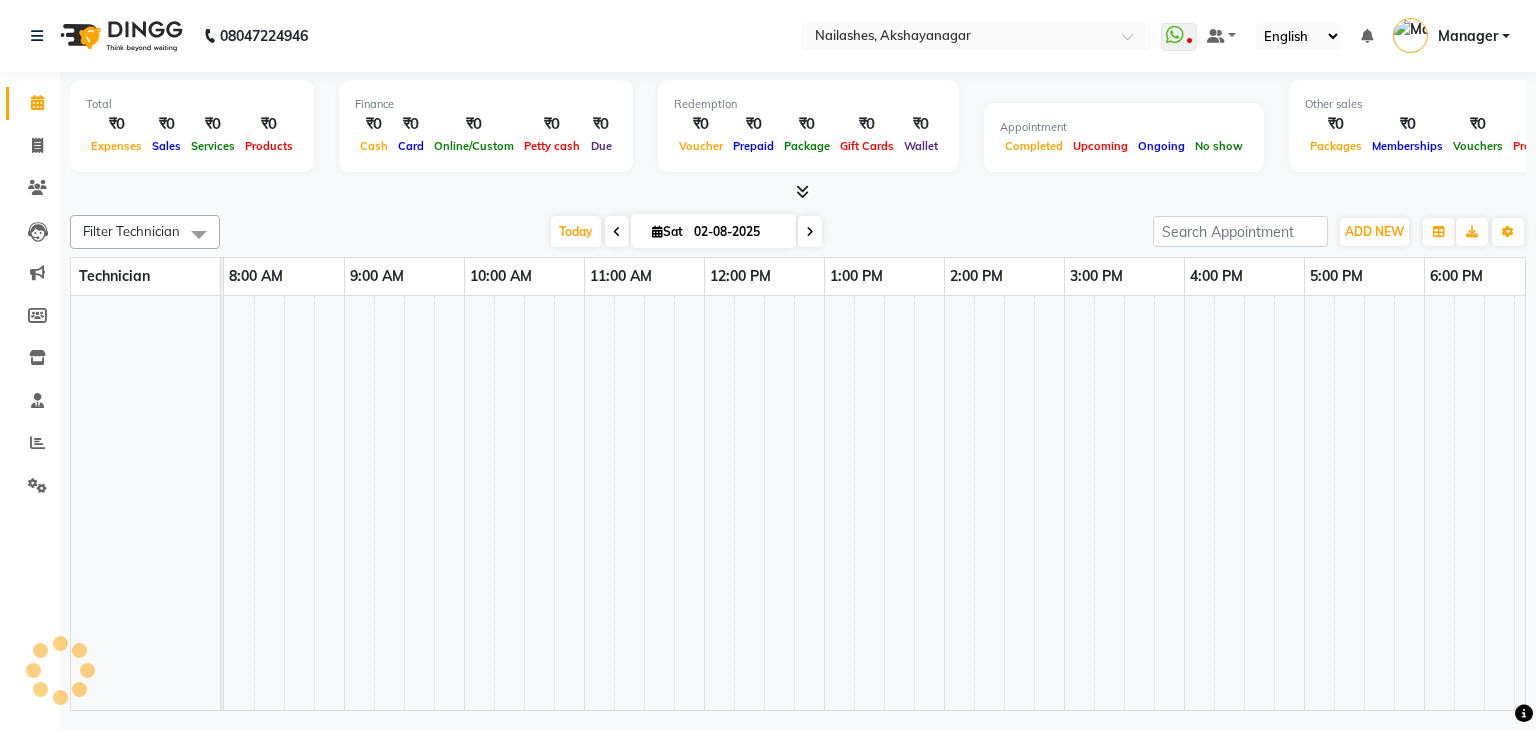 scroll, scrollTop: 0, scrollLeft: 261, axis: horizontal 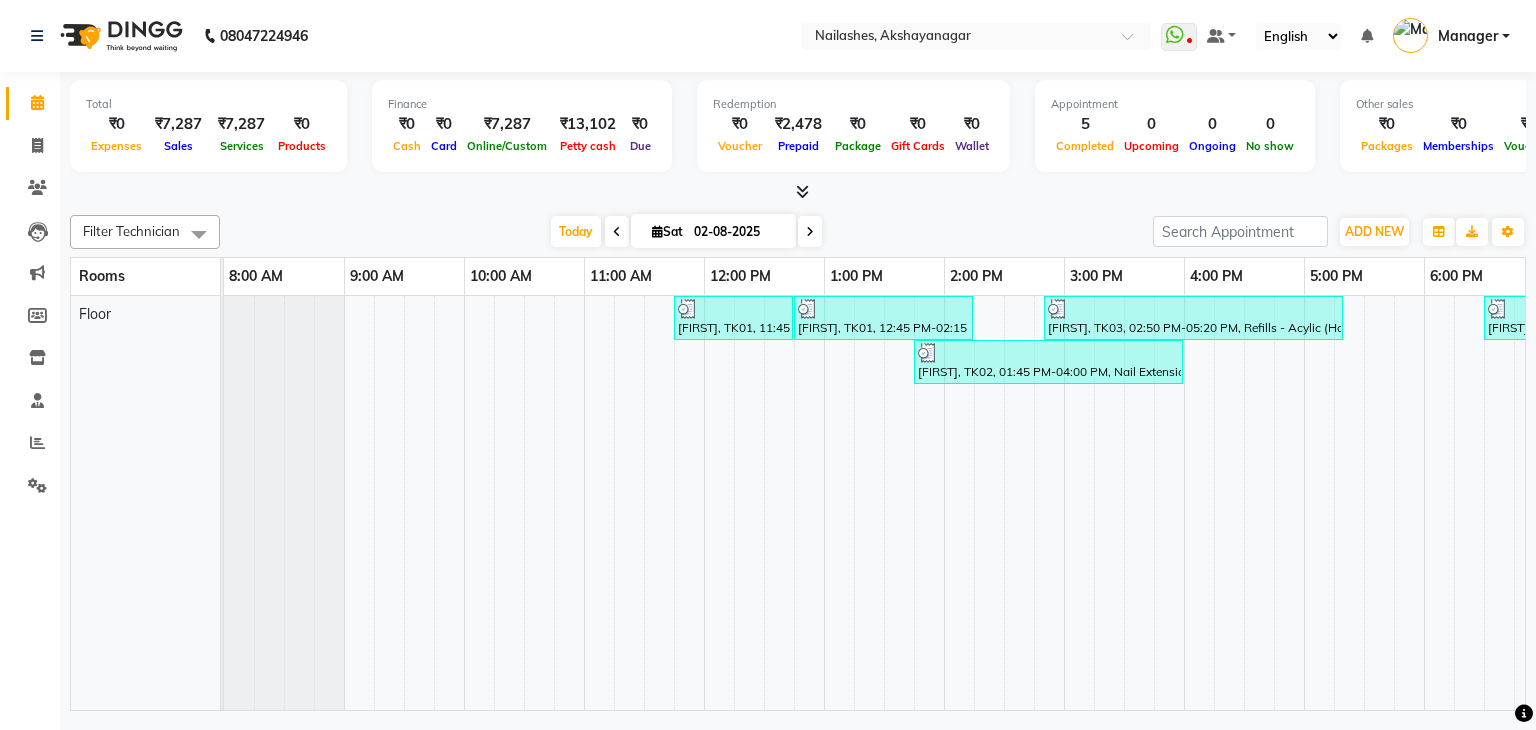 click at bounding box center (839, 503) 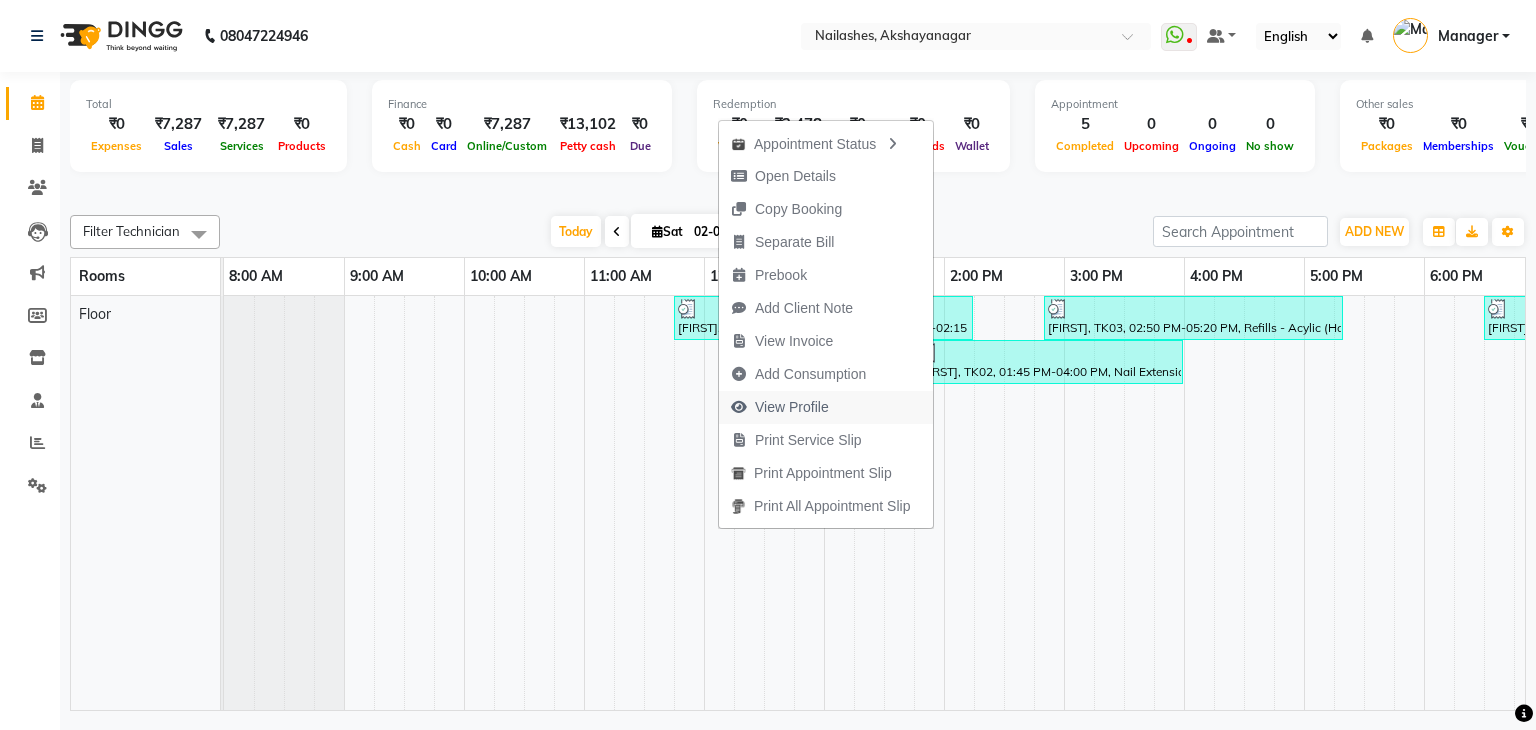 click on "View Profile" at bounding box center [792, 407] 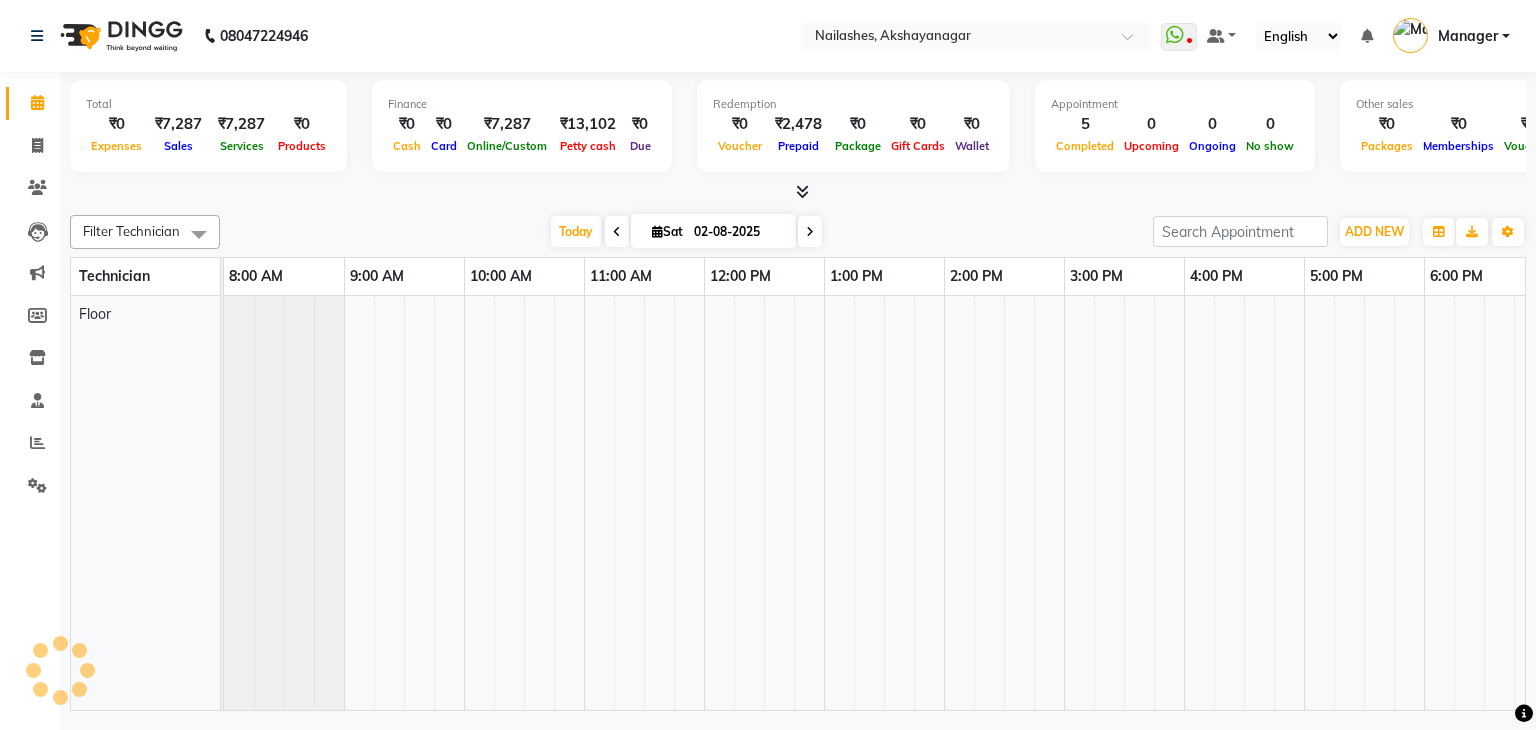 scroll, scrollTop: 0, scrollLeft: 261, axis: horizontal 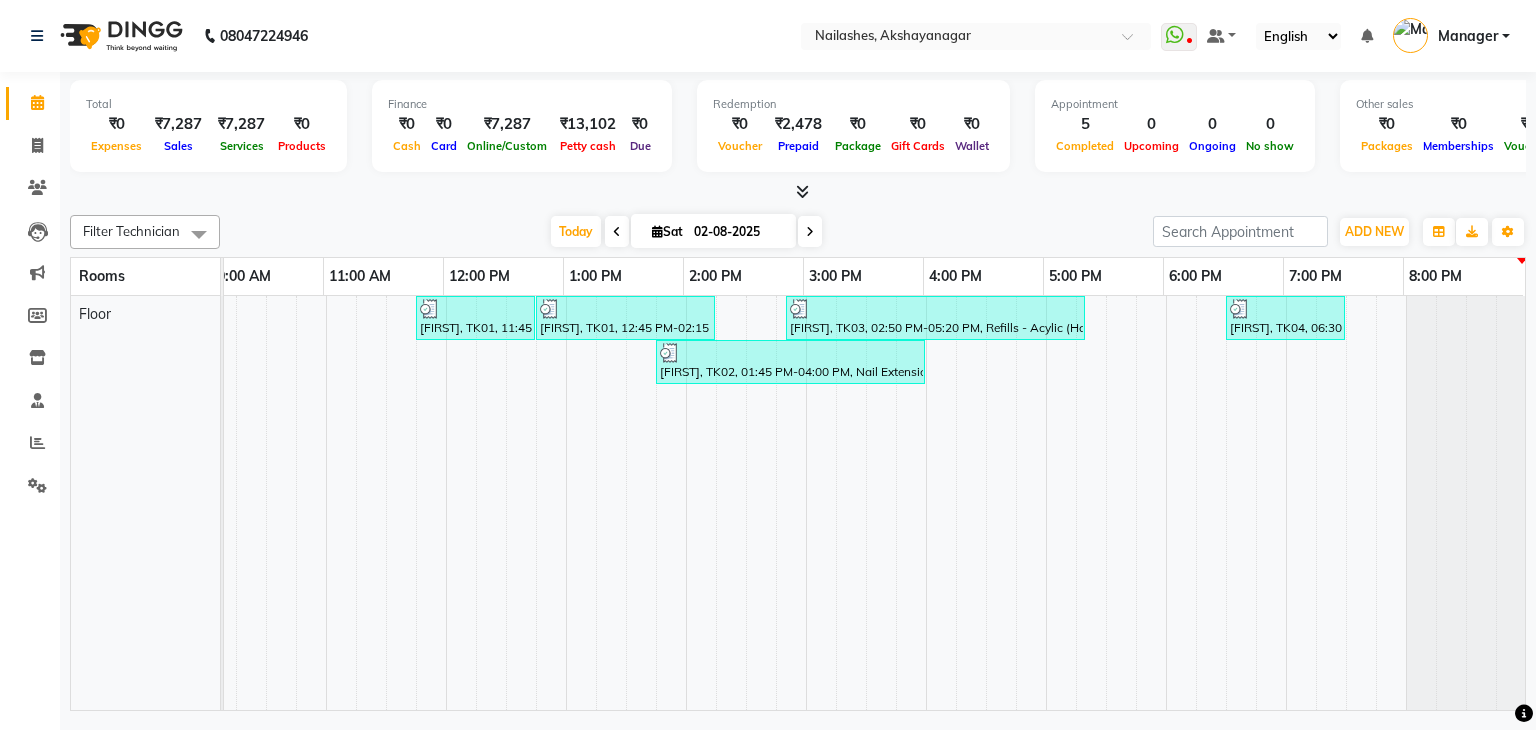 click on "[FIRST], TK03, 02:50 PM-05:20 PM, Refills - Acylic (Hand),Permanent Nail Paint - Solid Color (Hand),Restoration - Tip Replacement (Hand),Nail Art - Myler Per Finger (Hand)" at bounding box center [935, 318] 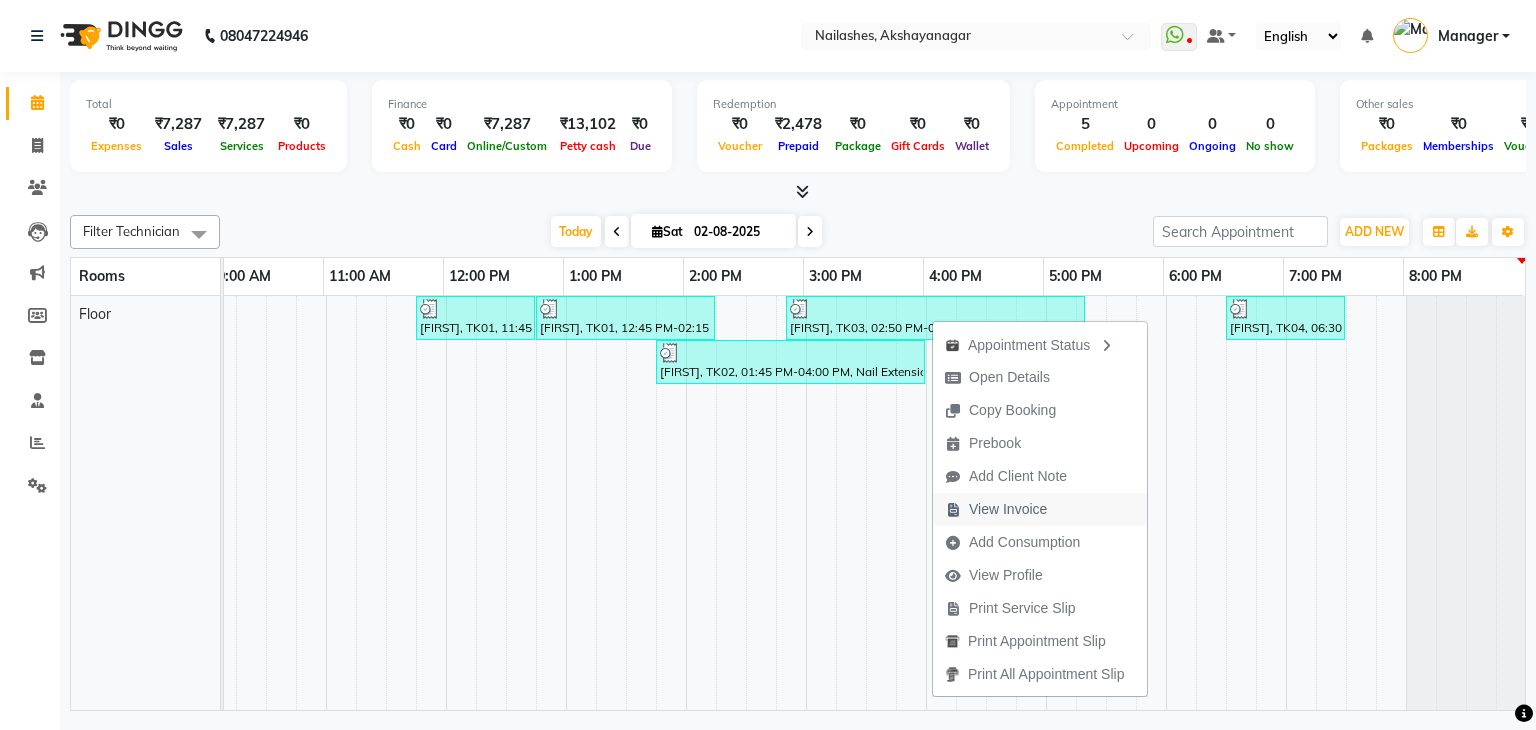 click on "View Invoice" at bounding box center [1008, 509] 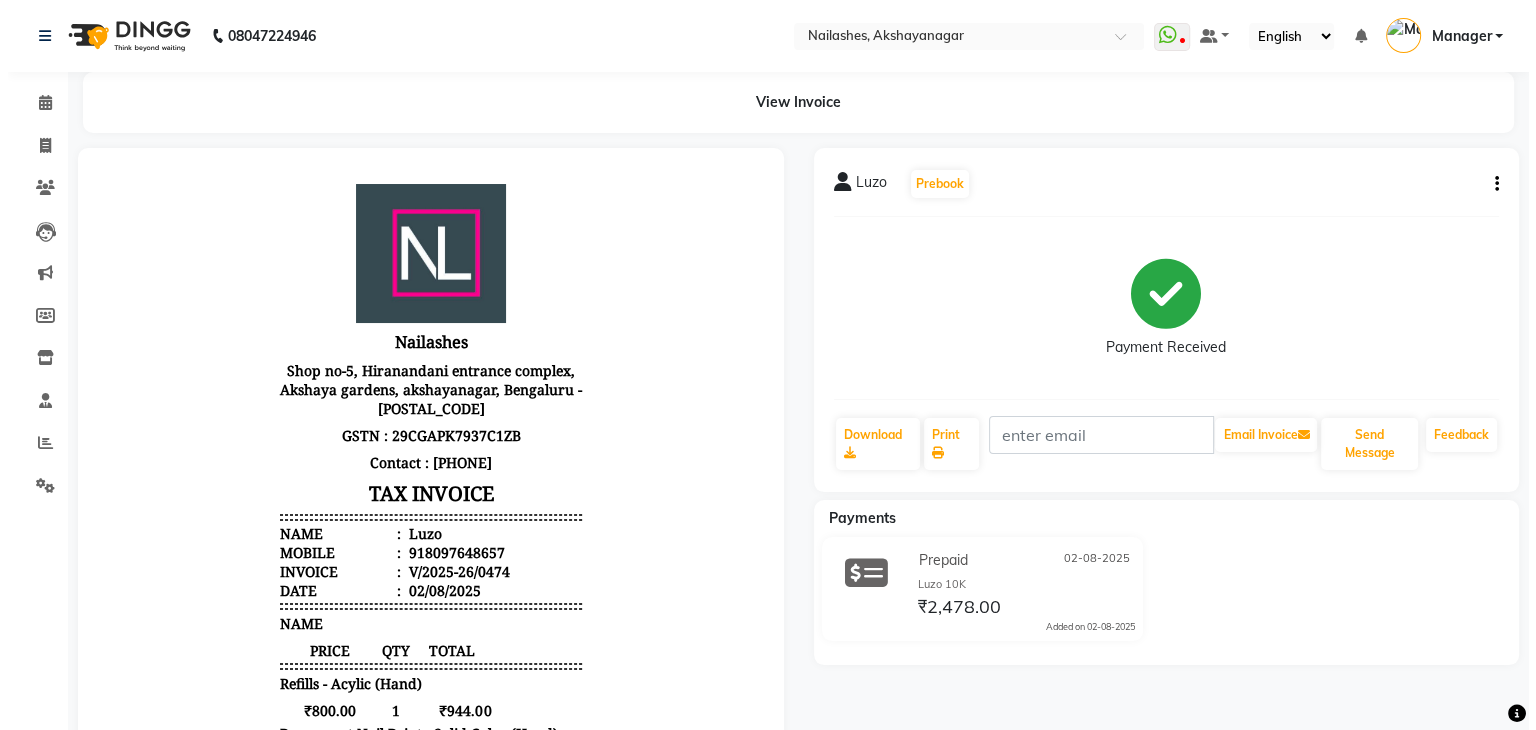 scroll, scrollTop: 0, scrollLeft: 0, axis: both 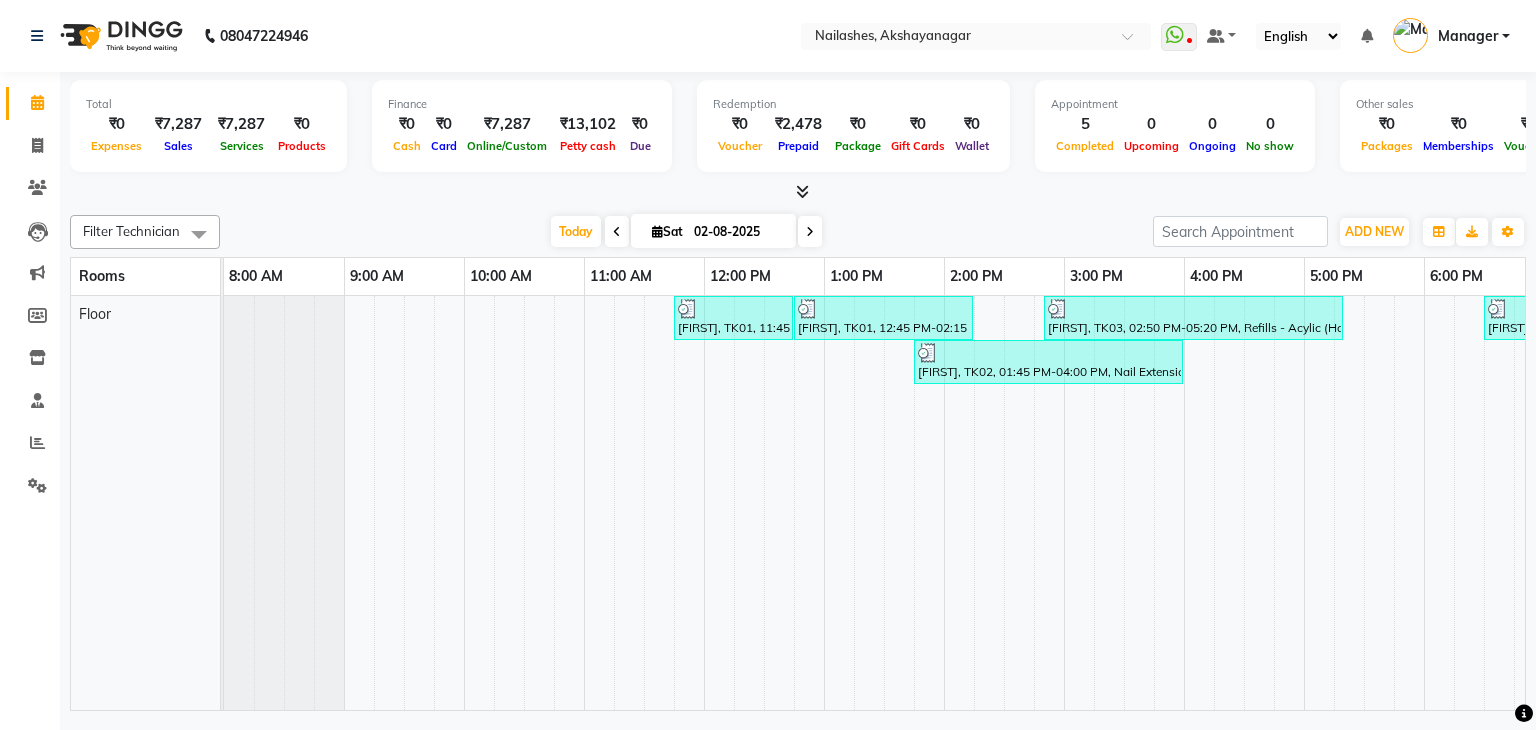 click at bounding box center [1193, 309] 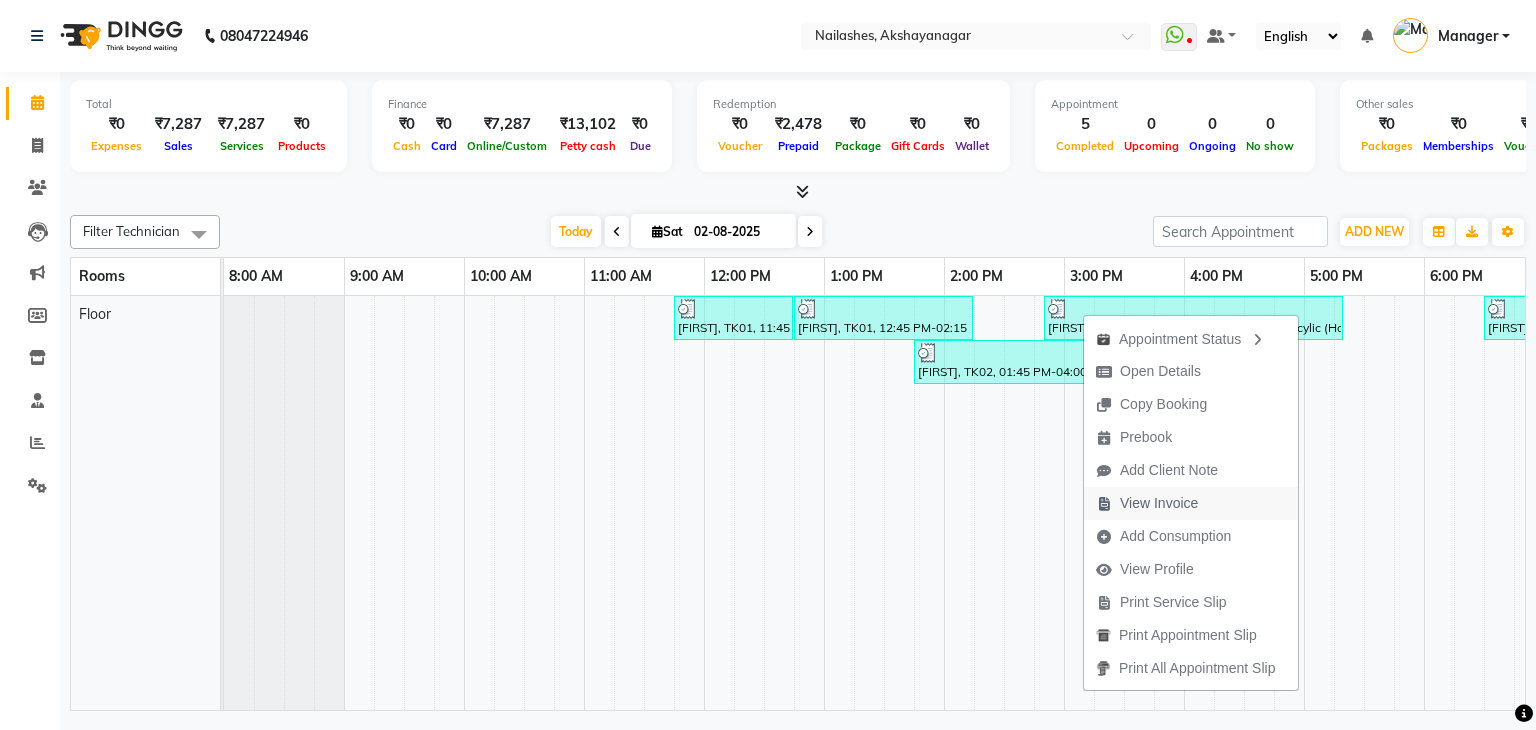 click on "View Invoice" at bounding box center (1159, 503) 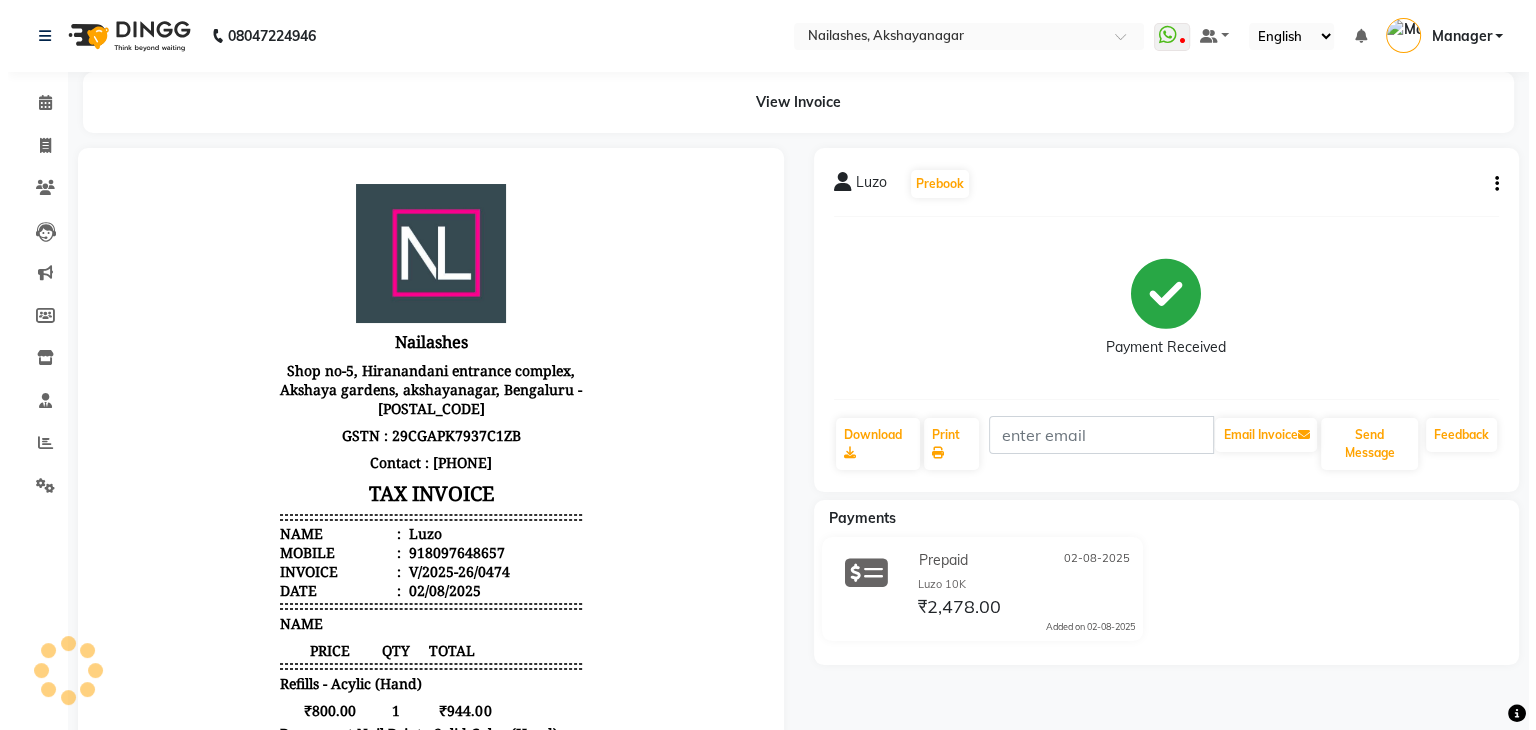 scroll, scrollTop: 0, scrollLeft: 0, axis: both 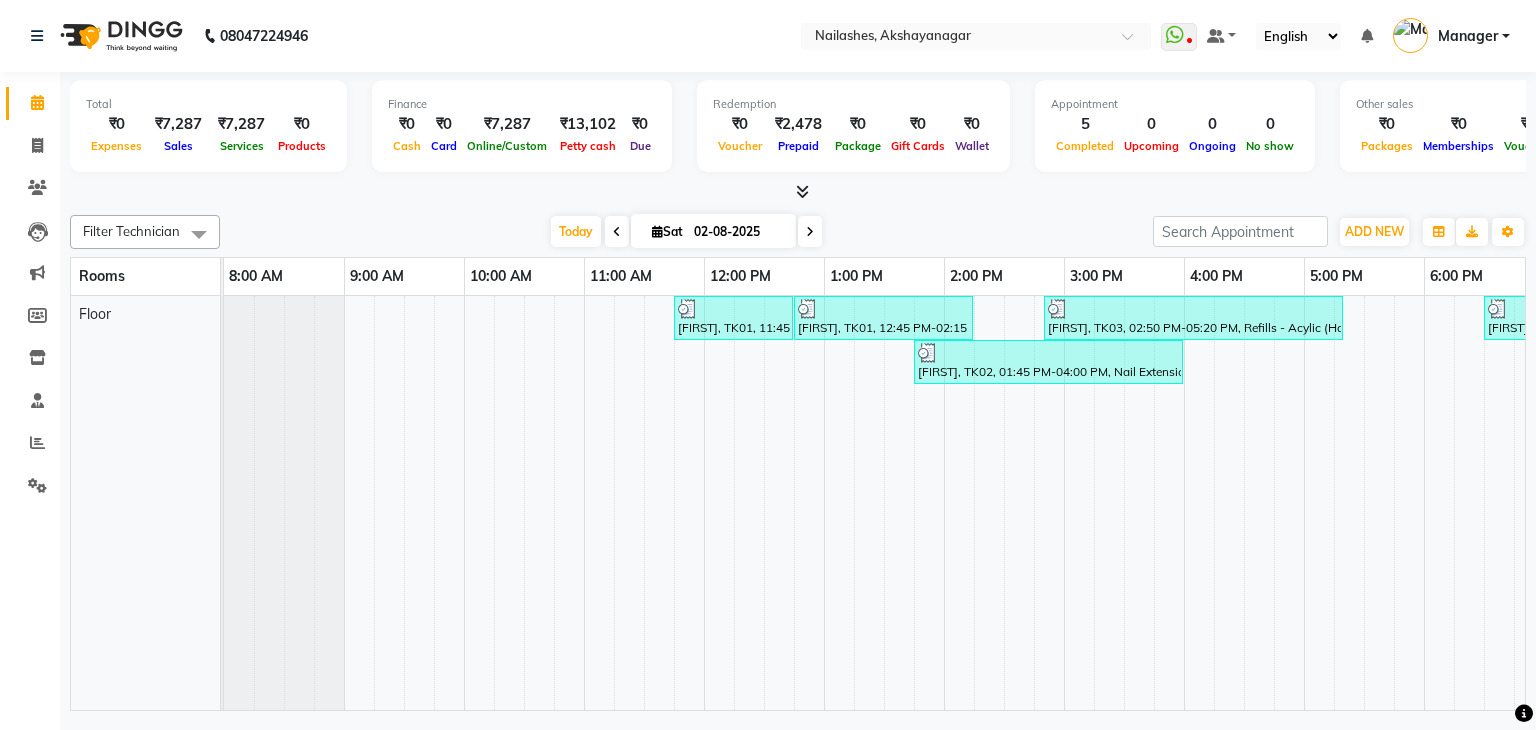 click on "[FIRST], TK03, 02:50 PM-05:20 PM, Refills - Acylic (Hand),Permanent Nail Paint - Solid Color (Hand),Restoration - Tip Replacement (Hand),Nail Art - Myler Per Finger (Hand)" at bounding box center (1193, 318) 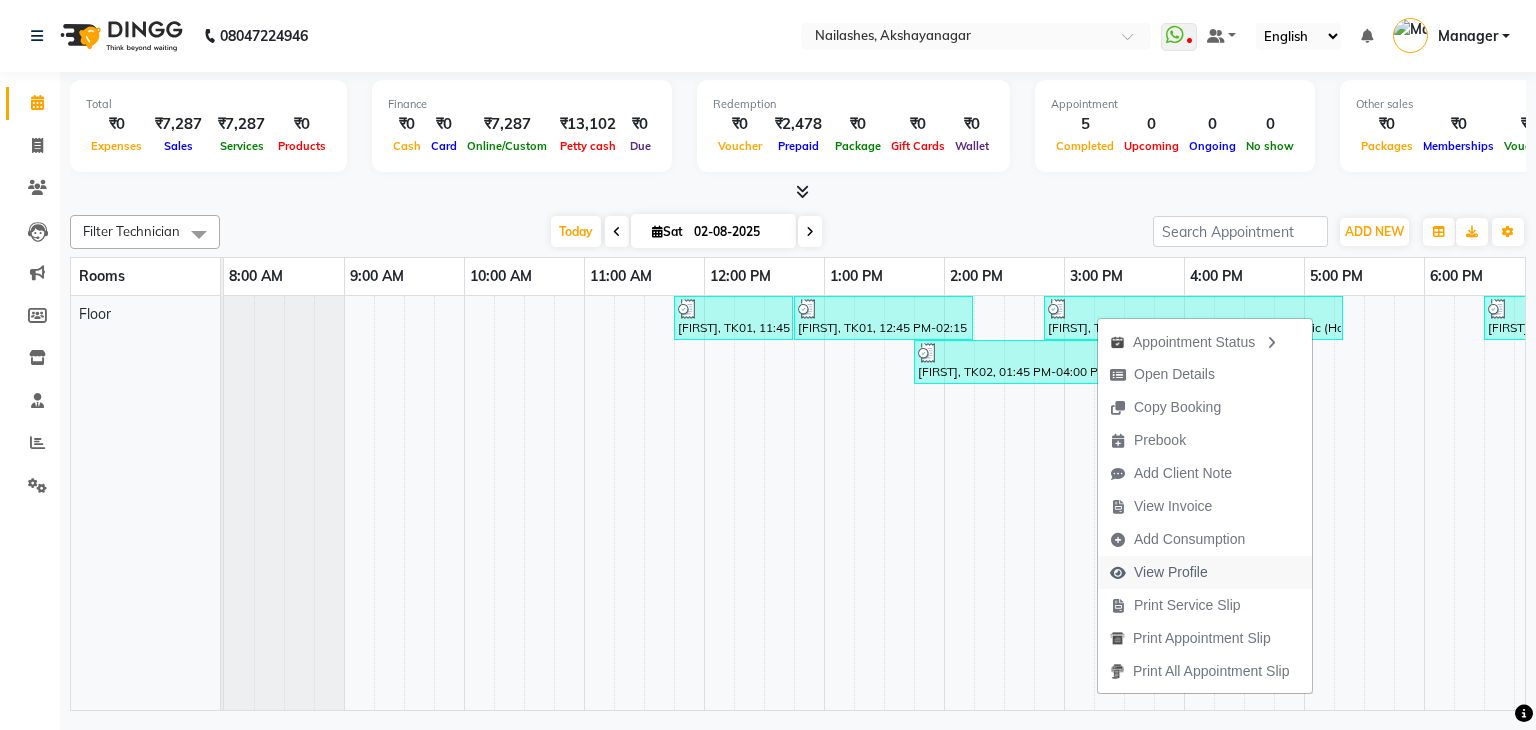 click on "View Profile" at bounding box center [1159, 572] 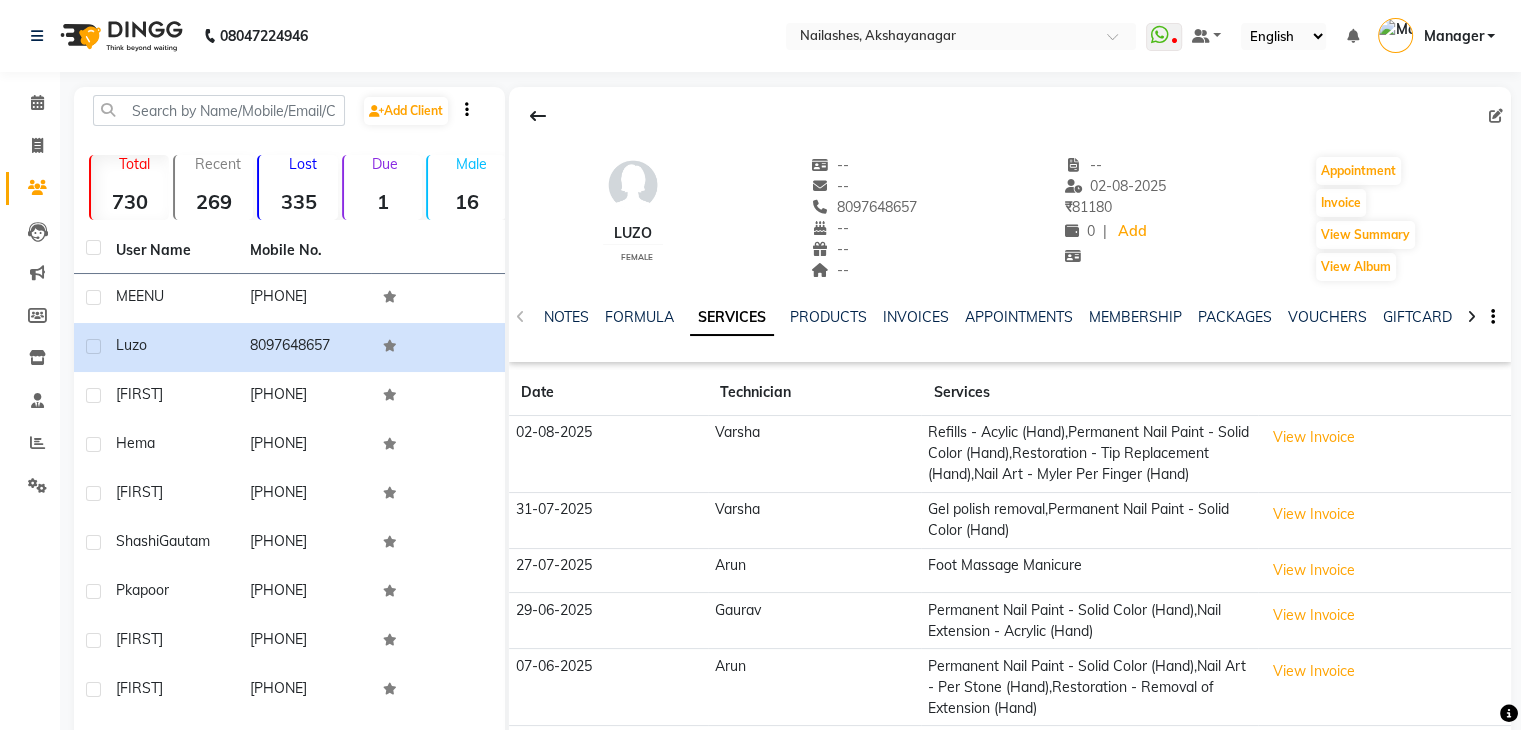 click on "Foot Massage Manicure" 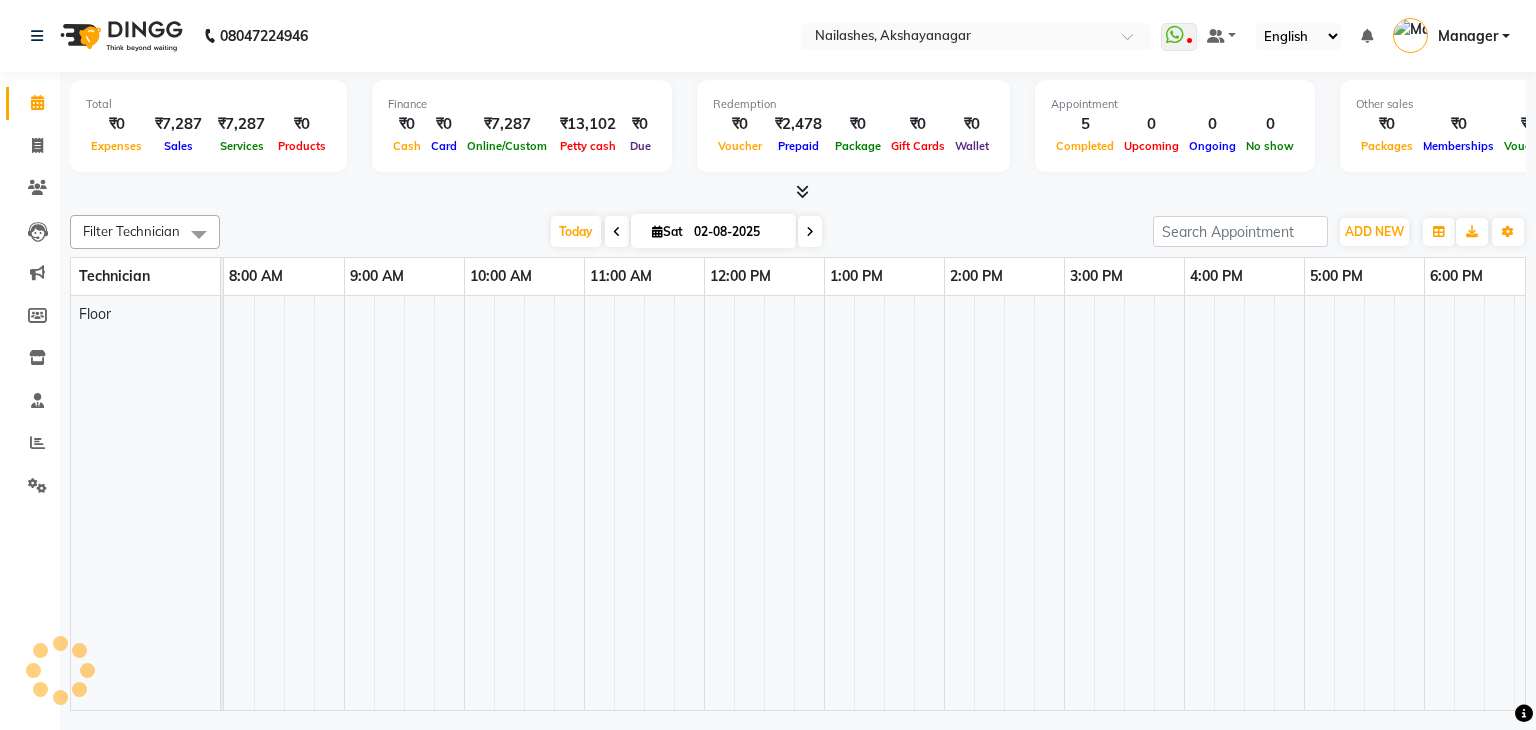 scroll, scrollTop: 0, scrollLeft: 0, axis: both 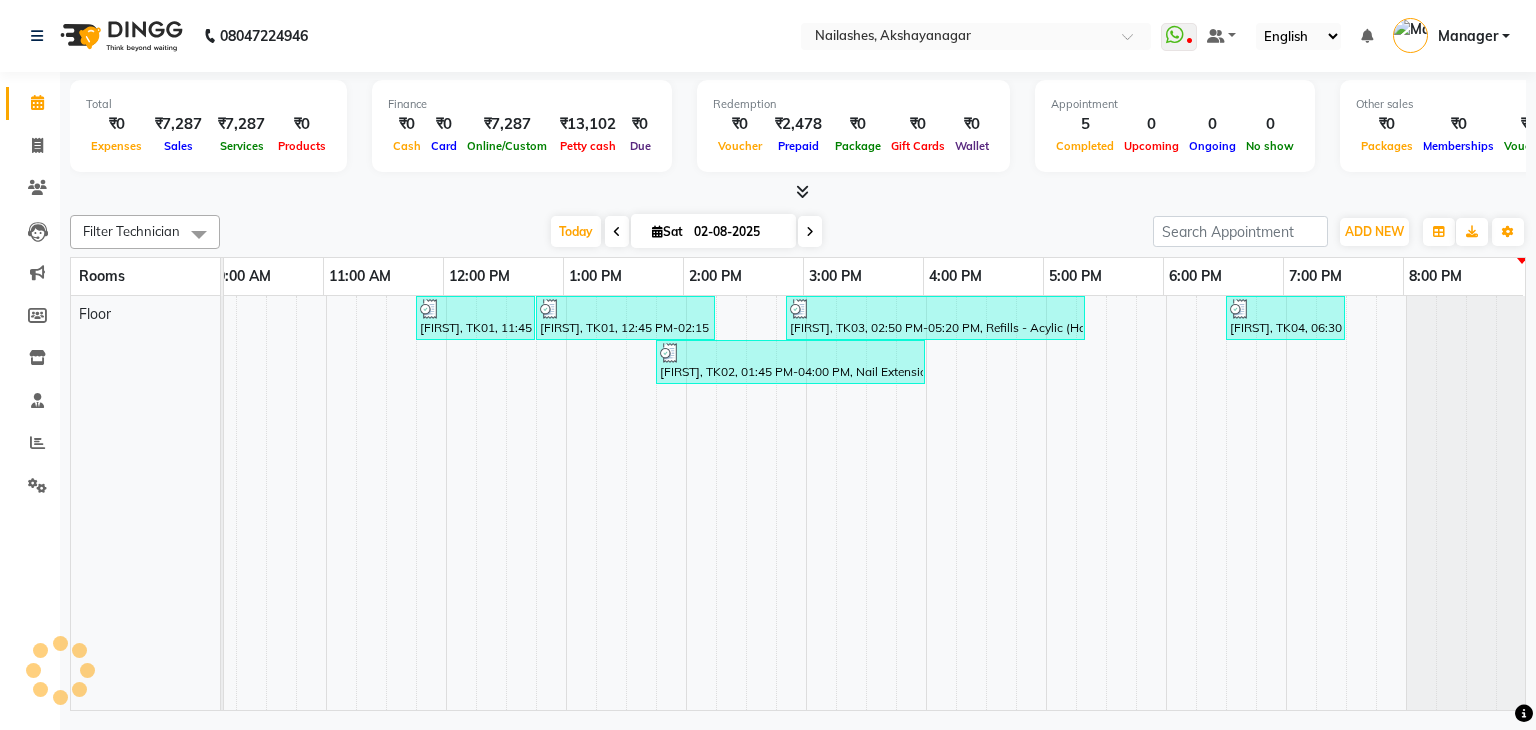 click on "[FIRST], TK02, 01:45 PM-04:00 PM, Nail Extension - Acrylic (Hand),Nail Art - Glitter Per Finger (Hand),Nail Art - Cat Eye (Hand)" at bounding box center [790, 362] 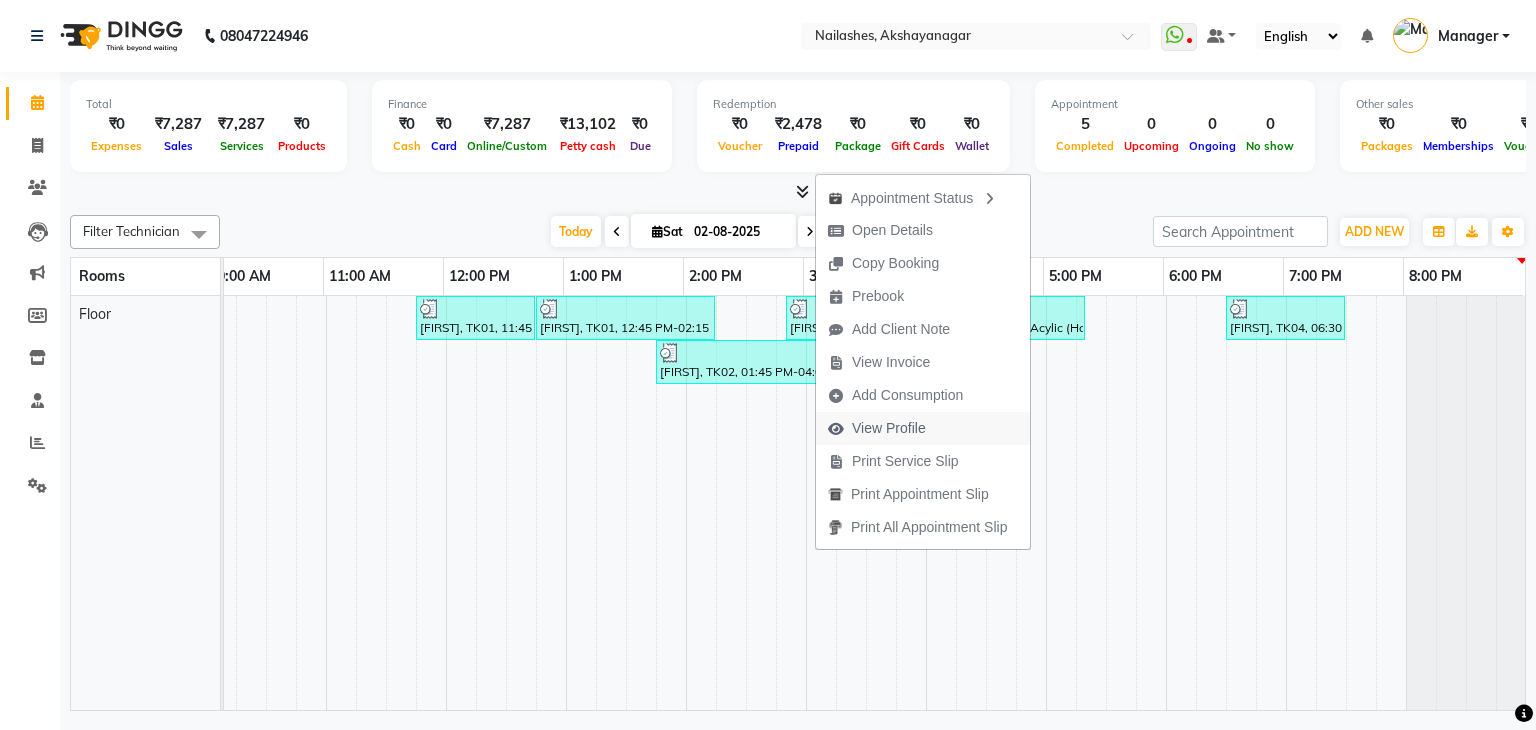 click on "View Profile" at bounding box center (889, 428) 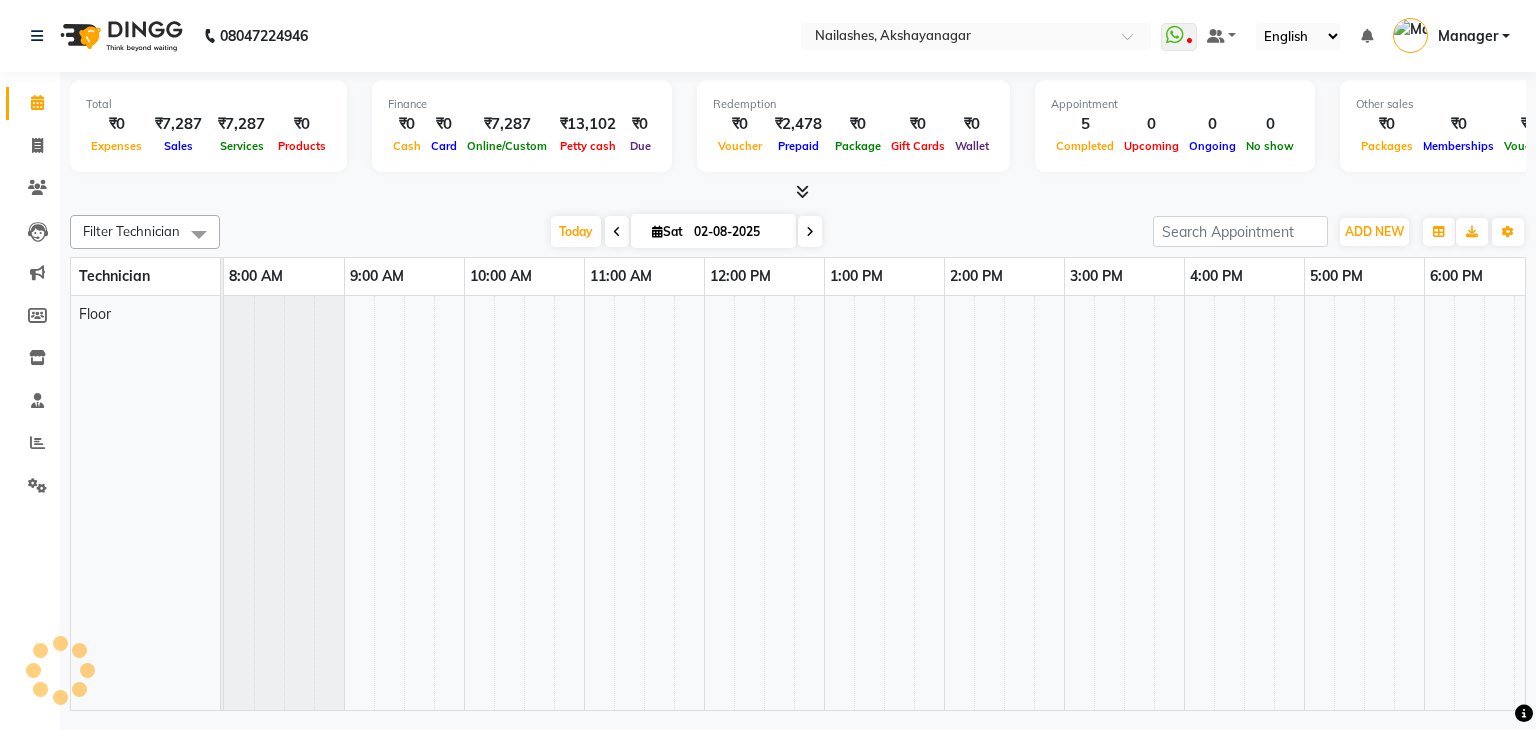 scroll, scrollTop: 0, scrollLeft: 261, axis: horizontal 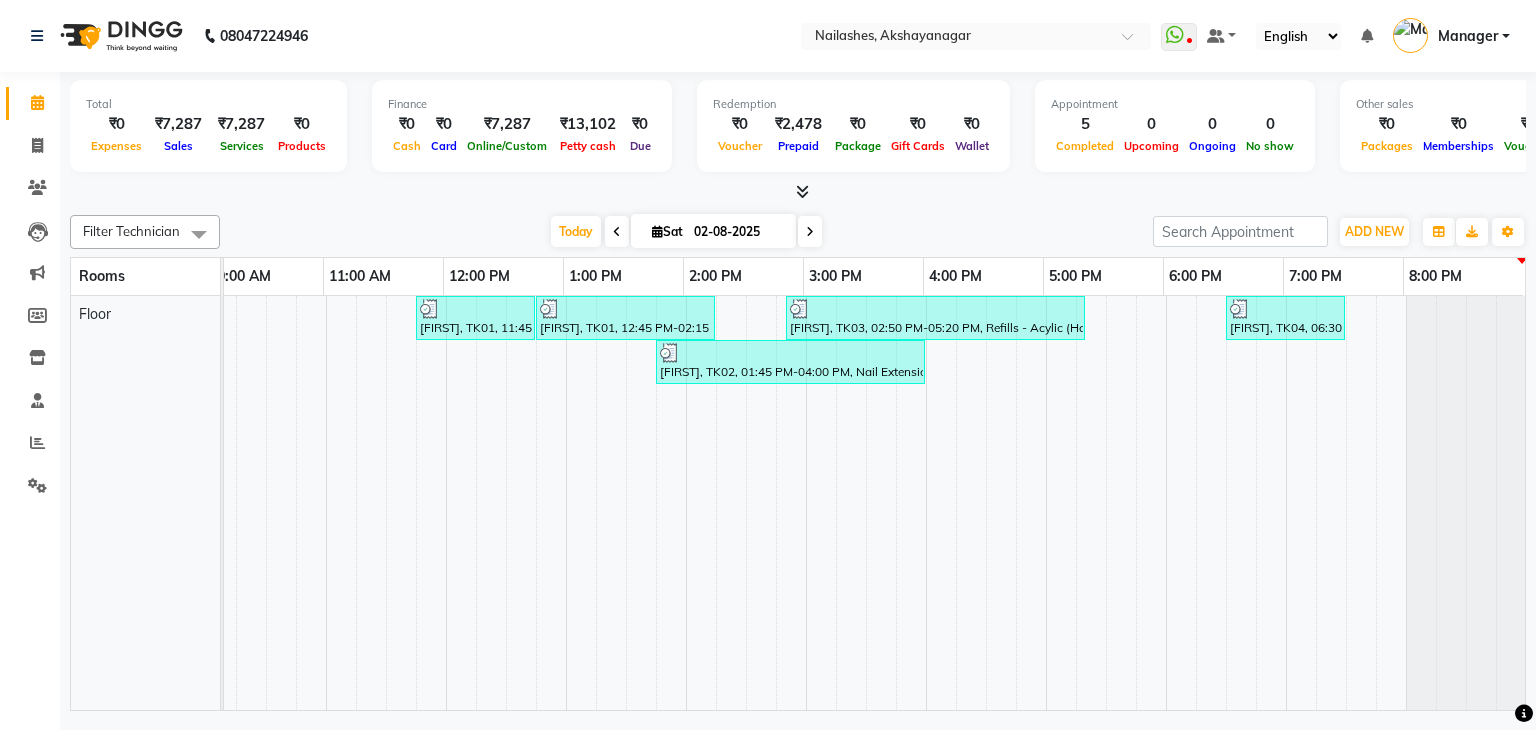 click on "[FIRST], TK04, 06:30 PM-07:30 PM, Restoration - Removal of Extension (Hand)" at bounding box center [1285, 318] 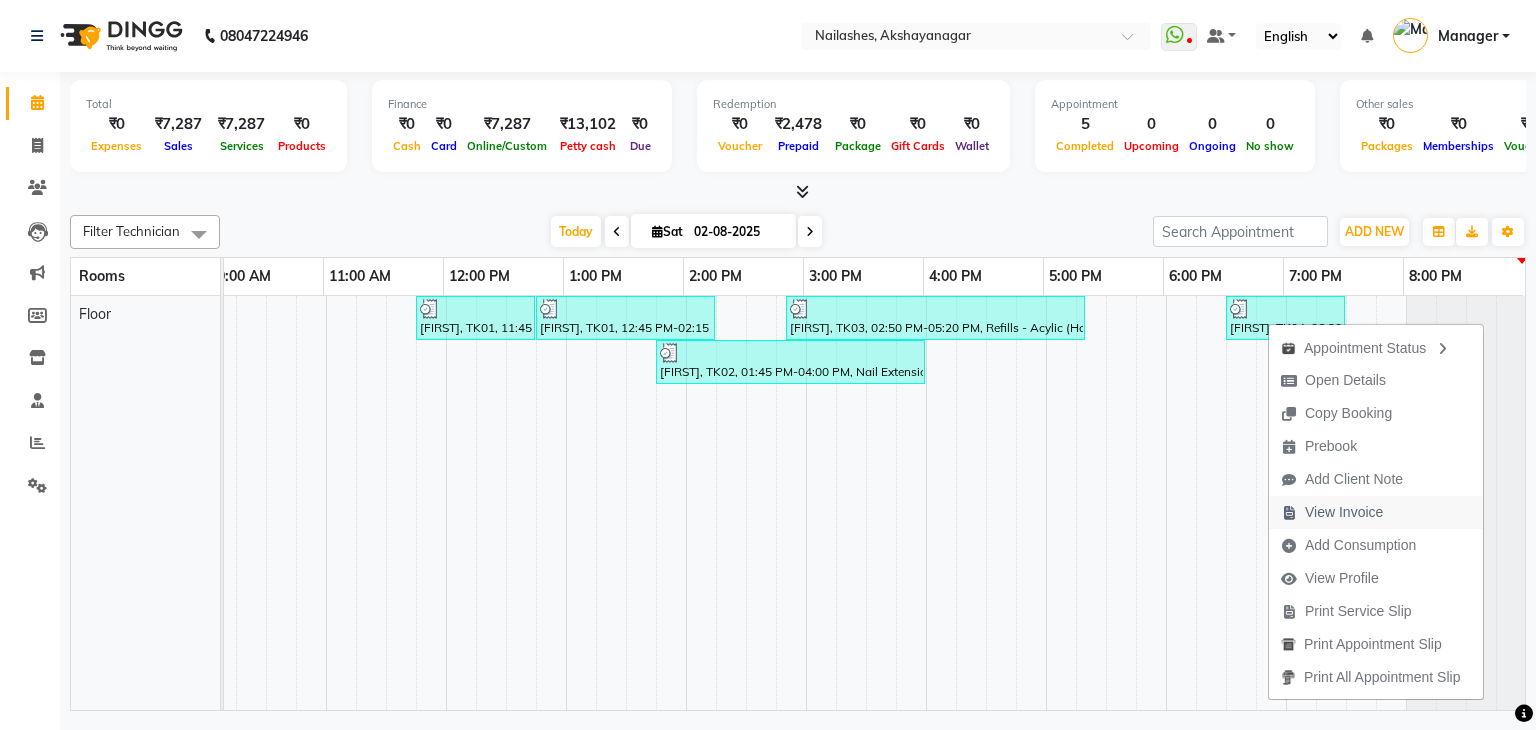 click on "View Invoice" at bounding box center (1344, 512) 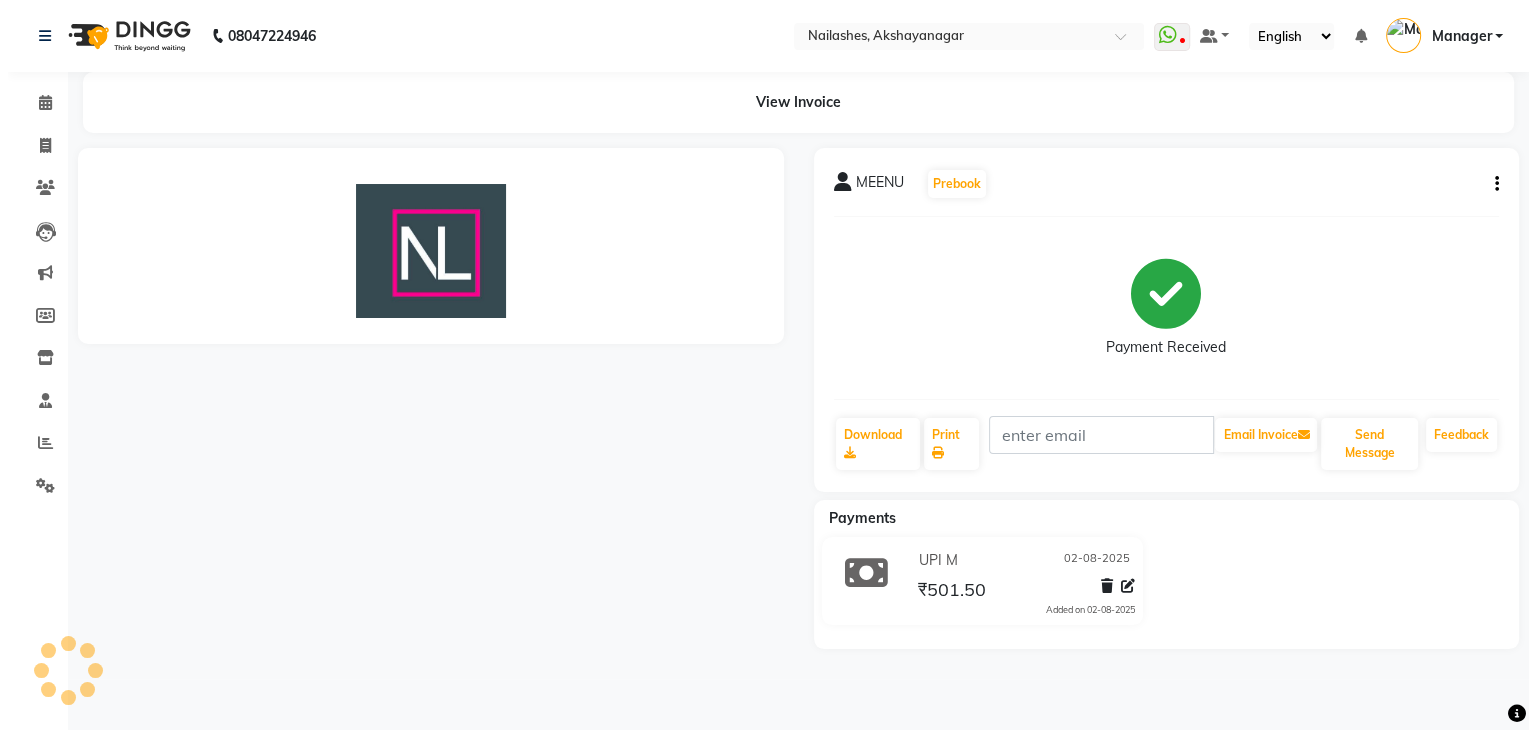 scroll, scrollTop: 0, scrollLeft: 0, axis: both 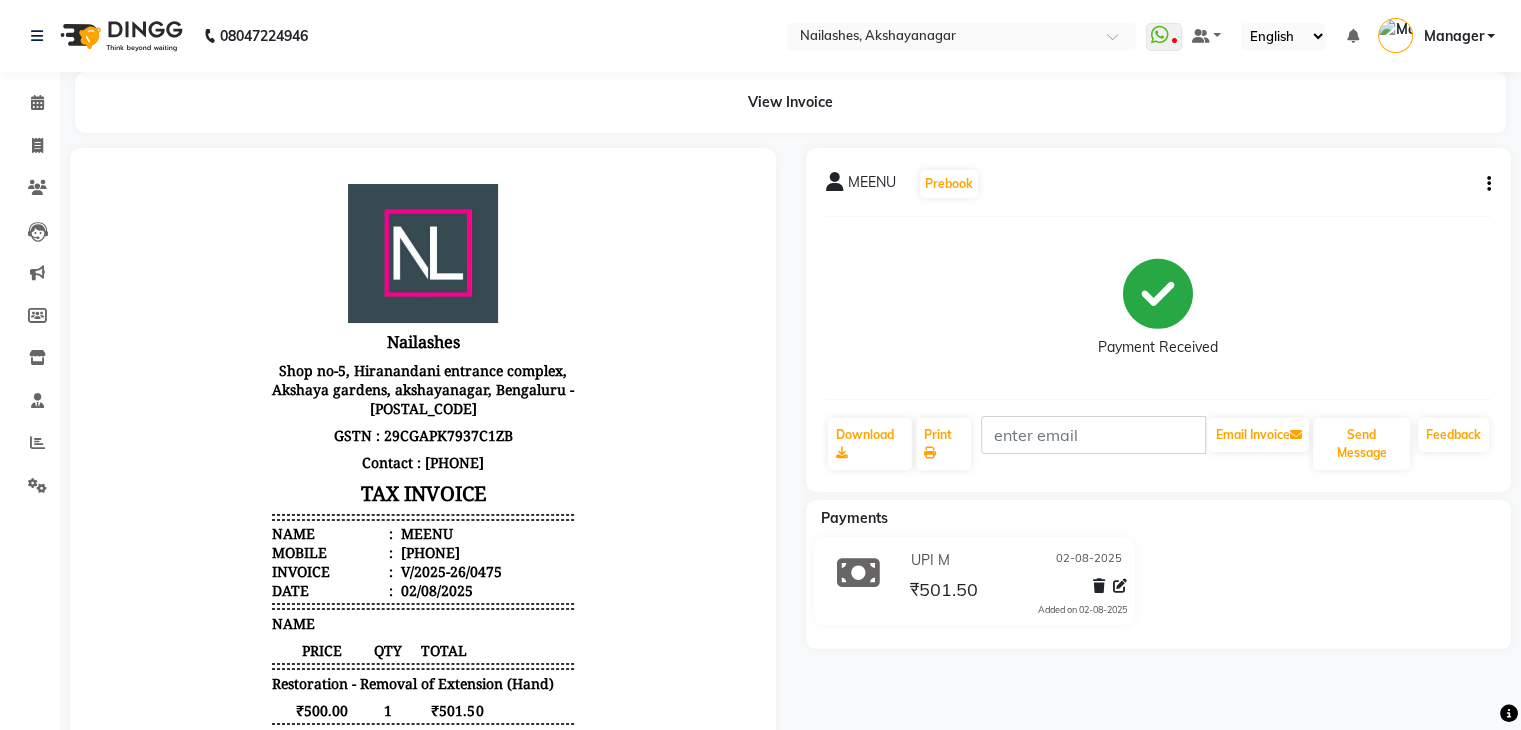 click on "Payments" 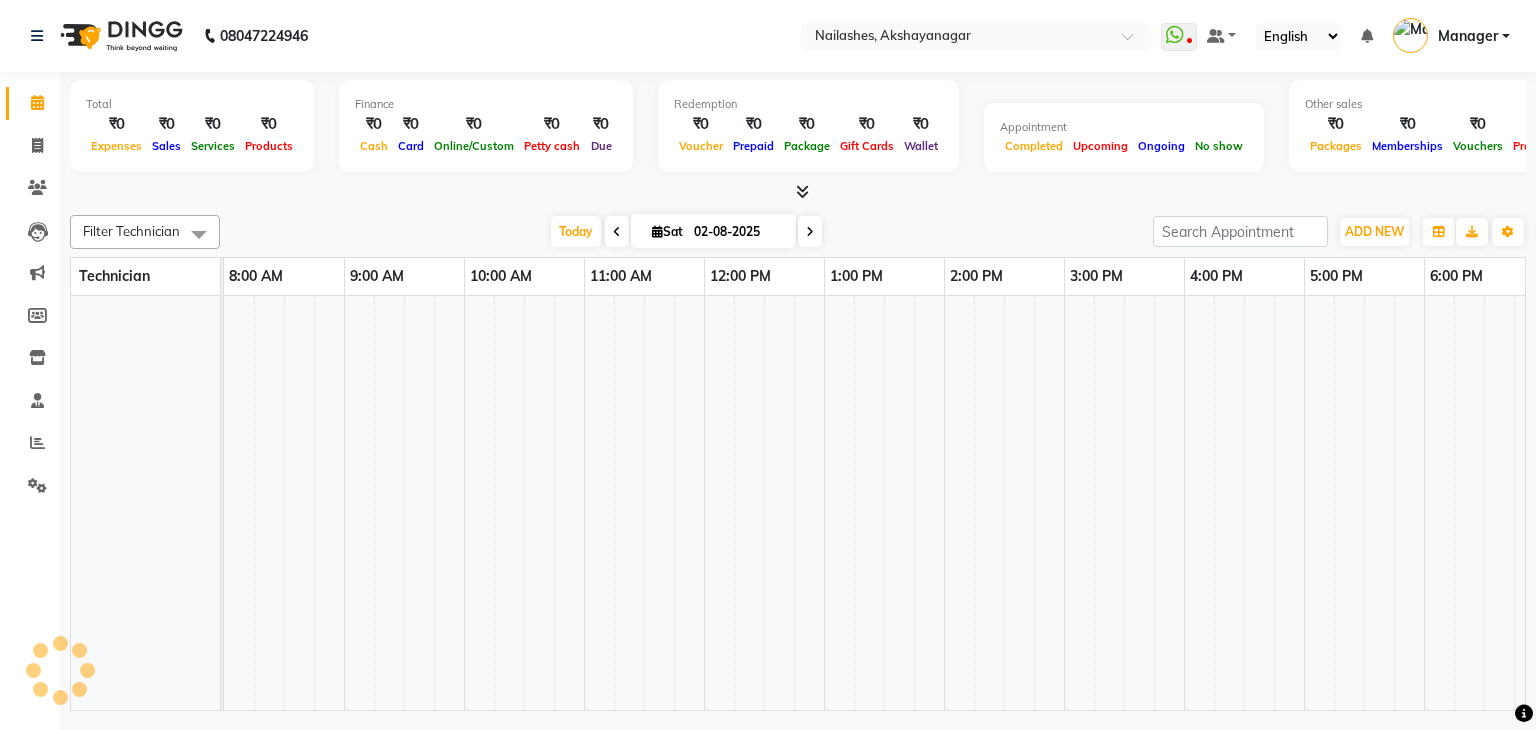scroll, scrollTop: 0, scrollLeft: 0, axis: both 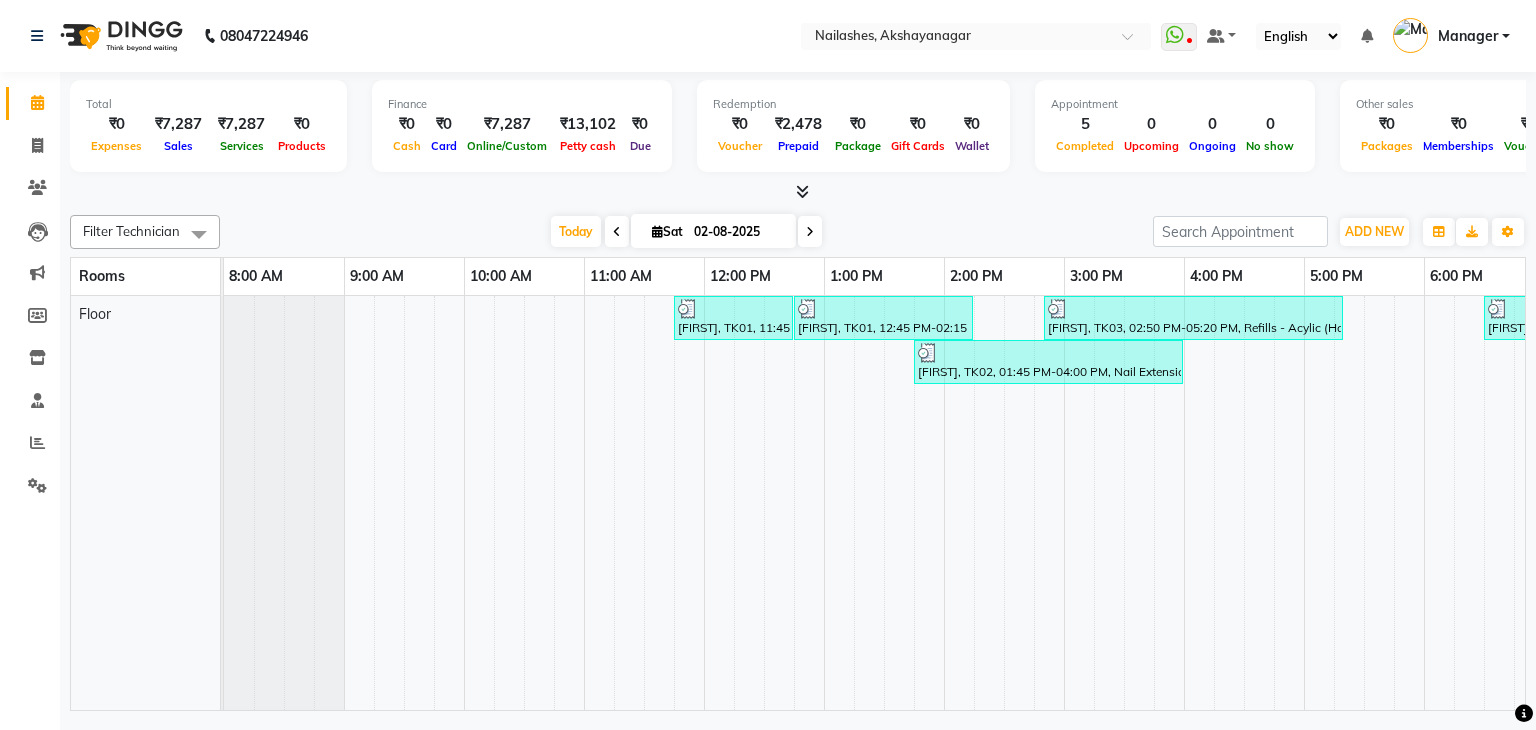 click on "[FIRST], TK04, 06:30 PM-07:30 PM, Restoration - Removal of Extension (Hand)" at bounding box center [1543, 318] 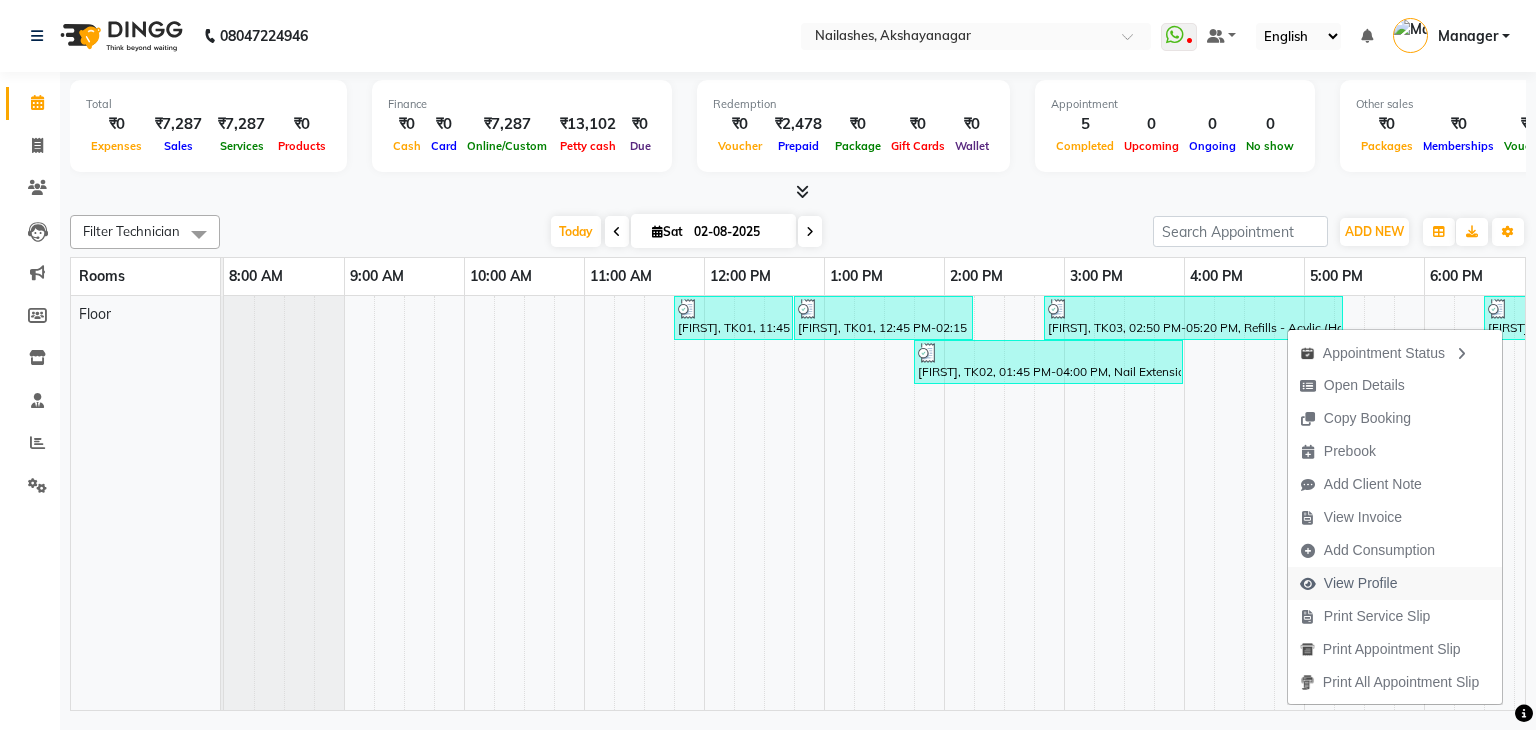 click on "View Profile" at bounding box center (1361, 583) 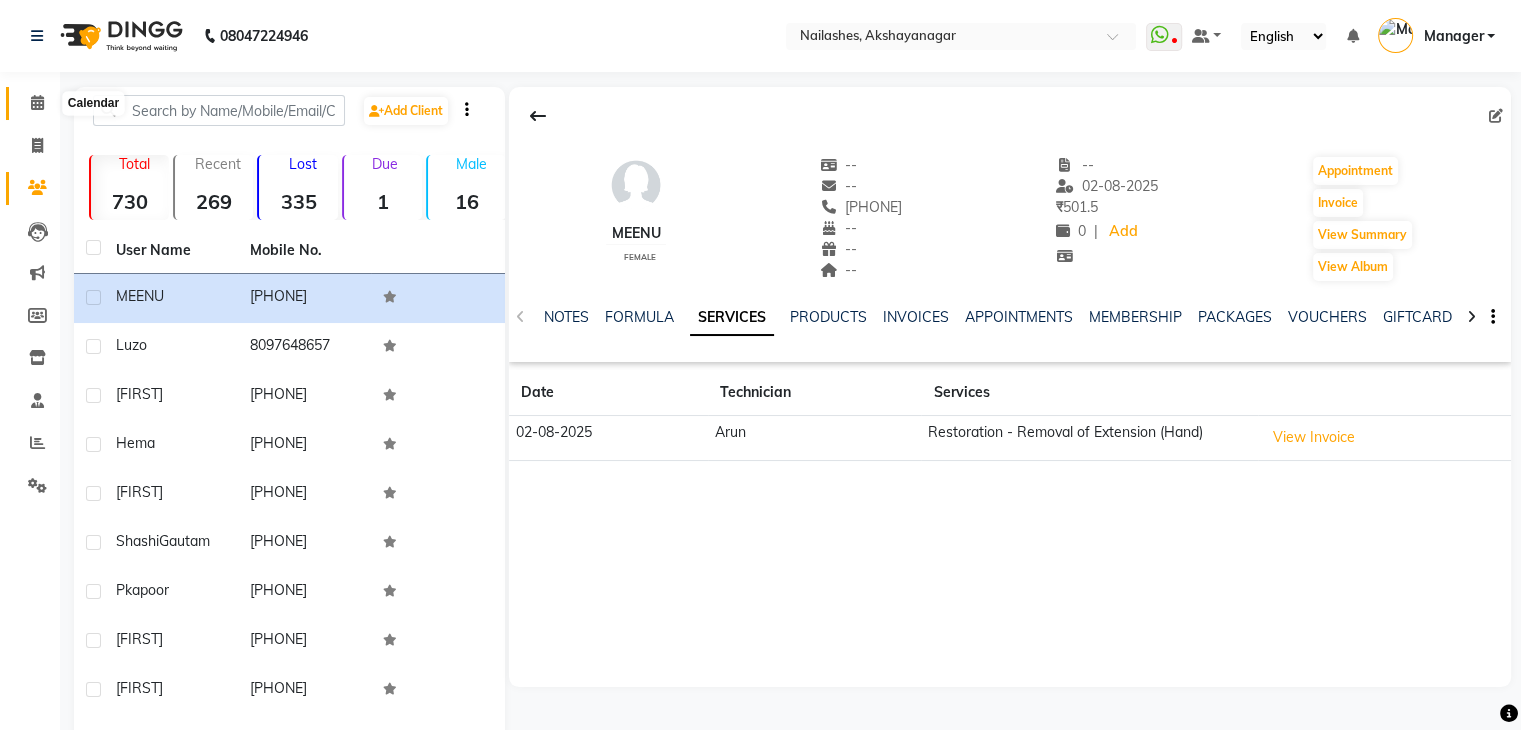 click 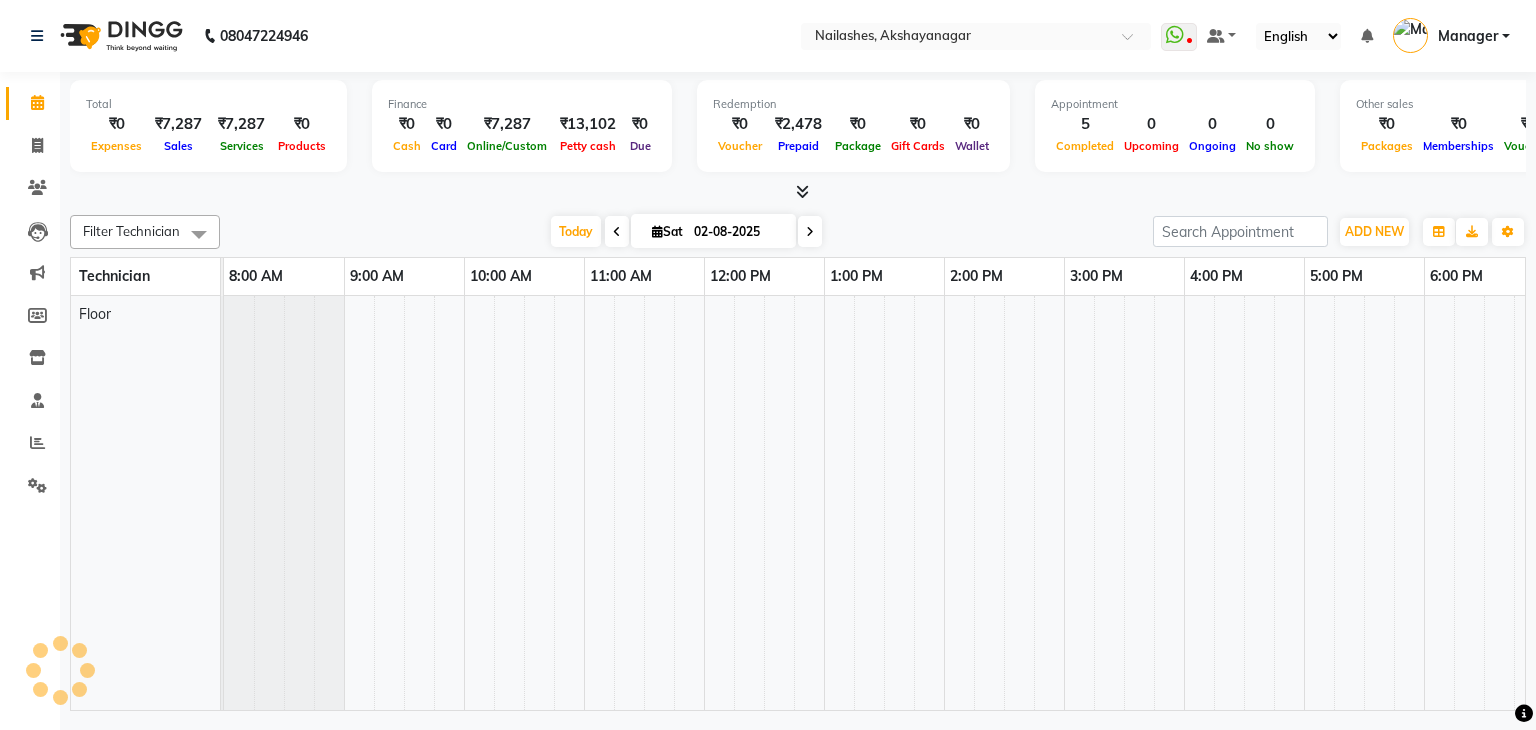 scroll, scrollTop: 0, scrollLeft: 0, axis: both 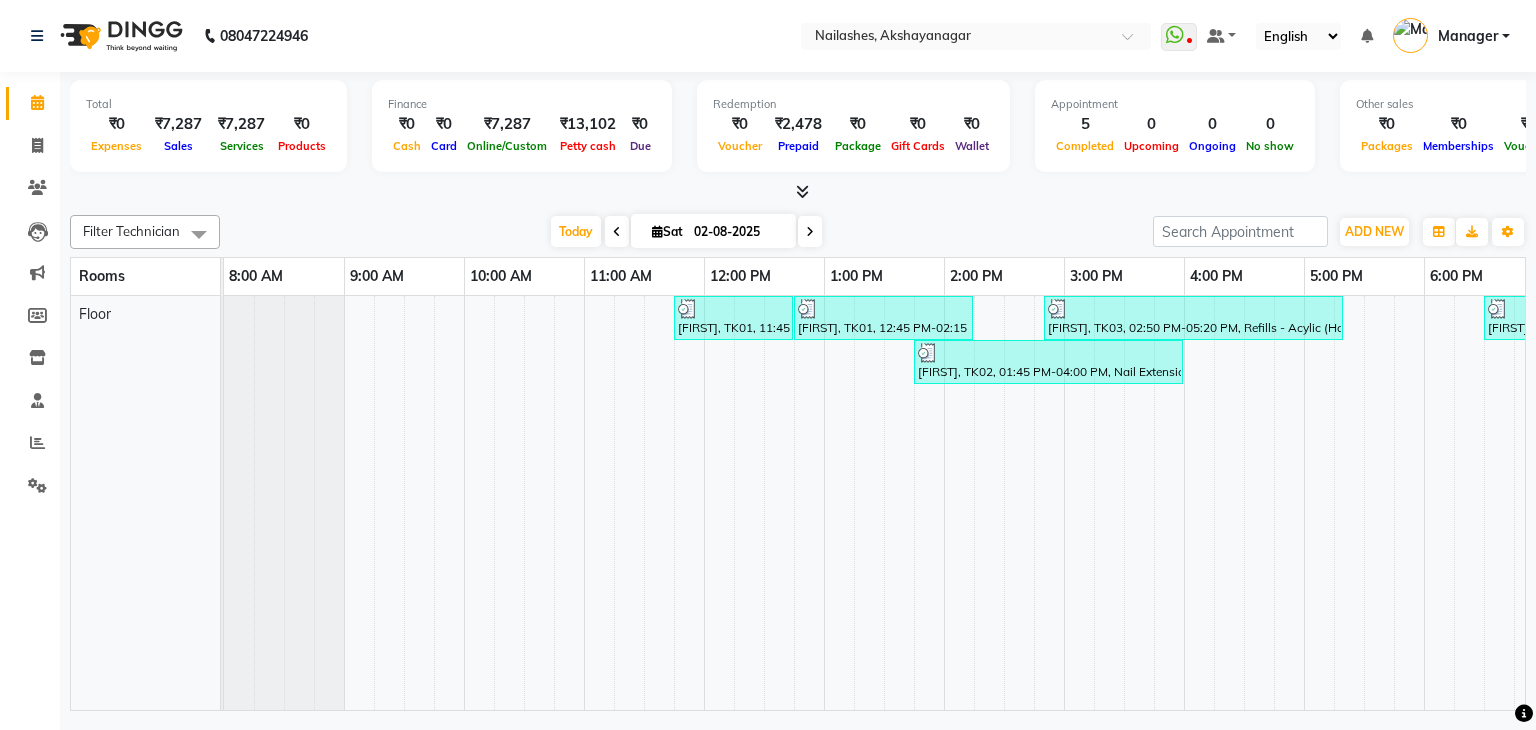 click on "[FIRST], TK01, 11:45 AM-12:45 PM, Permanent Nail Paint - Solid Color (Hand)" at bounding box center (733, 318) 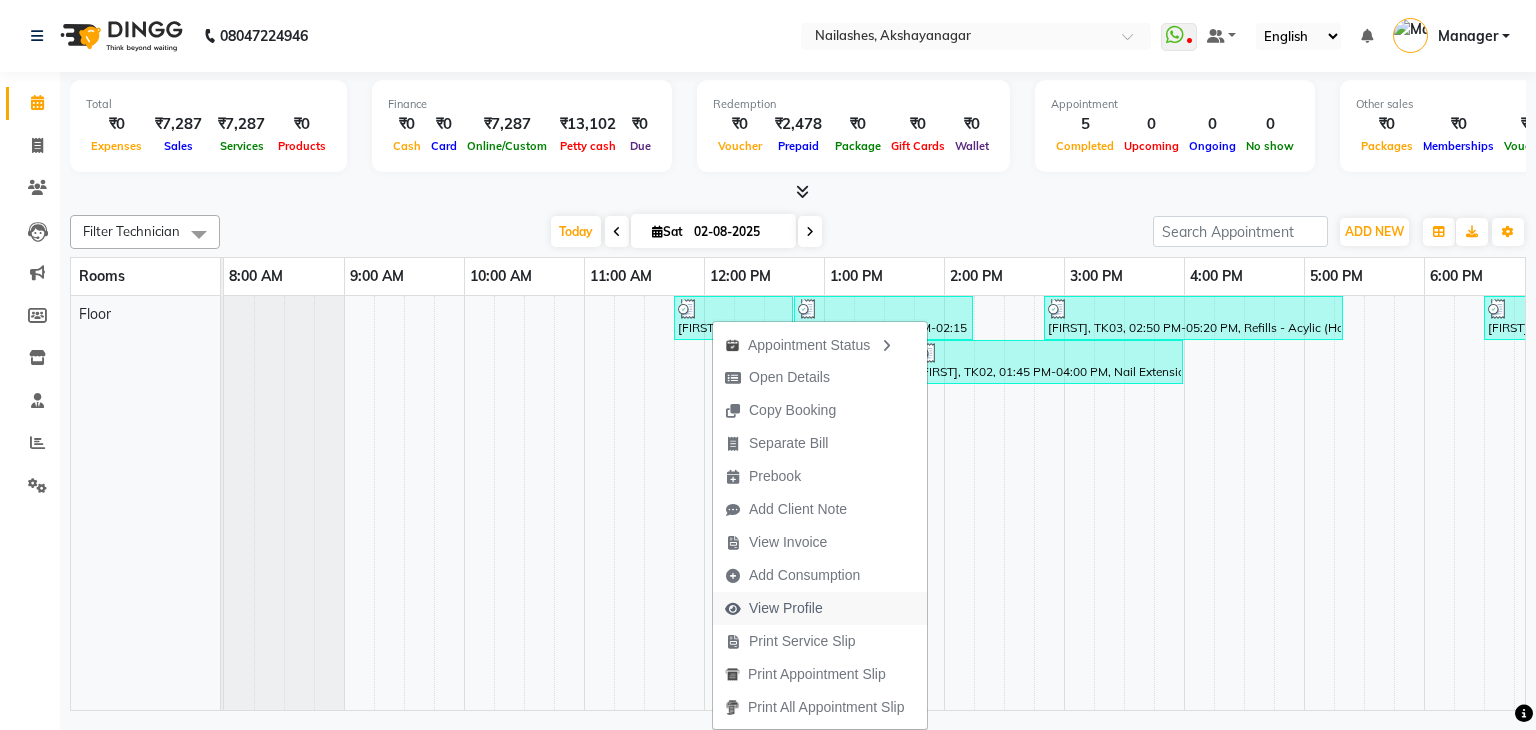 click on "View Profile" at bounding box center (786, 608) 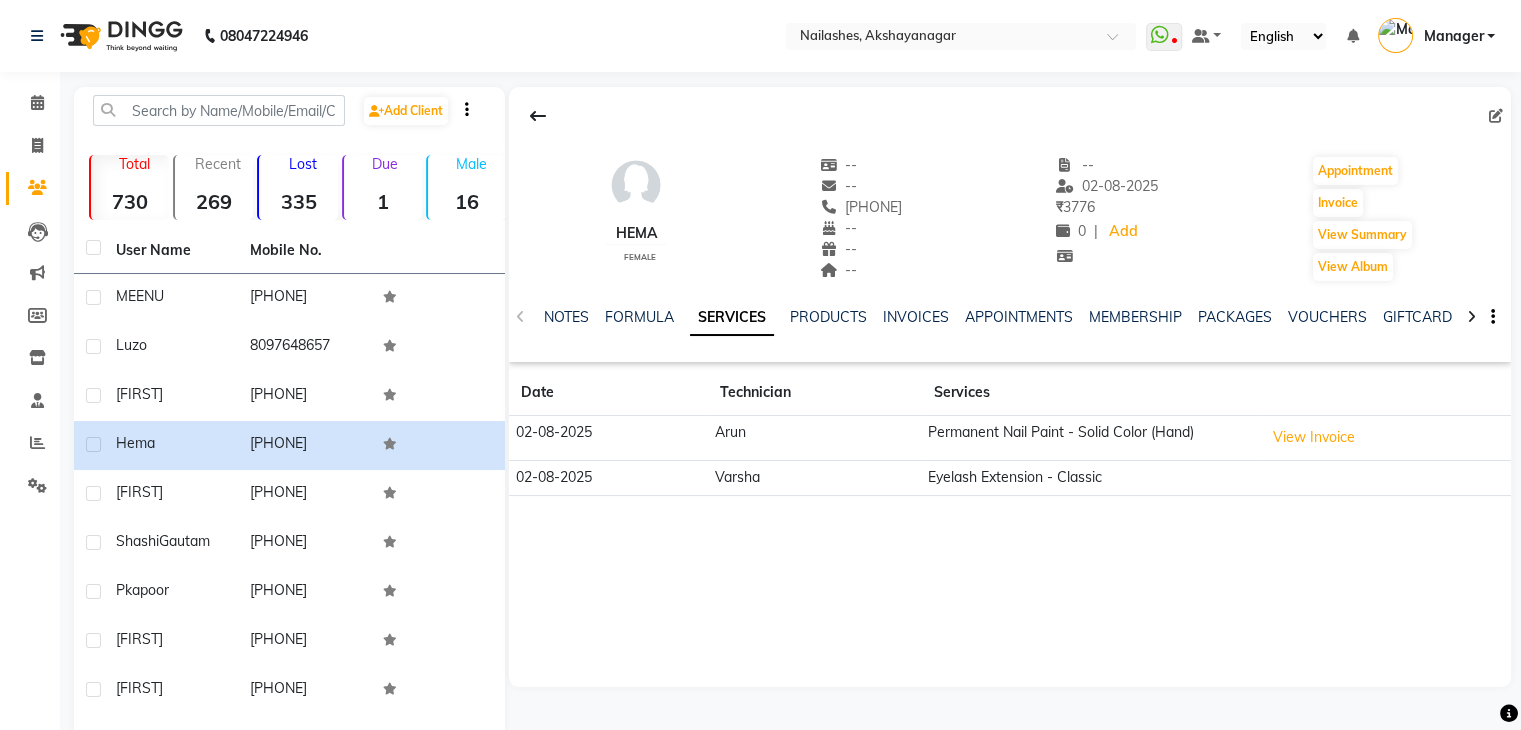 click on "[FIRST]    female  --   --   [PHONE]  --  --  --  -- [DATE] ₹  	 3776 0 |  Add   Appointment   Invoice  View Summary  View Album  NOTES FORMULA SERVICES PRODUCTS INVOICES APPOINTMENTS MEMBERSHIP PACKAGES VOUCHERS GIFTCARDS POINTS FORMS FAMILY CARDS WALLET Date Technician Services [DATE] [FIRST] Permanent Nail Paint - Solid Color (Hand)  View Invoice  [DATE] [FIRST] Eyelash Extension - Classic" 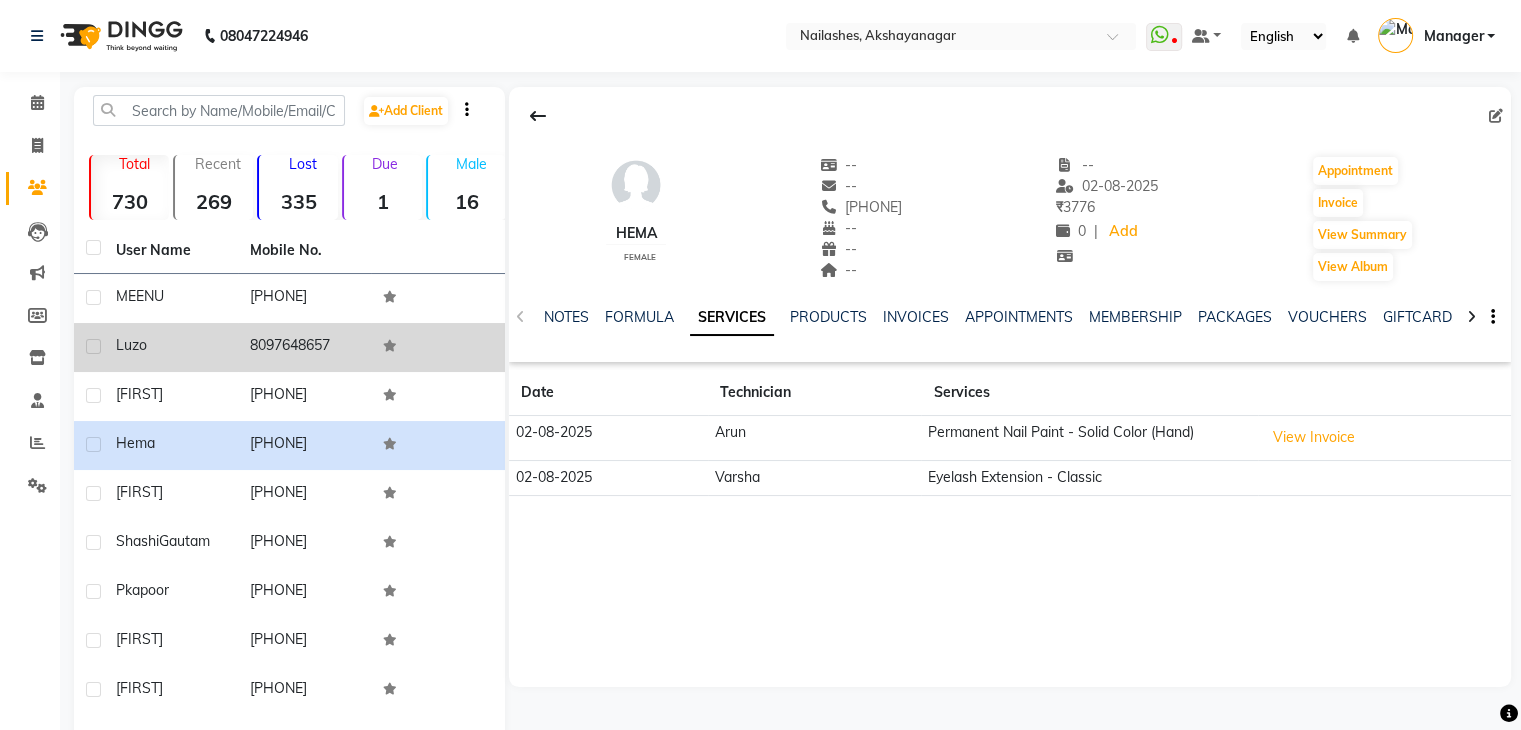 click on "8097648657" 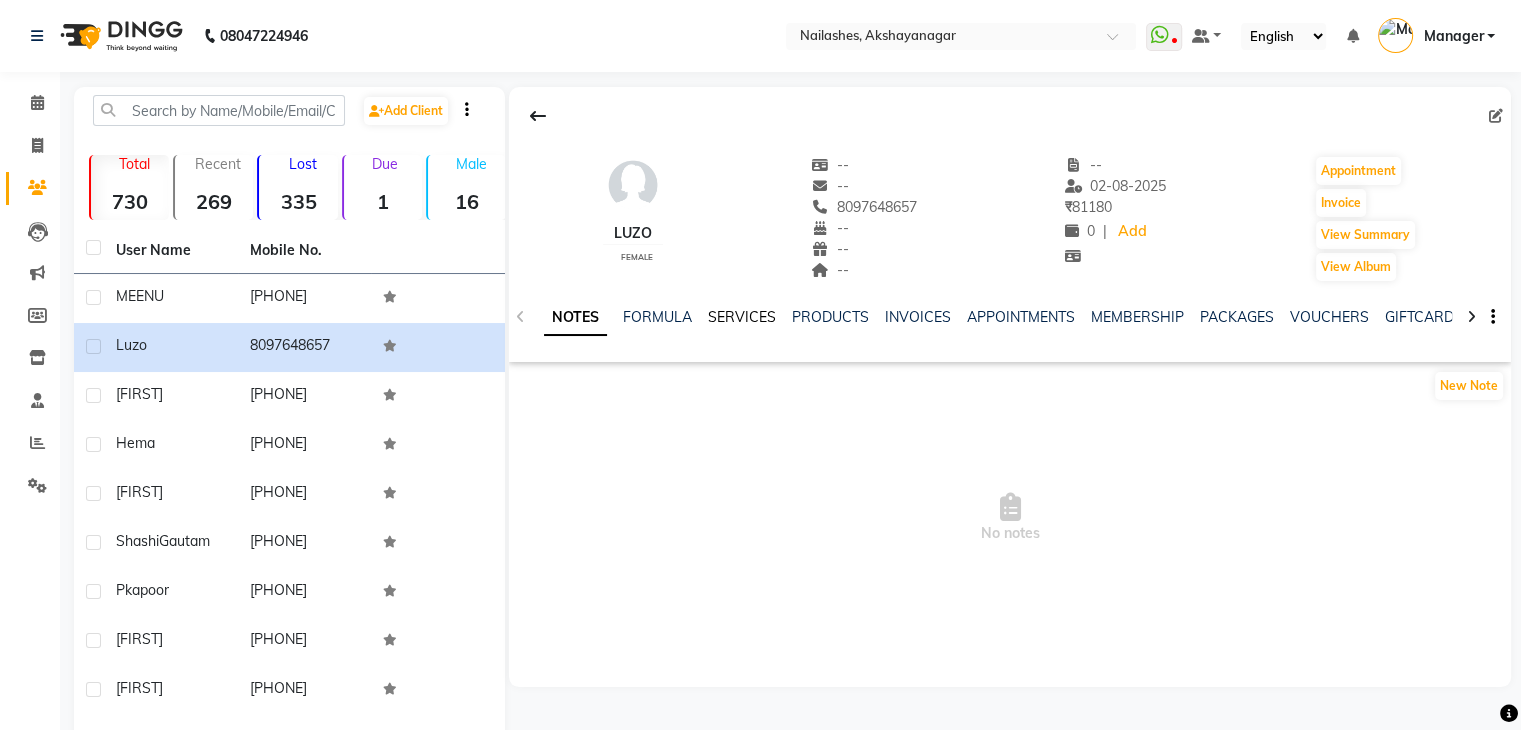 click on "SERVICES" 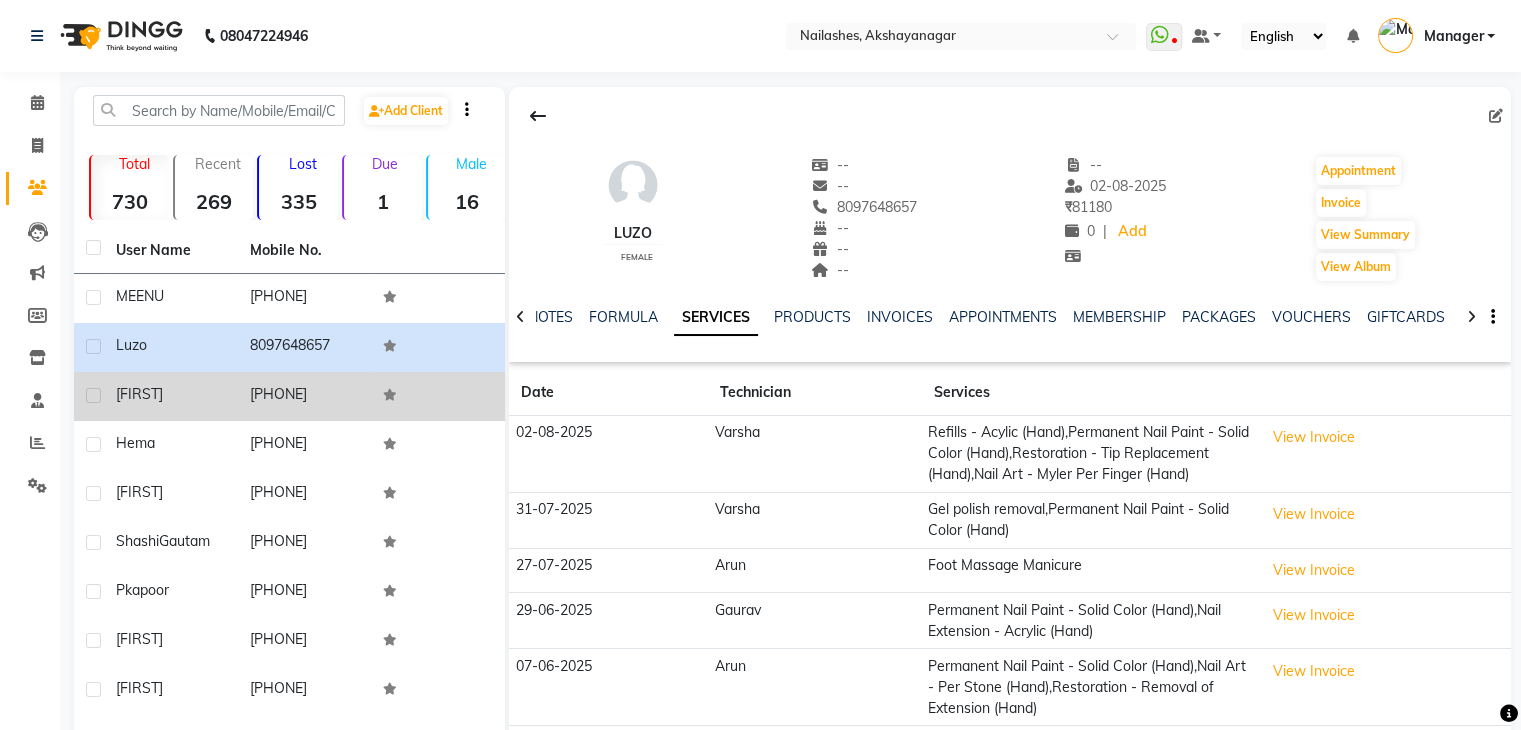 click on "[FIRST]" 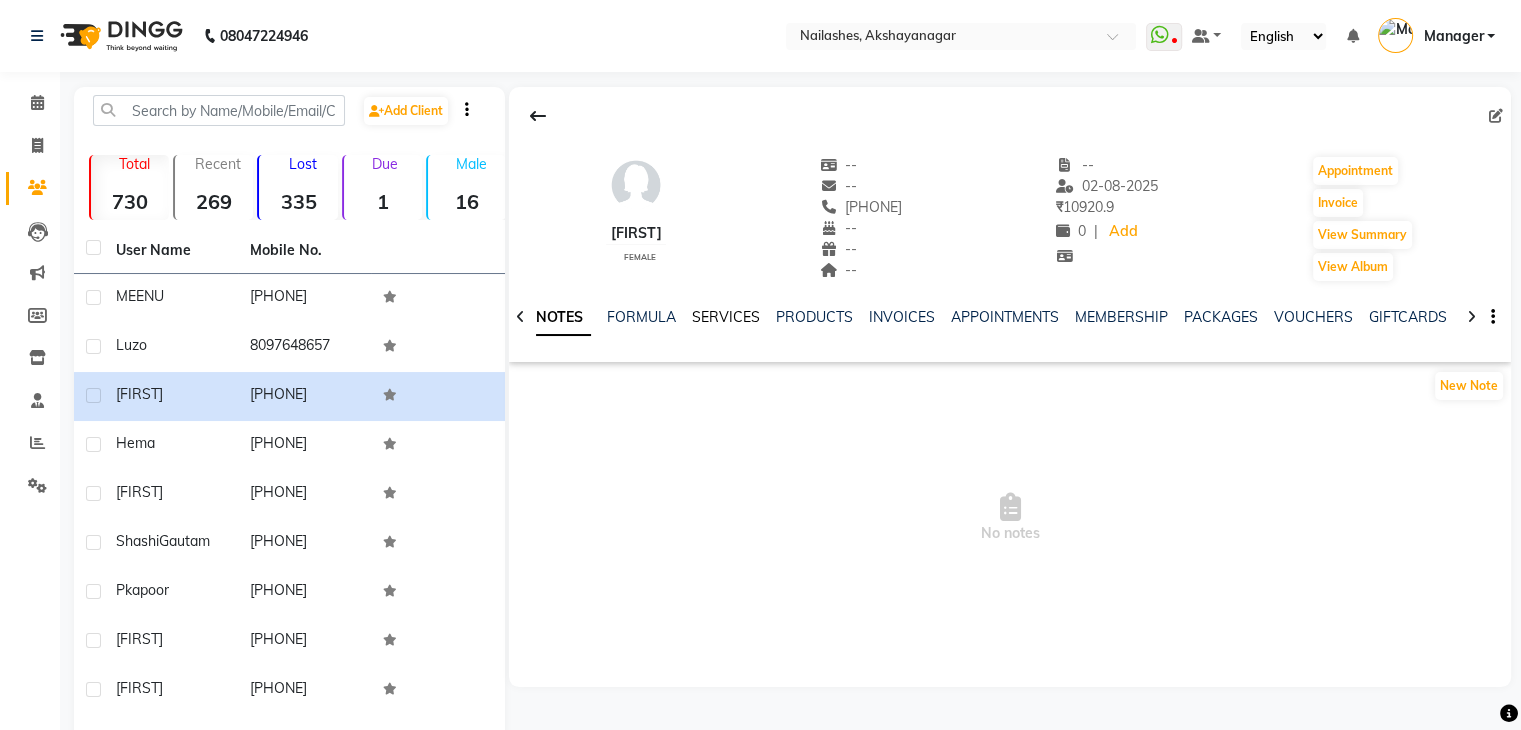 click on "SERVICES" 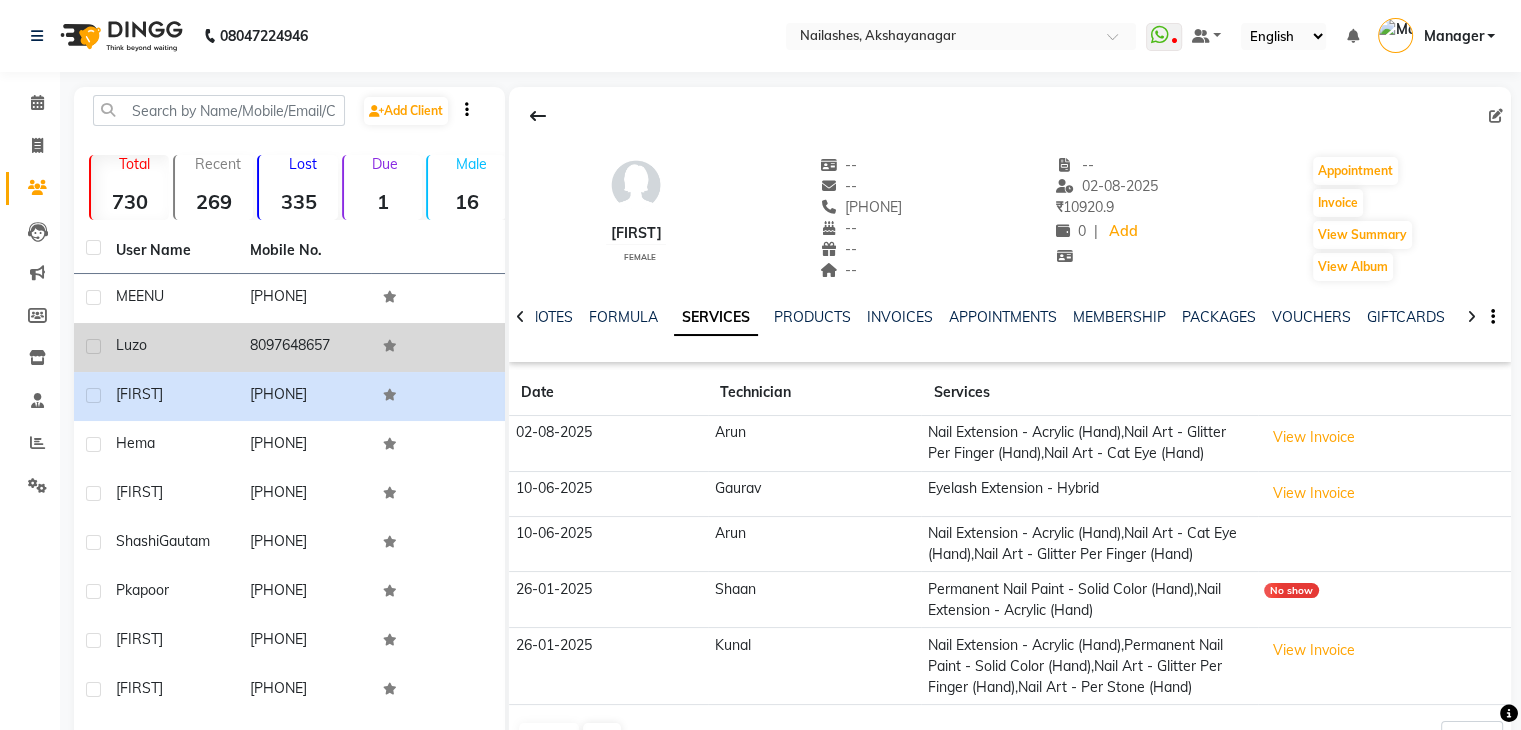 click on "8097648657" 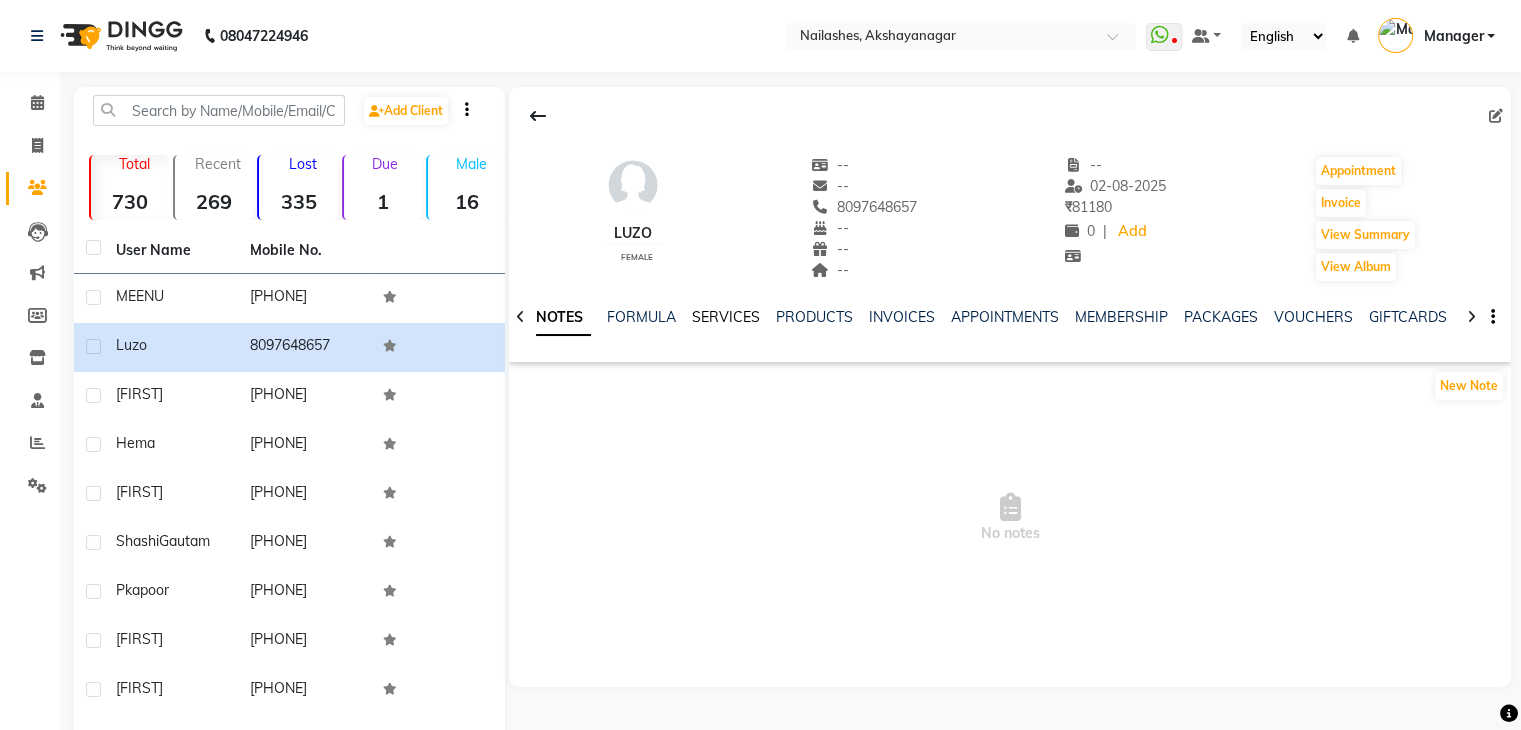 click on "SERVICES" 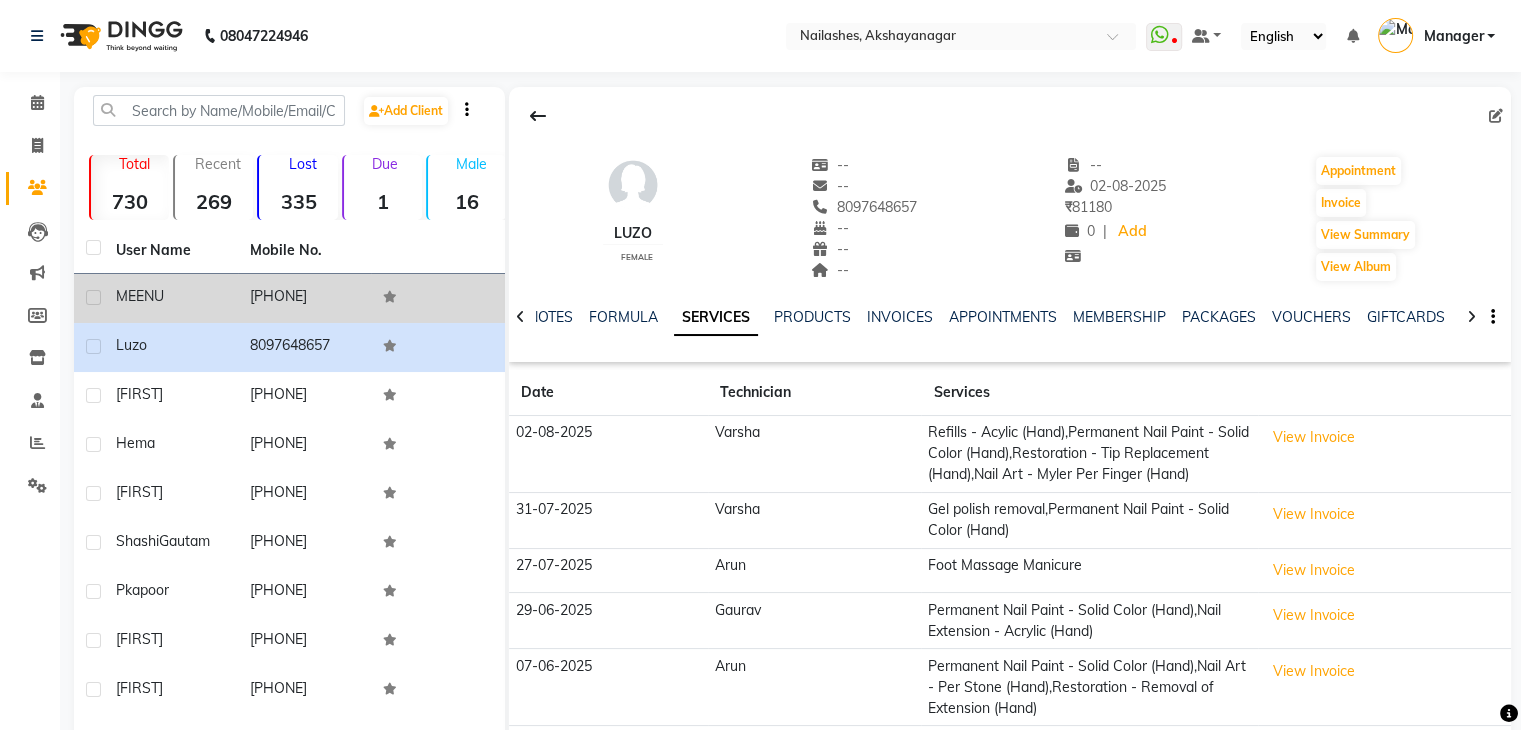 click on "MEENU" 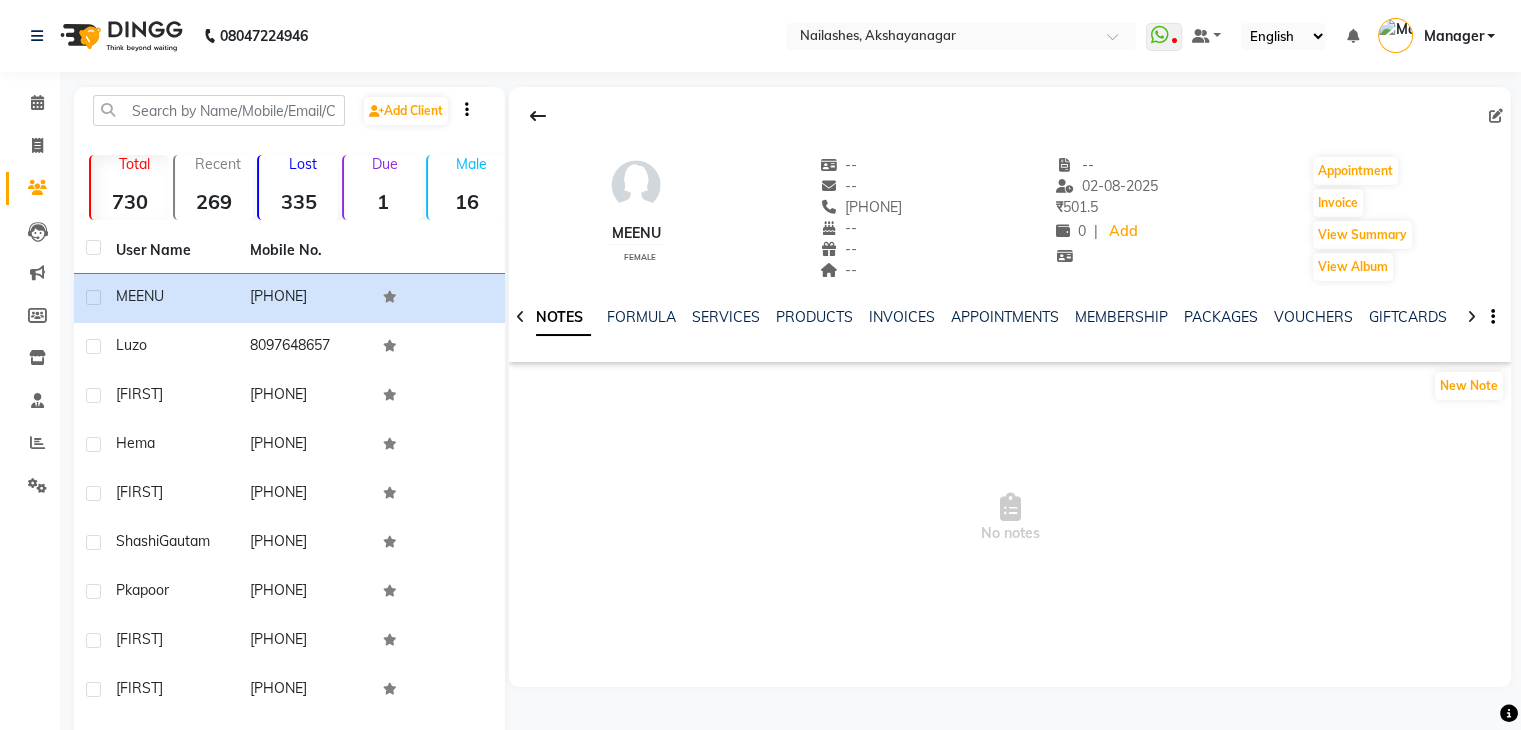 click on "SERVICES" 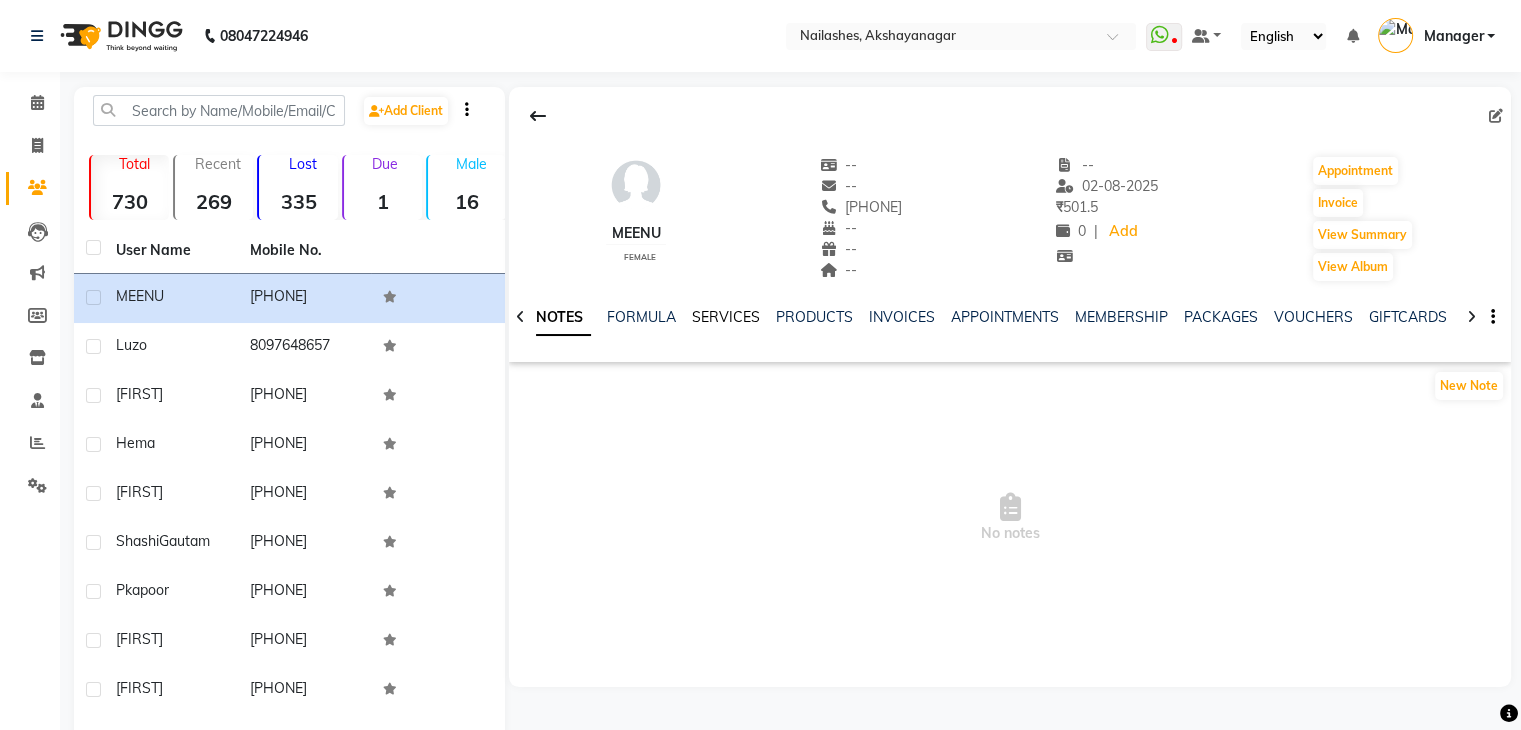 click on "SERVICES" 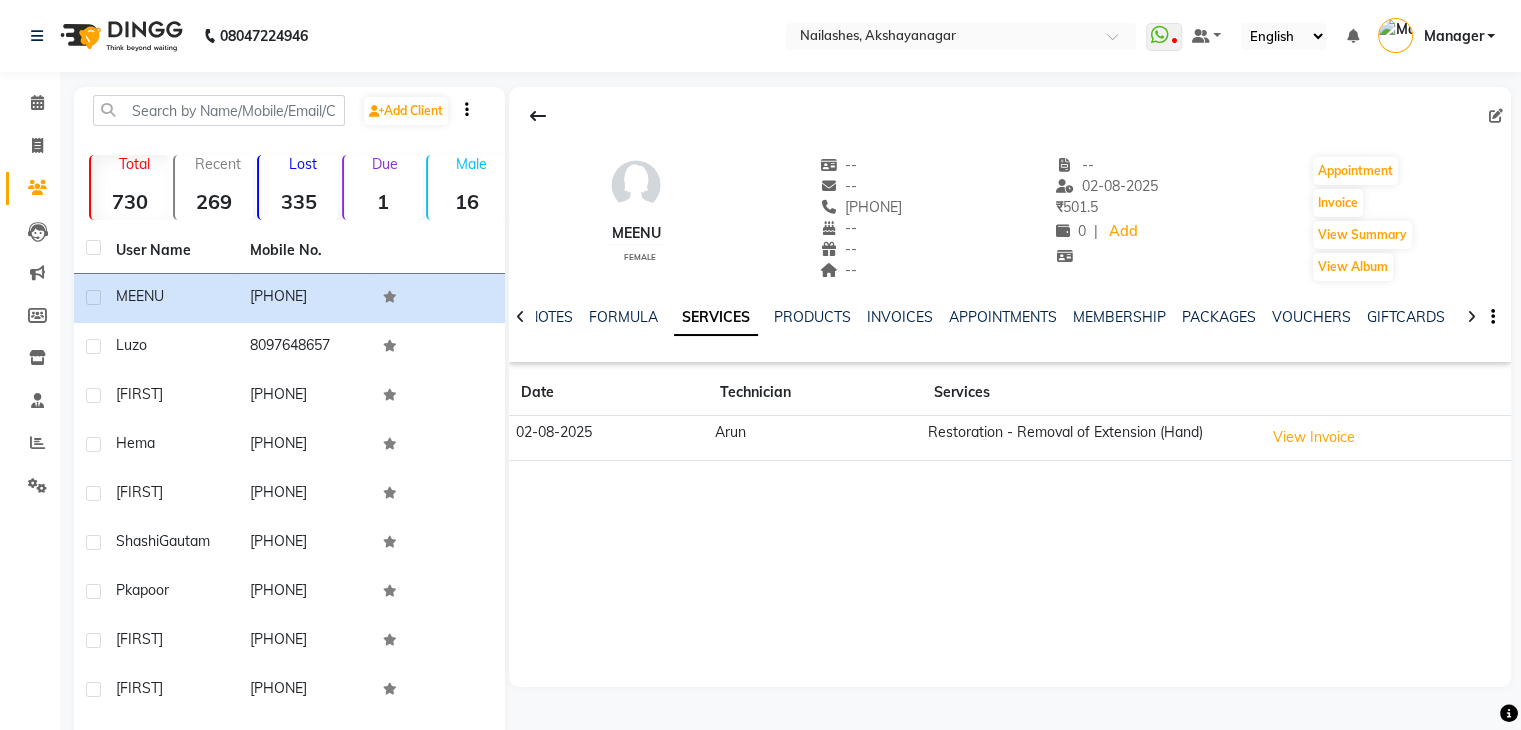 click on "[FIRST]    female  --   --   [PHONE]  --  --  --  -- [DATE] ₹  	 501.5 0 |  Add   Appointment   Invoice  View Summary  View Album  NOTES FORMULA SERVICES PRODUCTS INVOICES APPOINTMENTS MEMBERSHIP PACKAGES VOUCHERS GIFTCARDS POINTS FORMS FAMILY CARDS WALLET Date Technician Services [DATE] [FIRST] Restoration - Removal of Extension (Hand)  View Invoice" 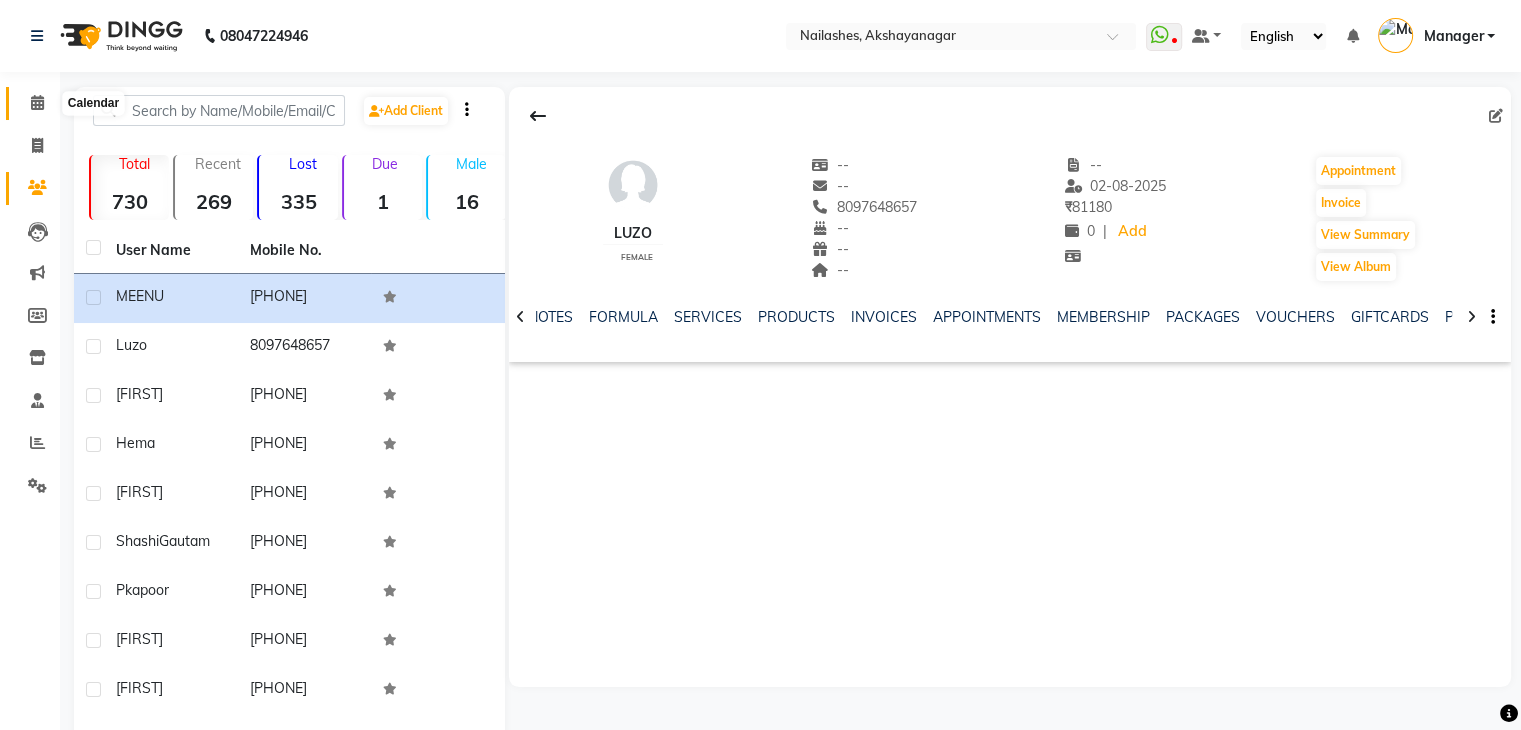 click 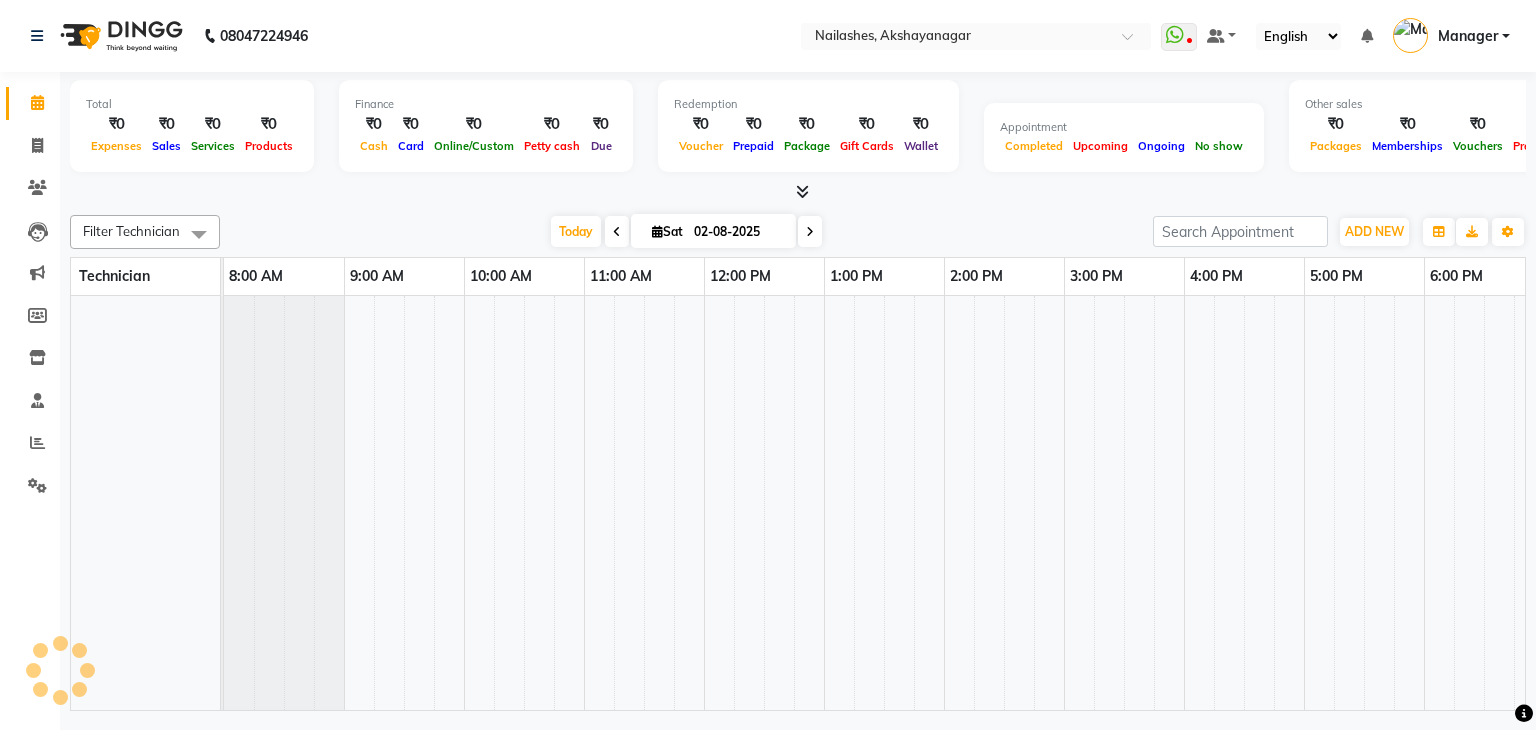 scroll, scrollTop: 0, scrollLeft: 0, axis: both 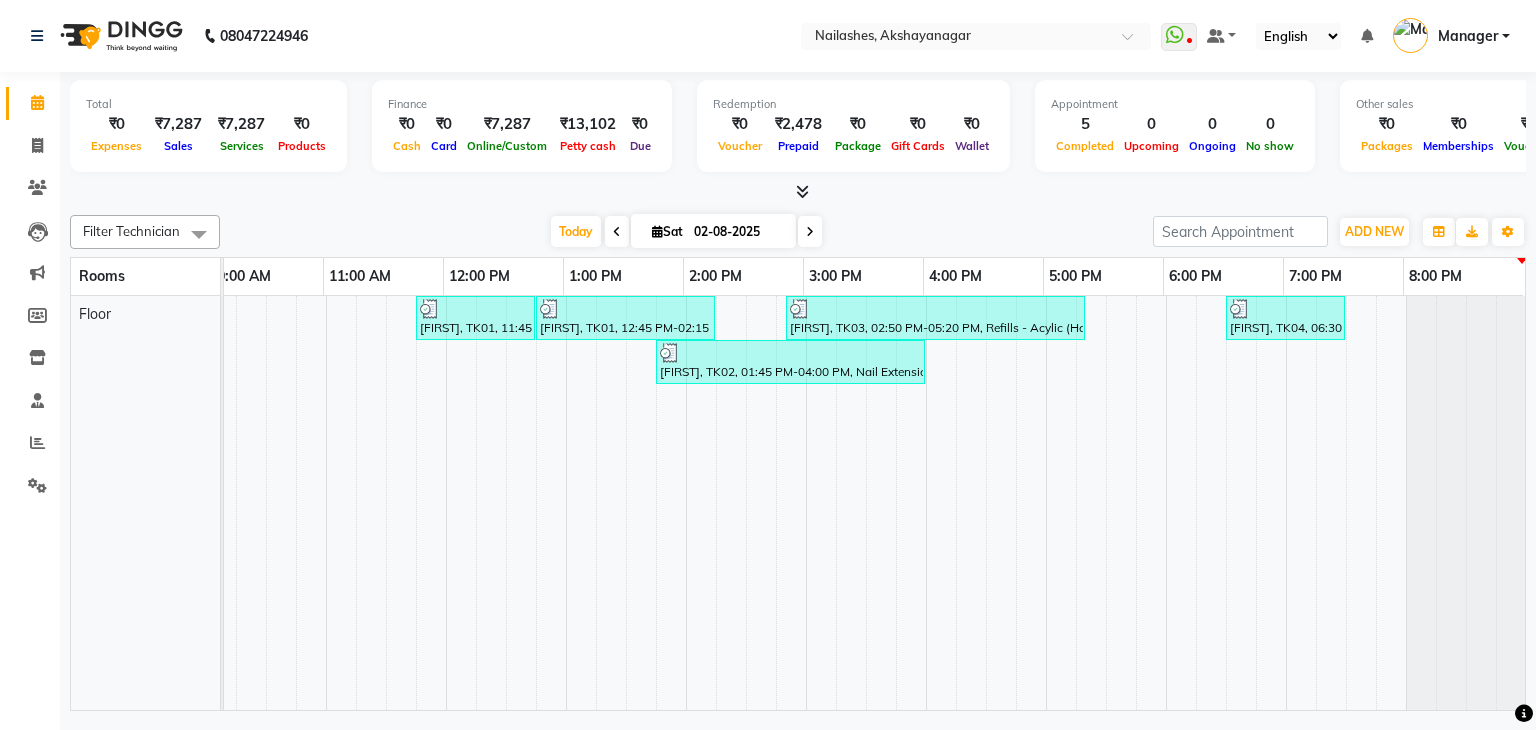 click on "[FIRST], TK03, 02:50 PM-05:20 PM, Refills - Acylic (Hand),Permanent Nail Paint - Solid Color (Hand),Restoration - Tip Replacement (Hand),Nail Art - Myler Per Finger (Hand)" at bounding box center (935, 318) 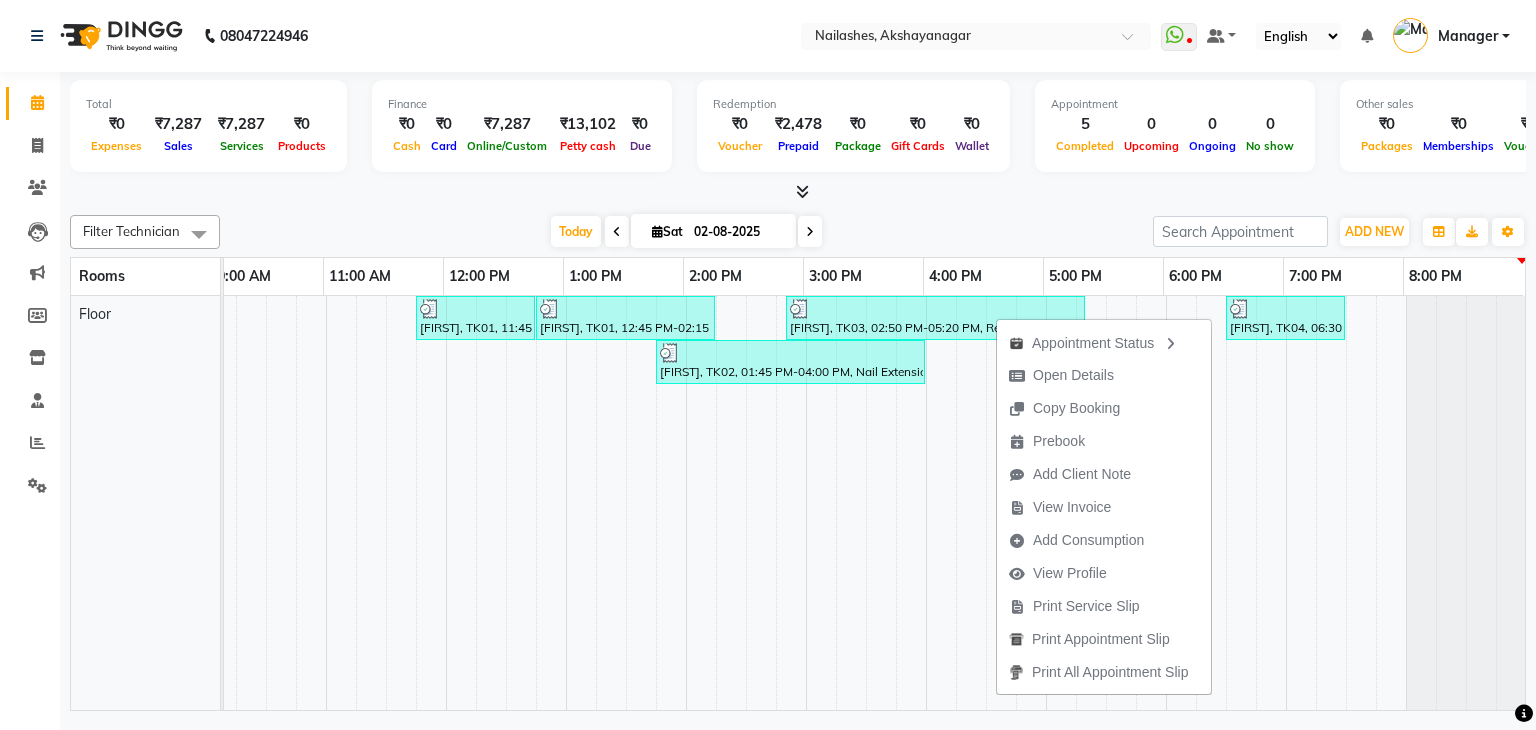 click at bounding box center (941, 503) 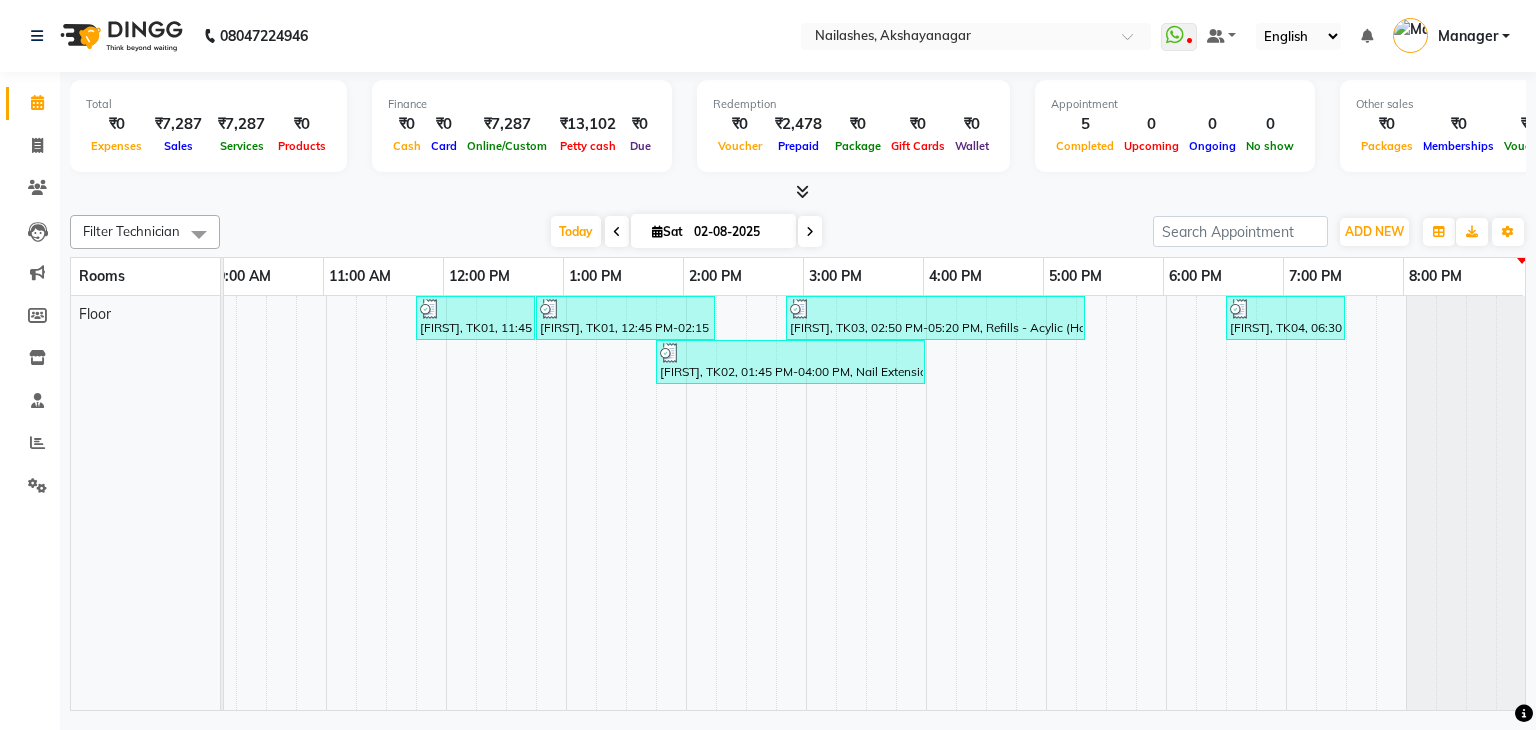 click at bounding box center [1285, 309] 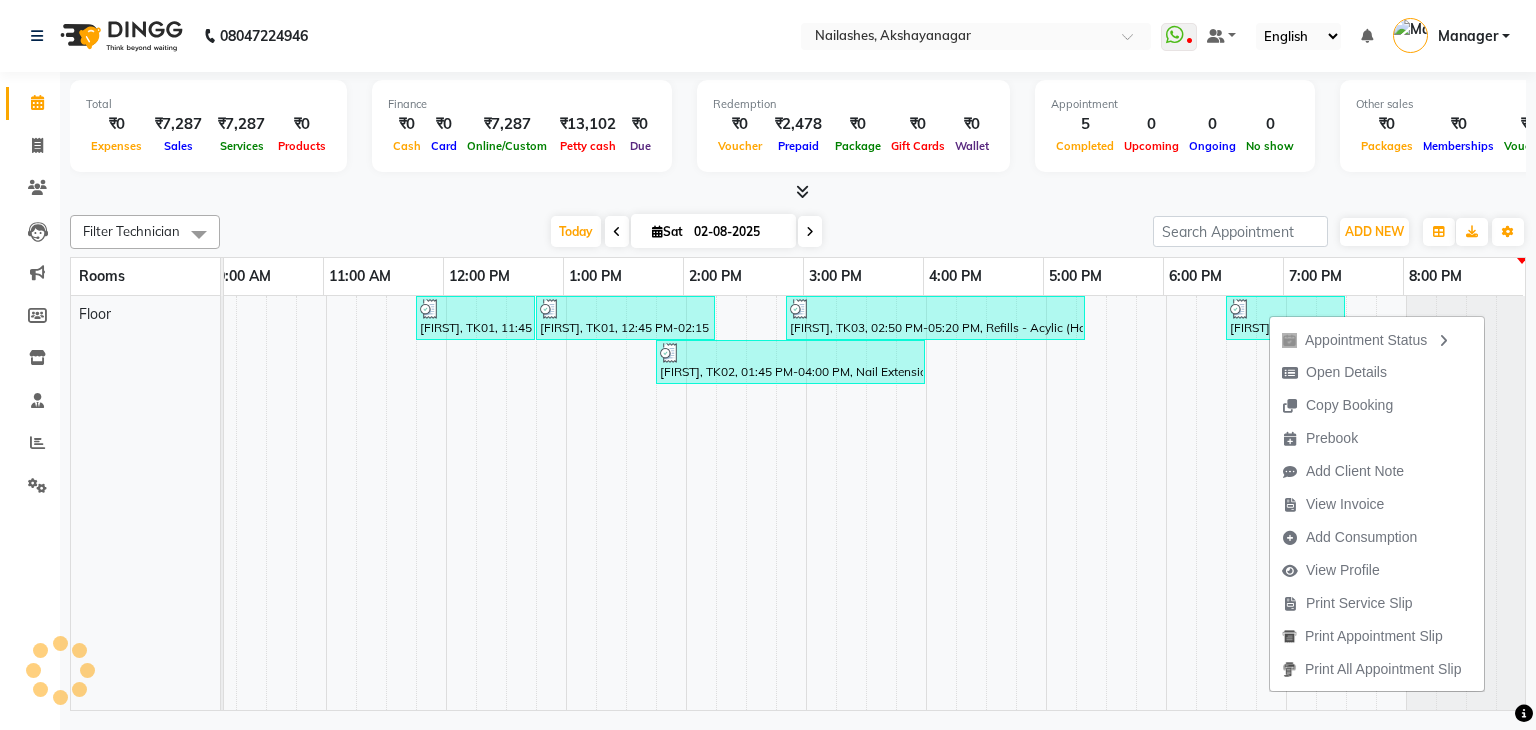 click on "Appointment Status
Open Details
Copy Booking
Prebook
Add Client Note
View Invoice
Add Consumption
View Profile
Print Service Slip
Print Appointment Slip
Print All Appointment Slip" at bounding box center [1377, 503] 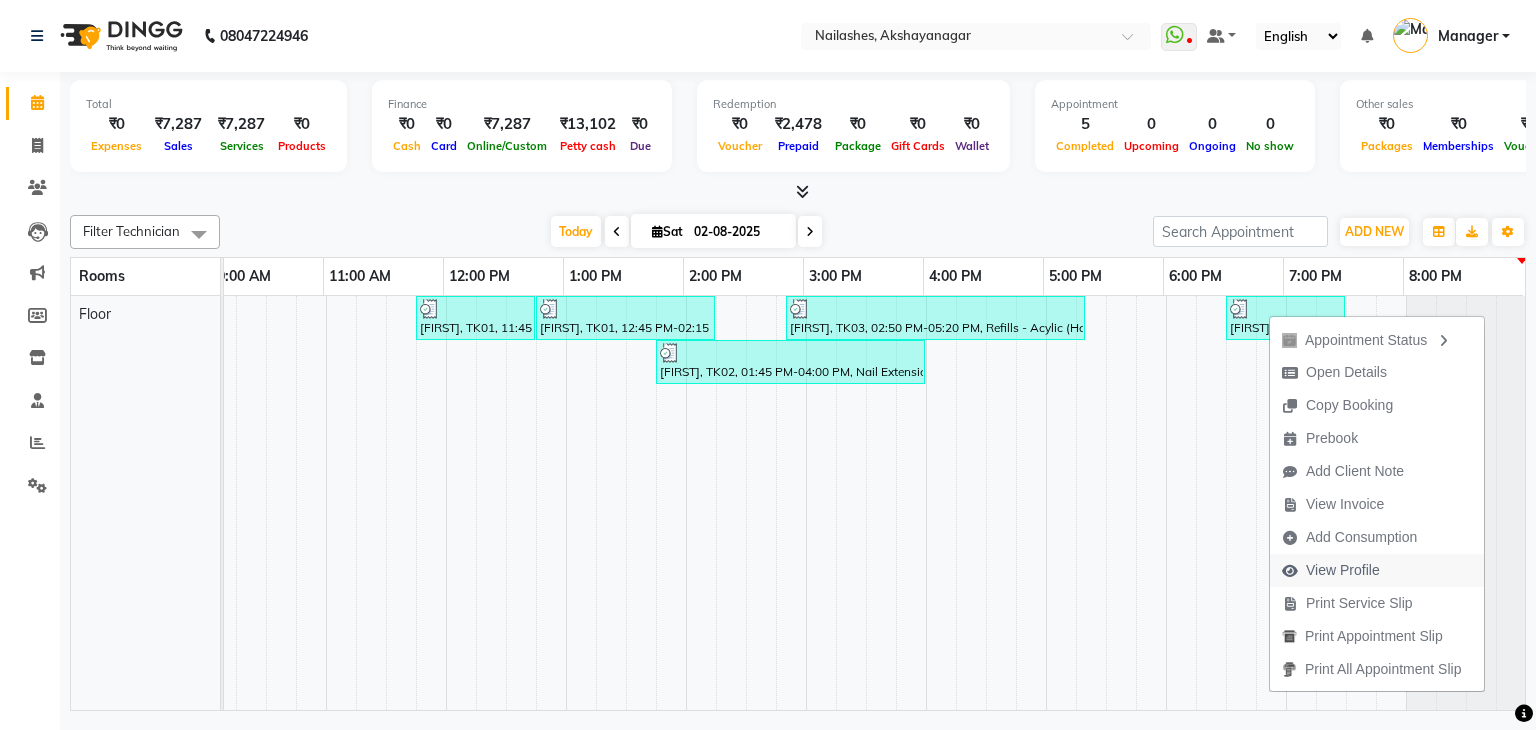 click on "View Profile" at bounding box center [1343, 570] 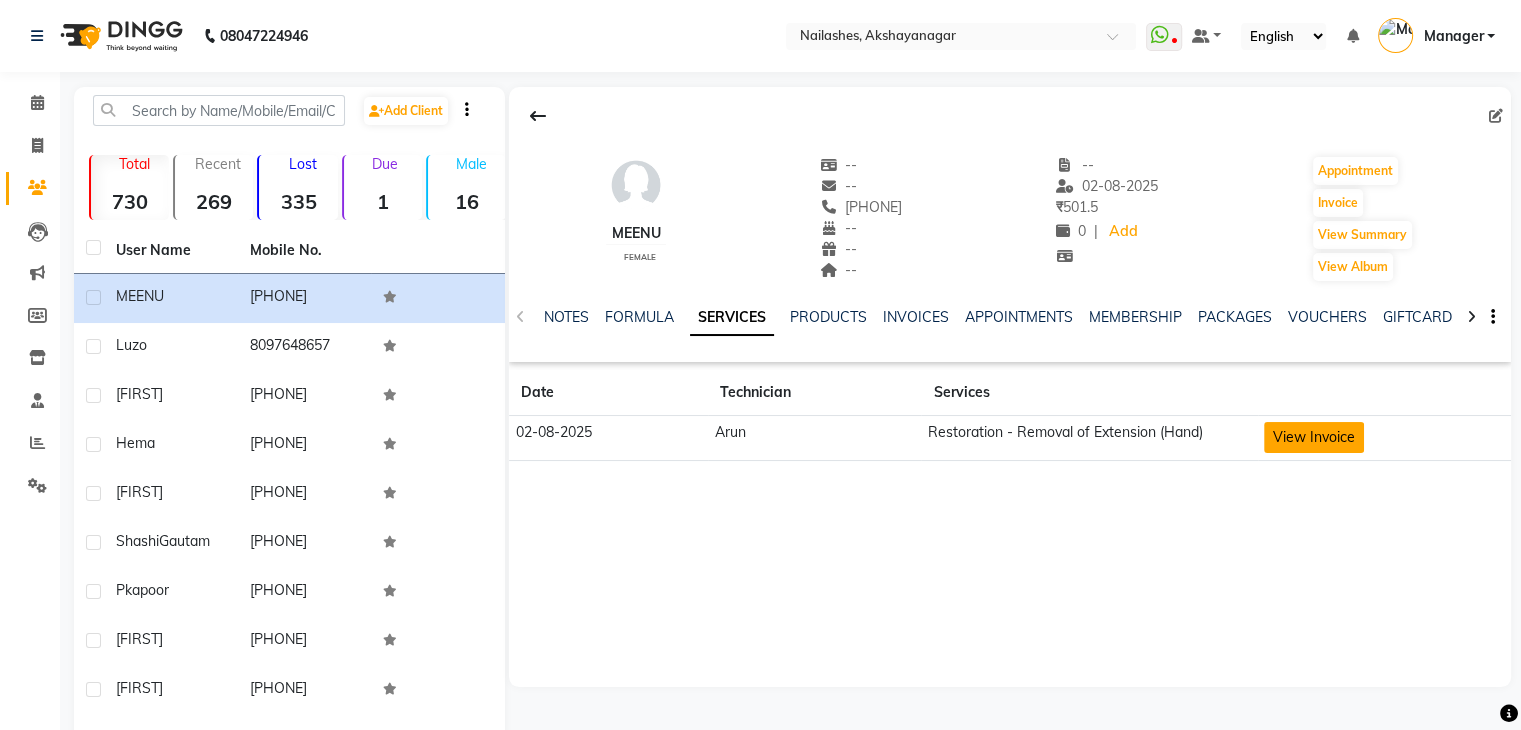 click on "View Invoice" 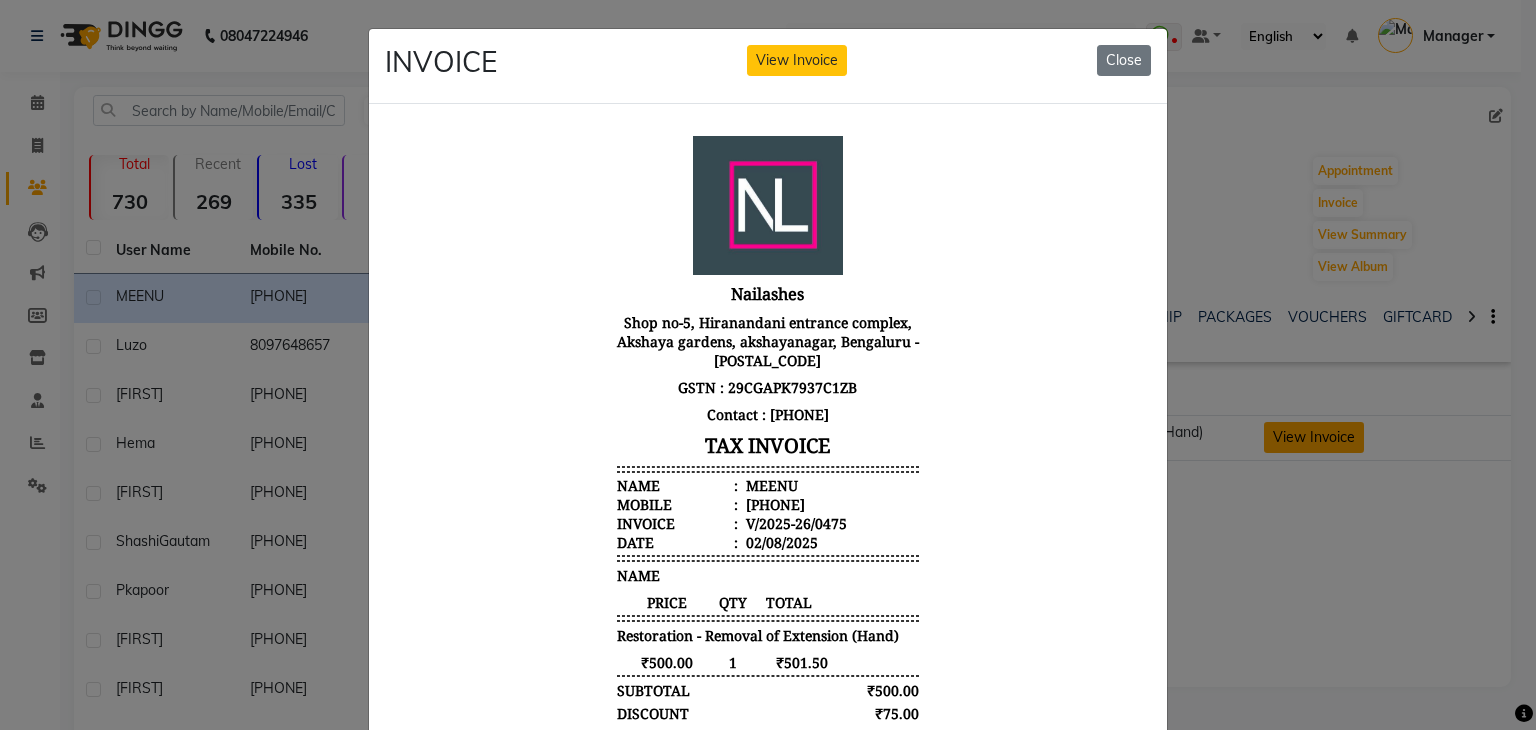 scroll, scrollTop: 16, scrollLeft: 0, axis: vertical 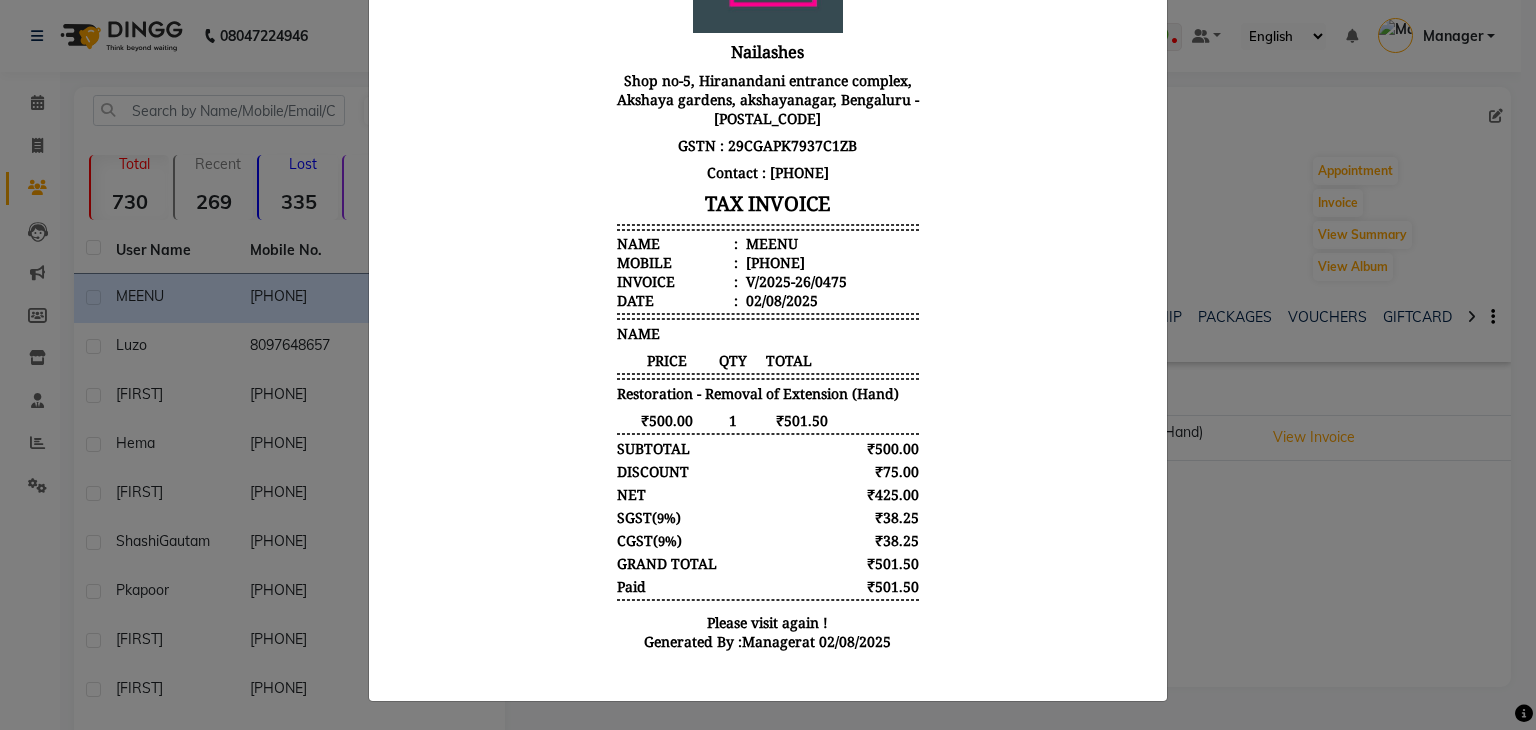 click on "INVOICE View Invoice Close" 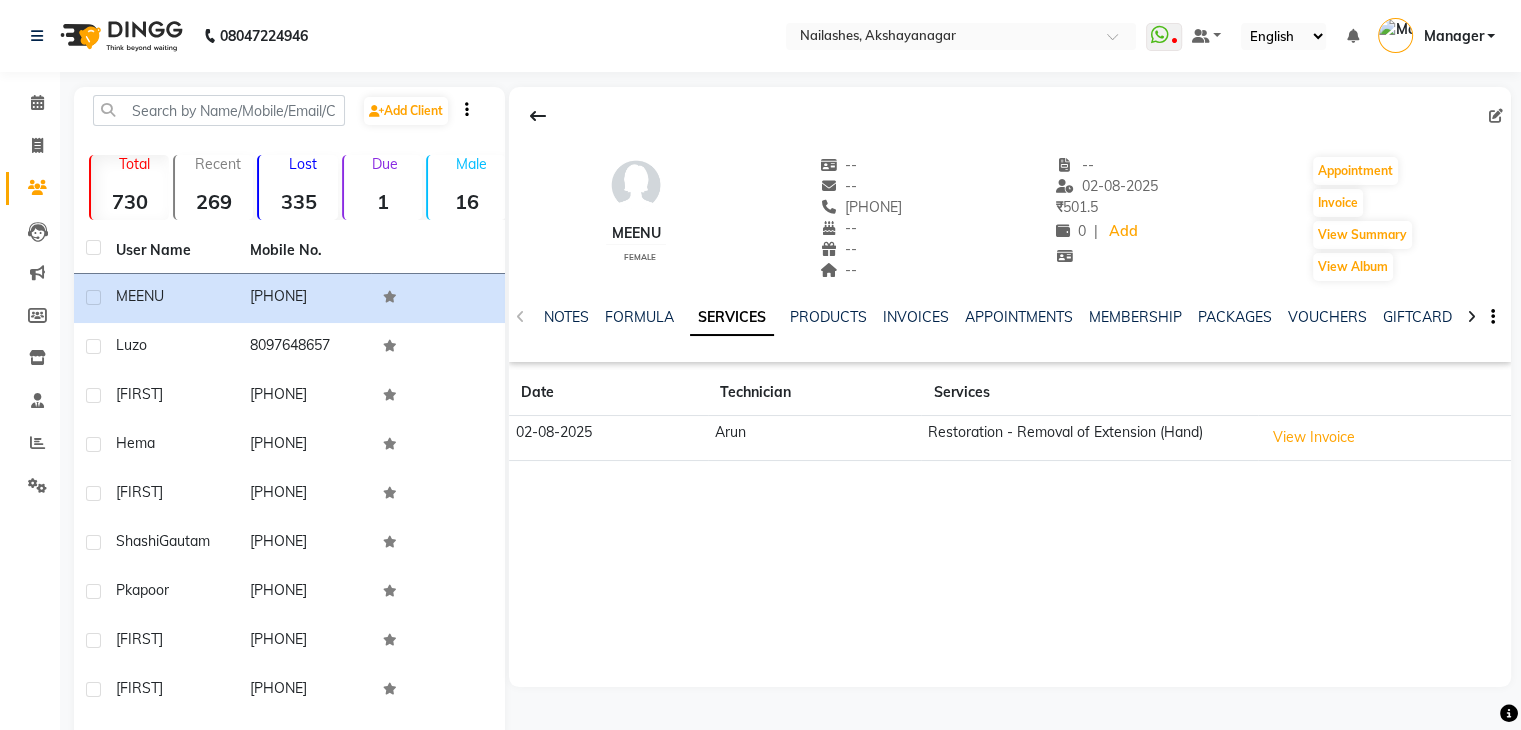 click on "[FIRST]    female  --   --   [PHONE]  --  --  --  -- [DATE] ₹  	 501.5 0 |  Add   Appointment   Invoice  View Summary  View Album  NOTES FORMULA SERVICES PRODUCTS INVOICES APPOINTMENTS MEMBERSHIP PACKAGES VOUCHERS GIFTCARDS POINTS FORMS FAMILY CARDS WALLET Date Technician Services [DATE] [FIRST] Restoration - Removal of Extension (Hand)  View Invoice" 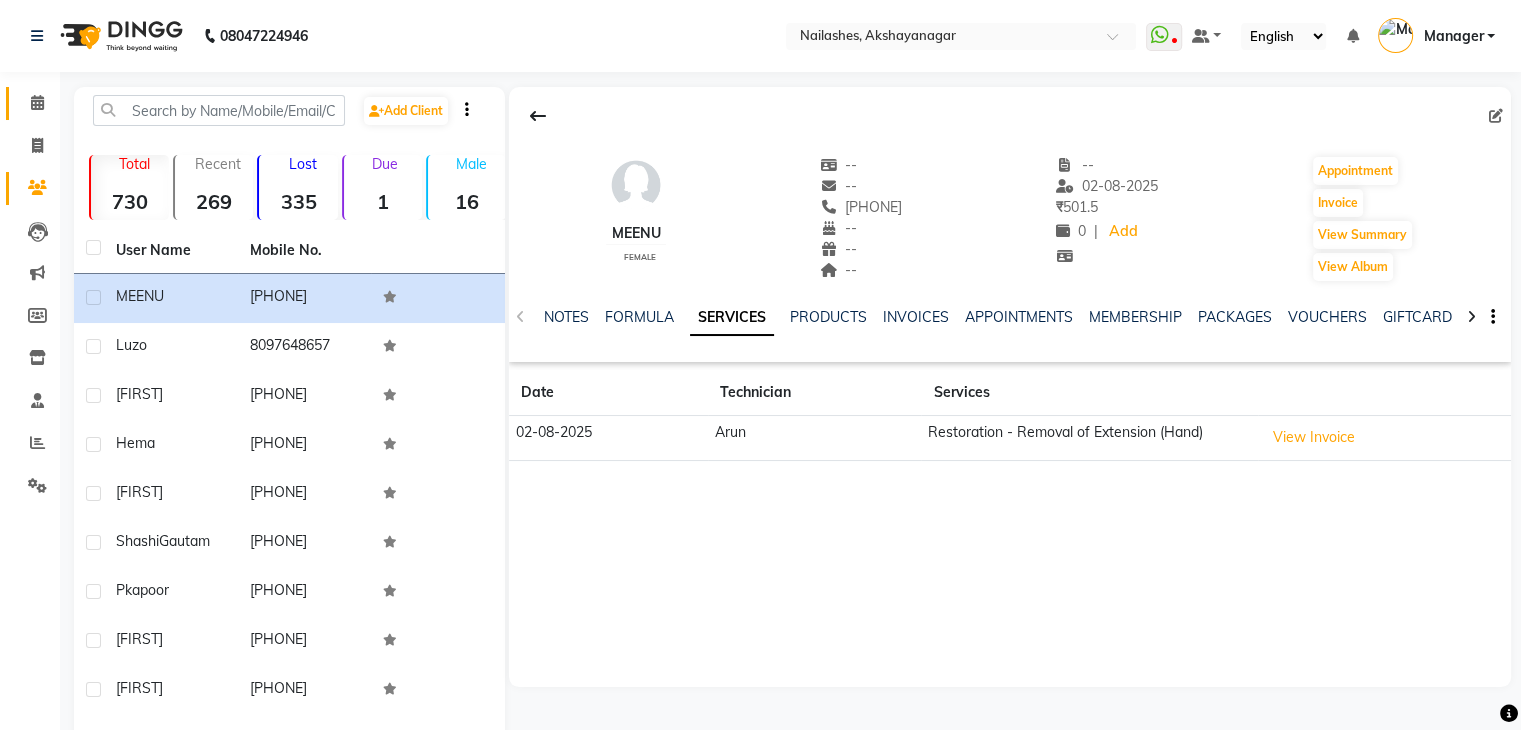 click on "Calendar" 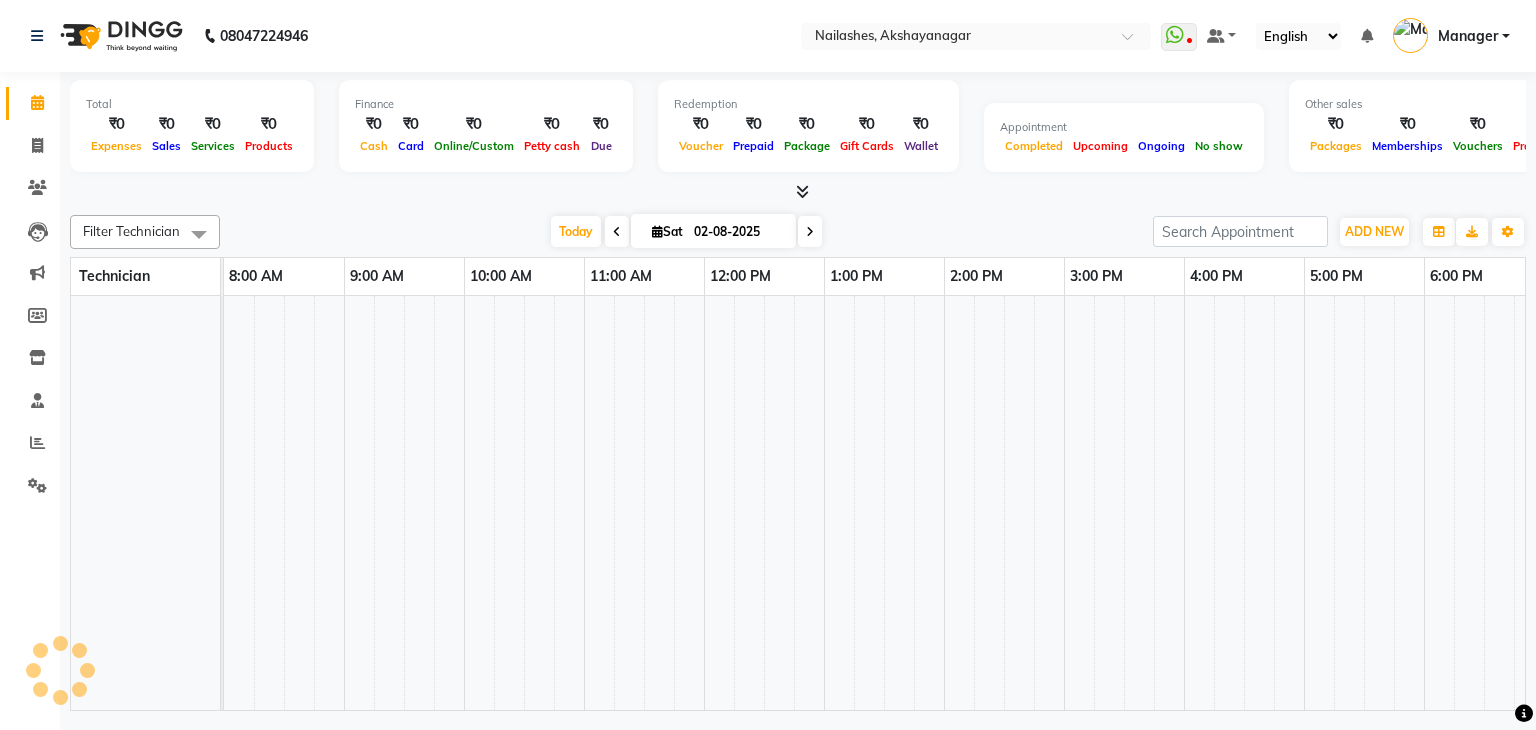 scroll, scrollTop: 0, scrollLeft: 0, axis: both 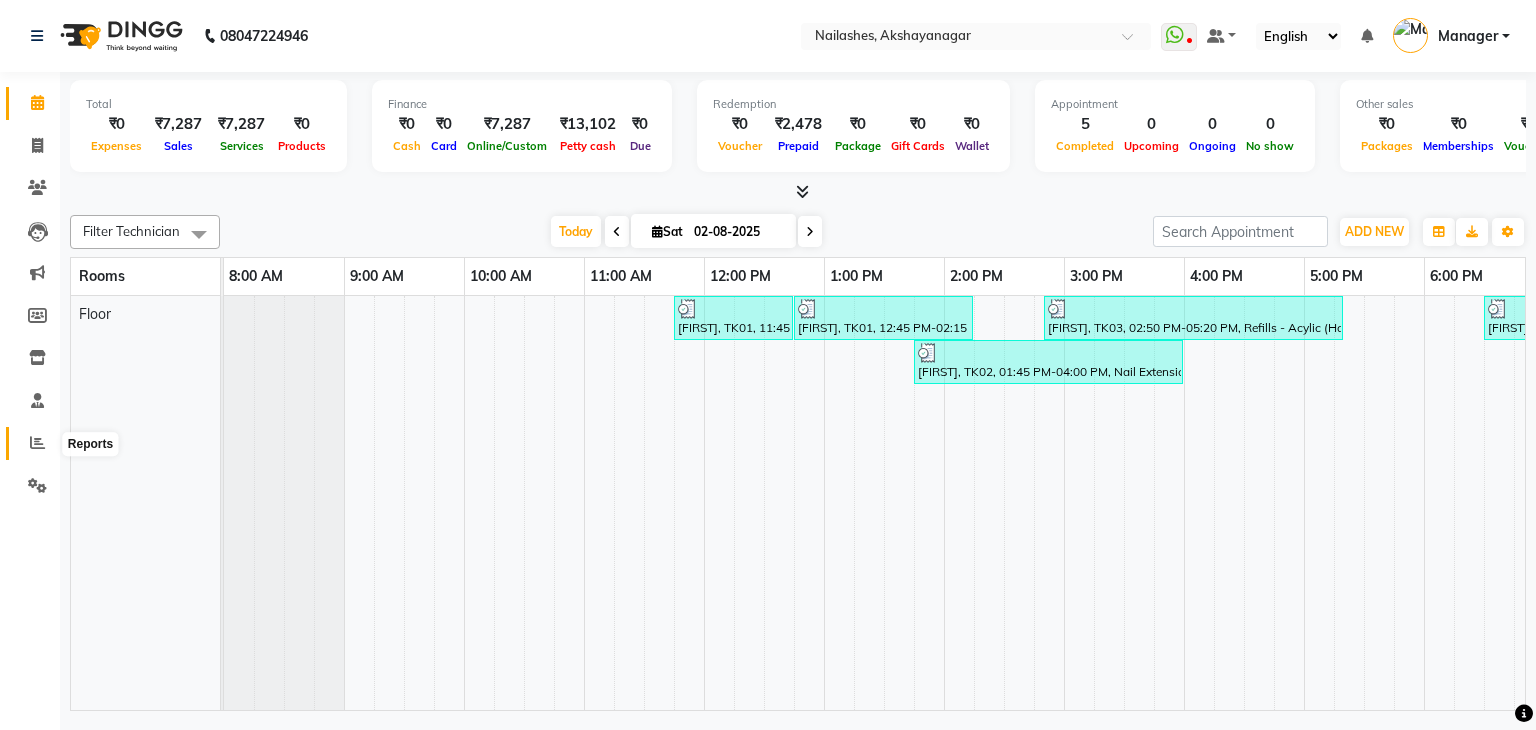 click 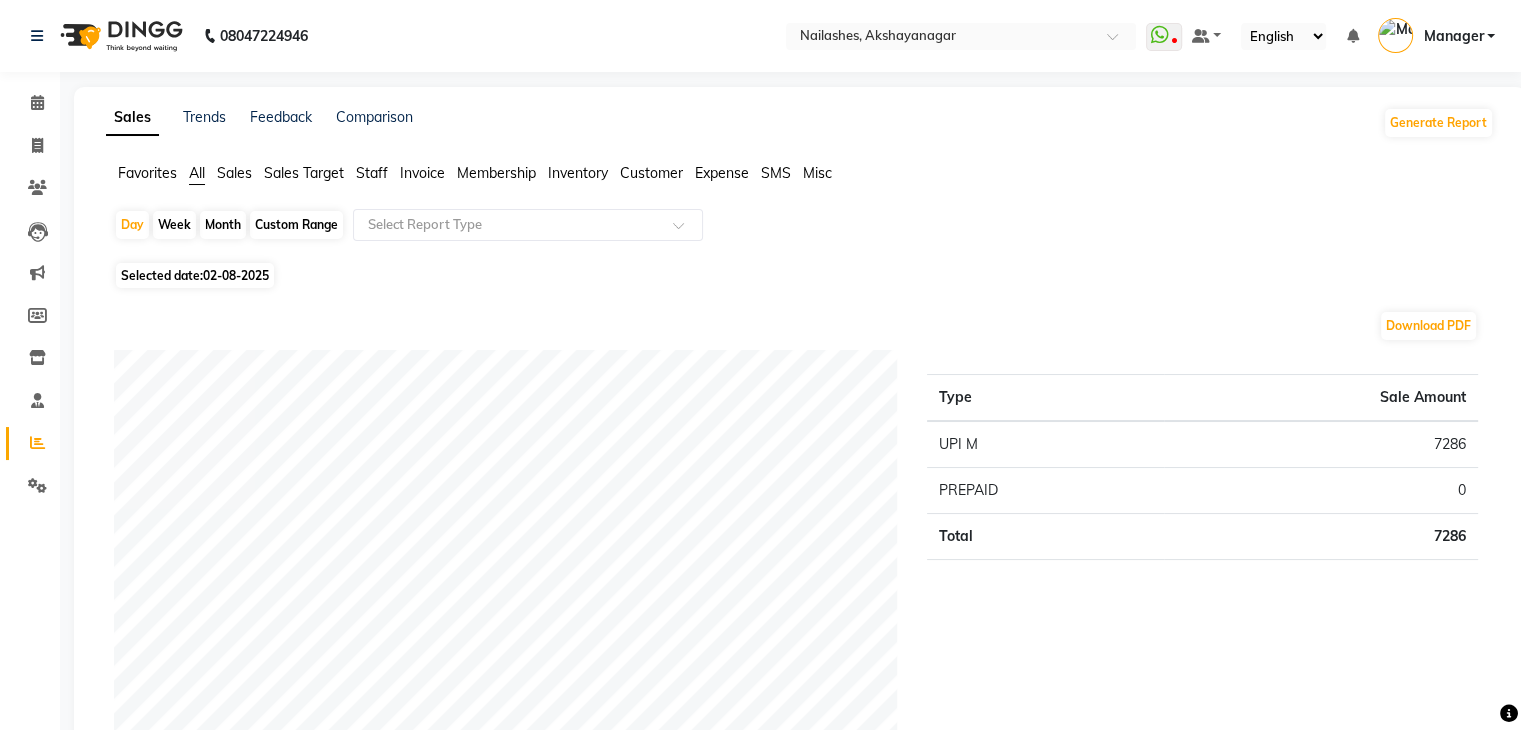 click on "Staff" 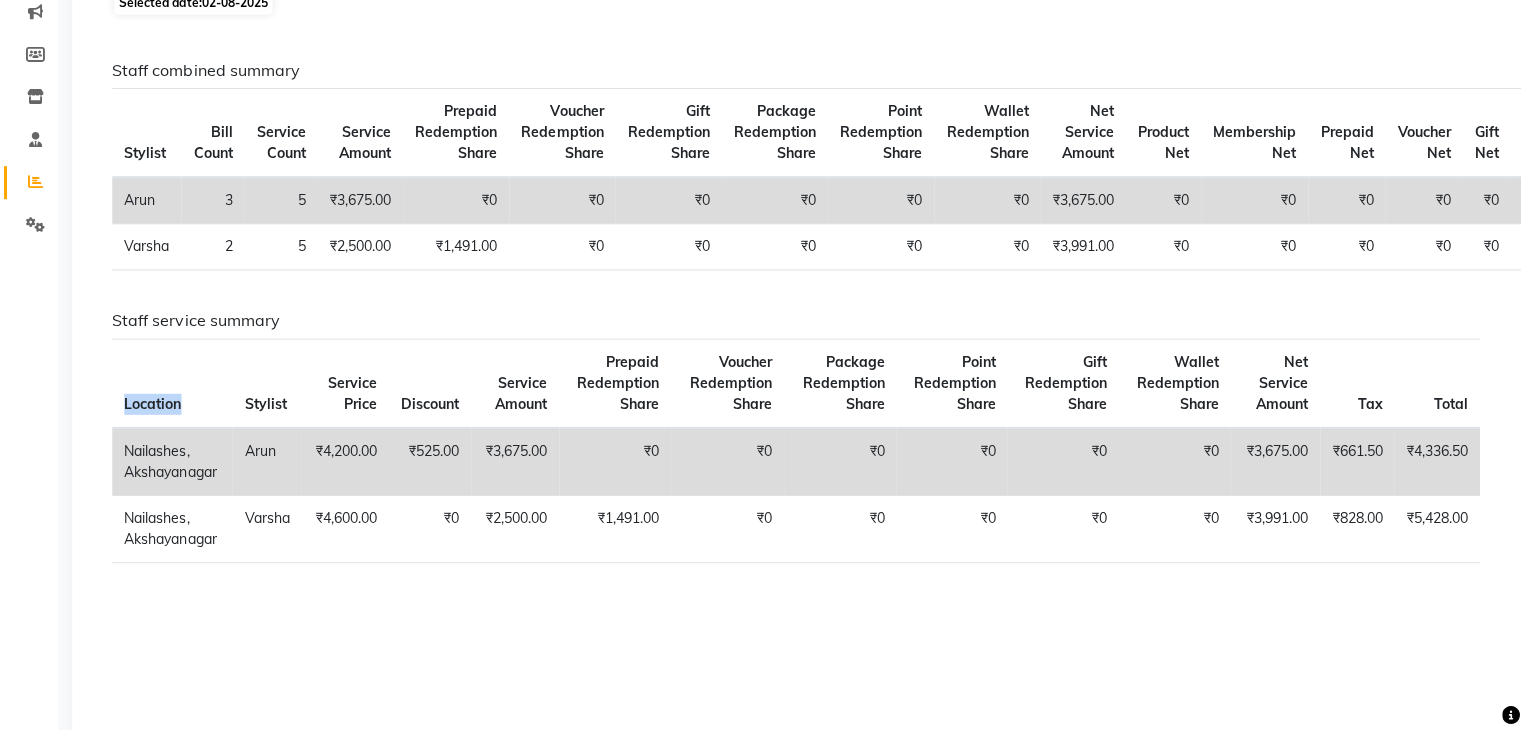 scroll, scrollTop: 249, scrollLeft: 0, axis: vertical 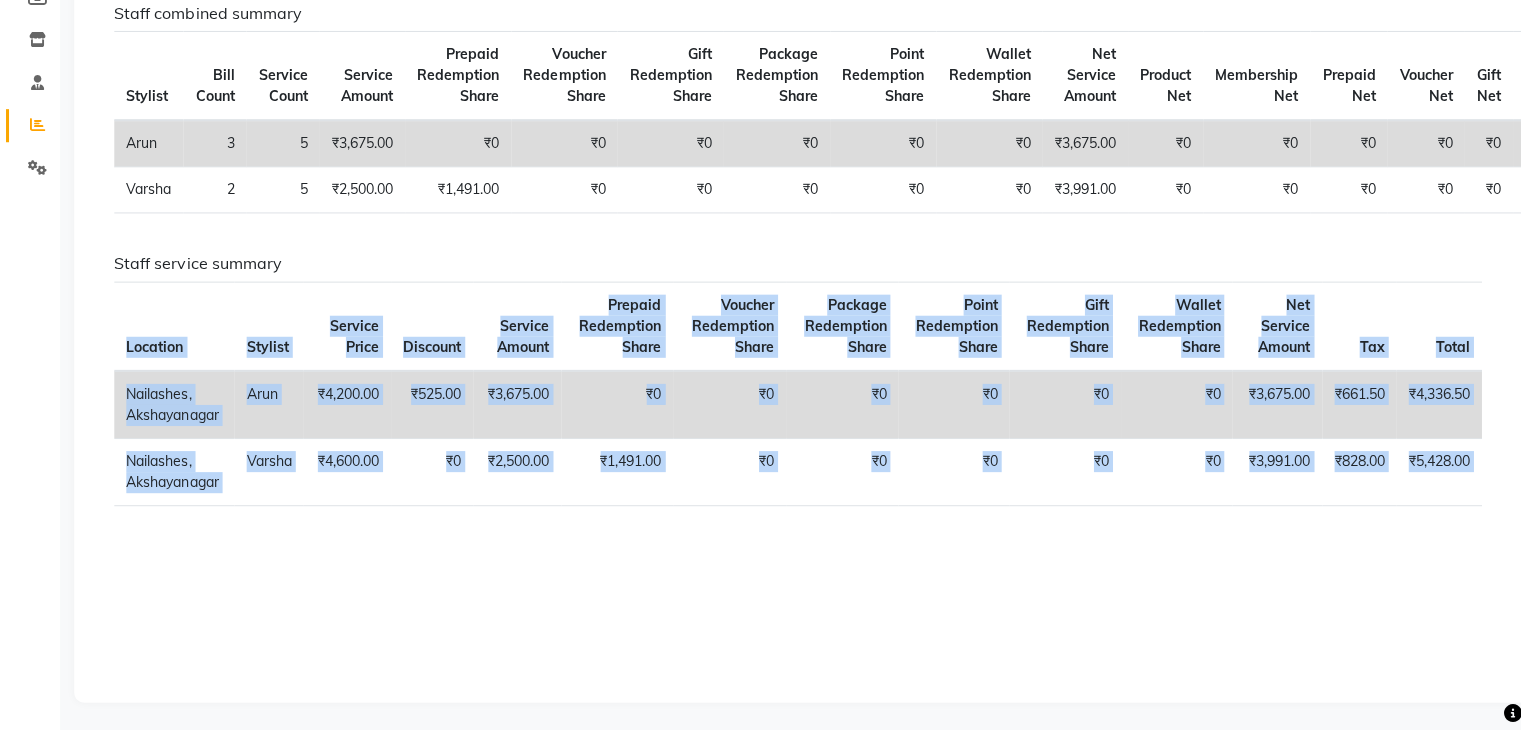 copy on "Location Stylist Service Price Discount Service Amount Prepaid Redemption Share Voucher Redemption Share Package Redemption Share Point Redemption Share Gift Redemption Share Wallet Redemption Share Net Service Amount Tax Total  Nailashes, Akshayanagar  [FIRST] ₹4,200.00 ₹525.00 ₹3,675.00 ₹0 ₹0 ₹0 ₹0 ₹0 ₹0 ₹3,675.00 ₹661.50 ₹4,336.50  Nailashes, Akshayanagar  [FIRST] ₹4,600.00 ₹0 ₹2,500.00 ₹1,491.00 ₹0 ₹0 ₹0 ₹0 ₹0 ₹3,991.00 ₹828.00 ₹5,428.00 ★ Mark as Favorite  Choose how you'd like to save "" report to favorites  Save to Personal Favorites: 	 Only you can see this report in your favorites tab. Share with Organization: 	 Everyone in your organization can see this report in their favorites tab.  Save to Favorites
Help
No resul" 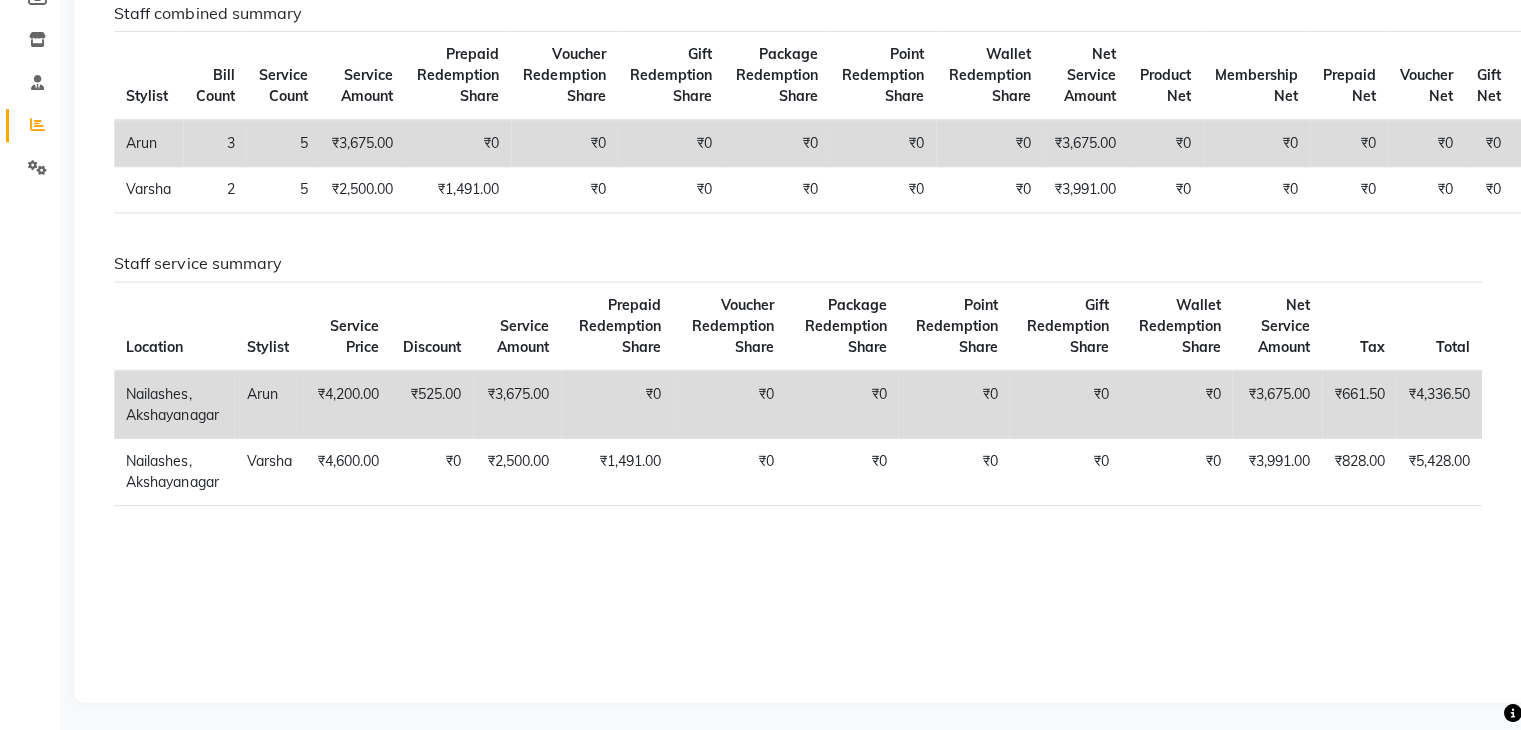 click on "Completed InProgress Upcoming Dropped Tentative Check-In Confirm" 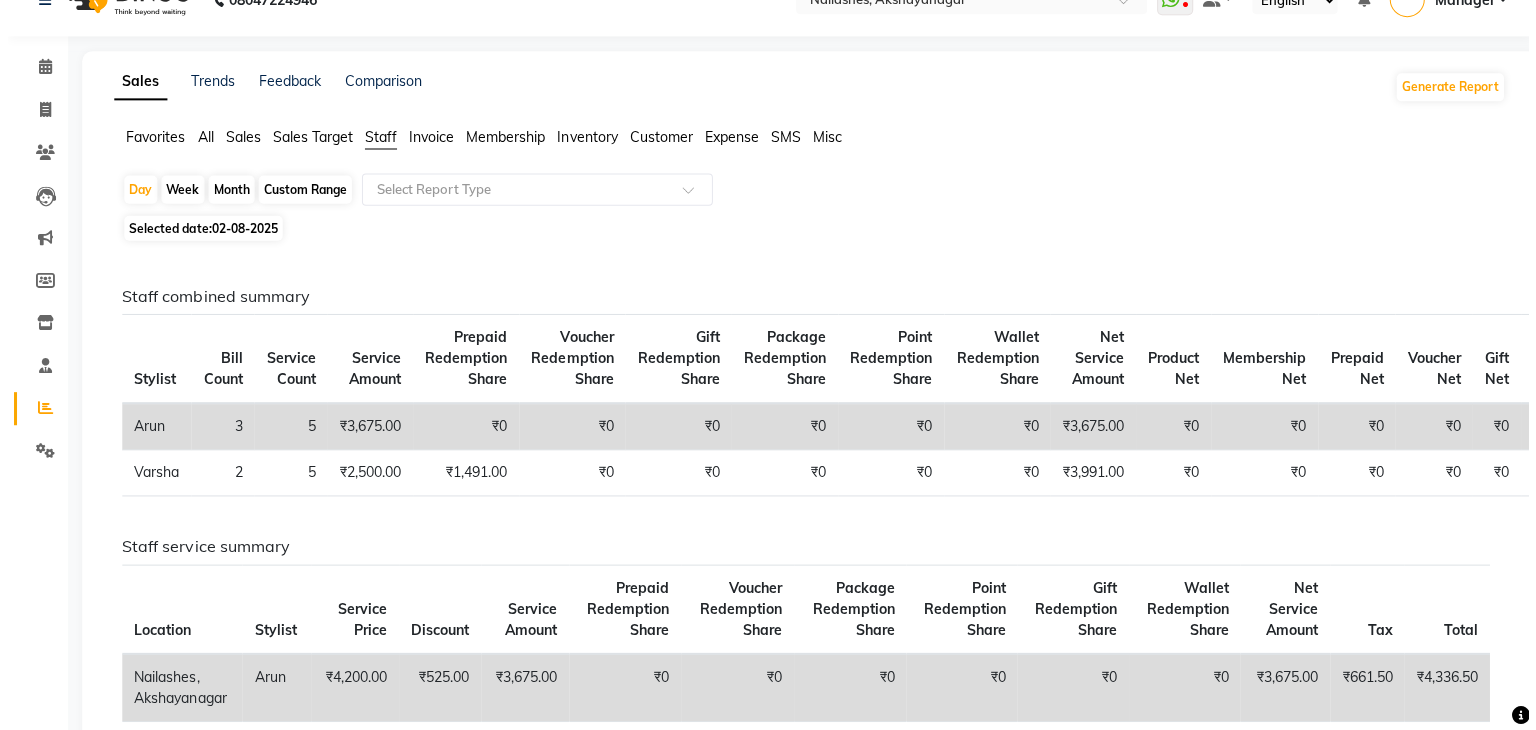 scroll, scrollTop: 0, scrollLeft: 0, axis: both 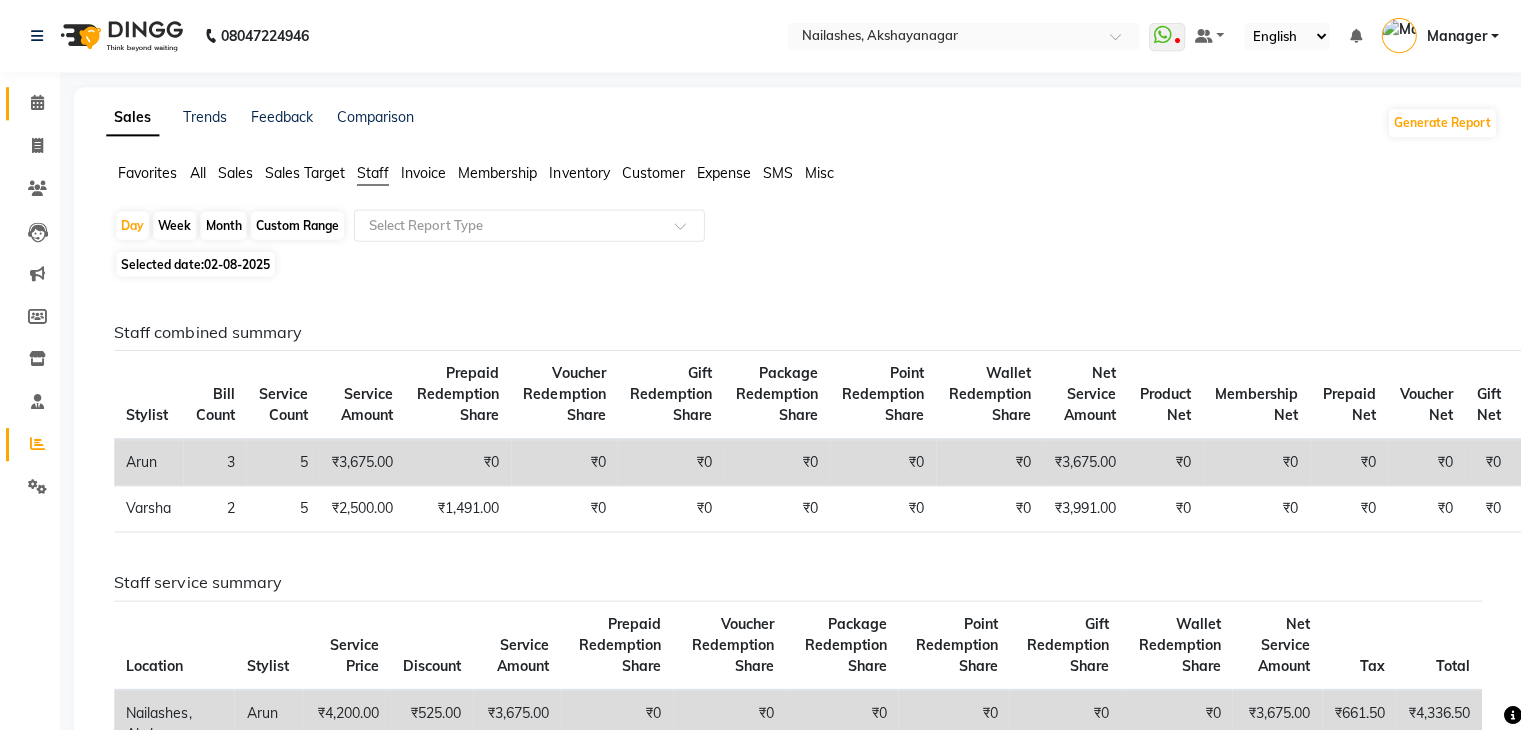 click 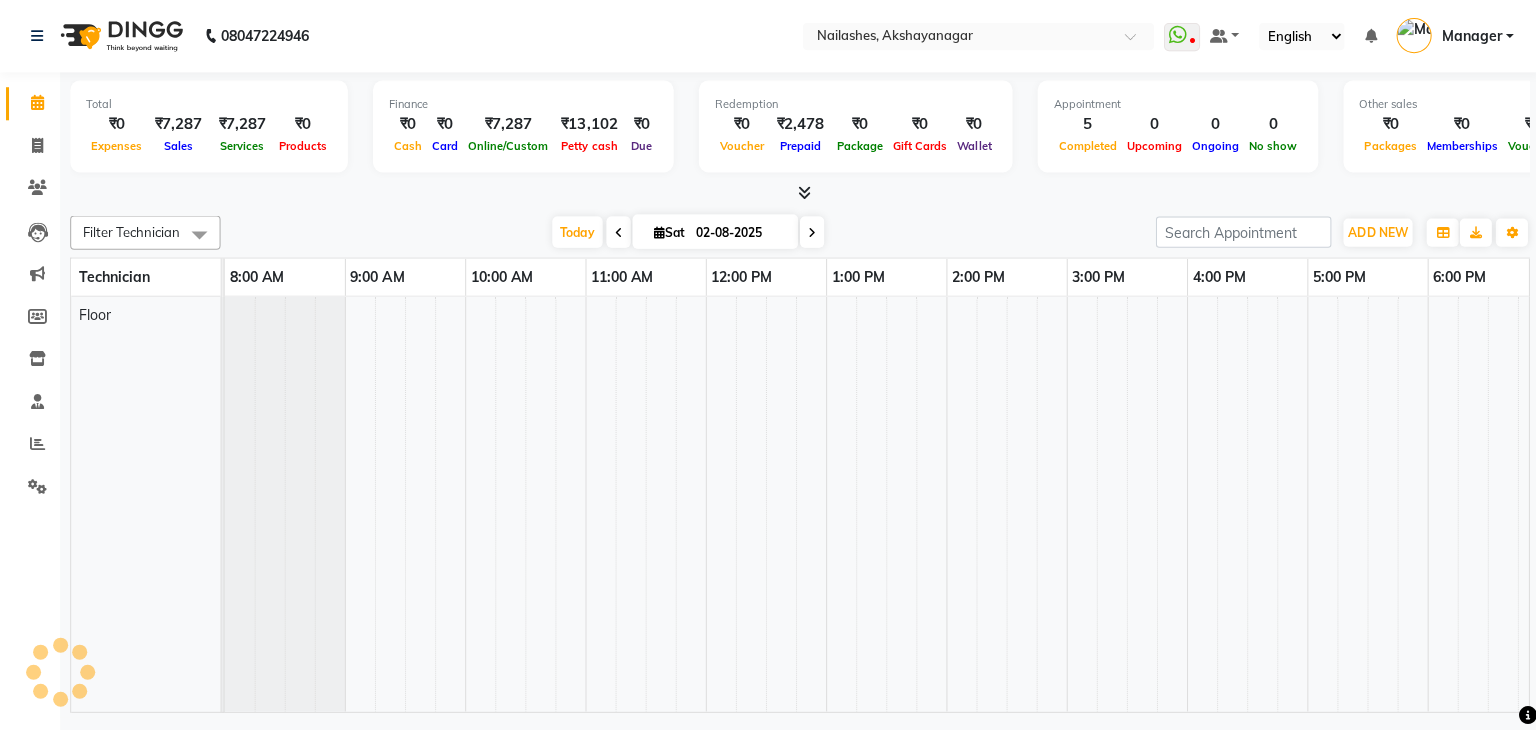 scroll, scrollTop: 0, scrollLeft: 0, axis: both 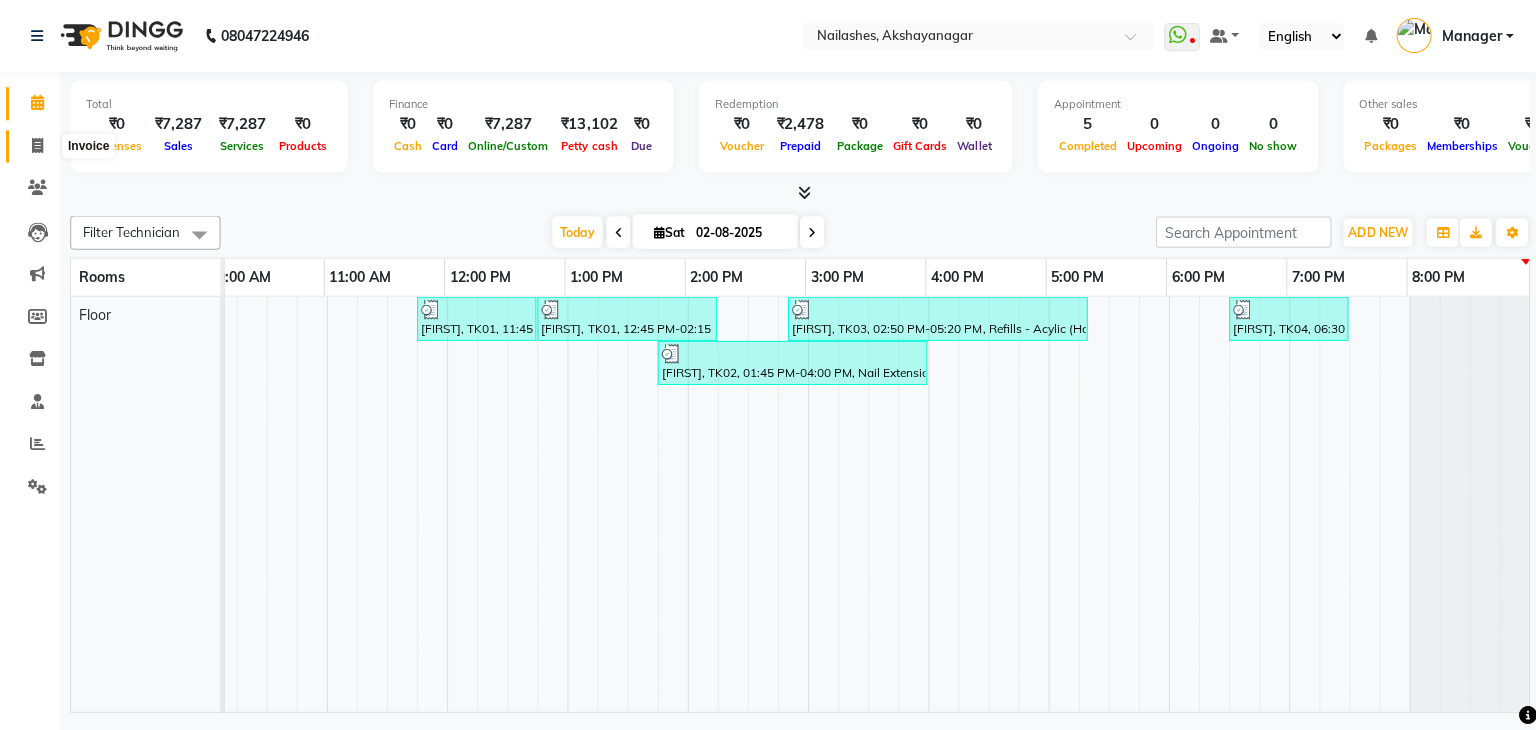click 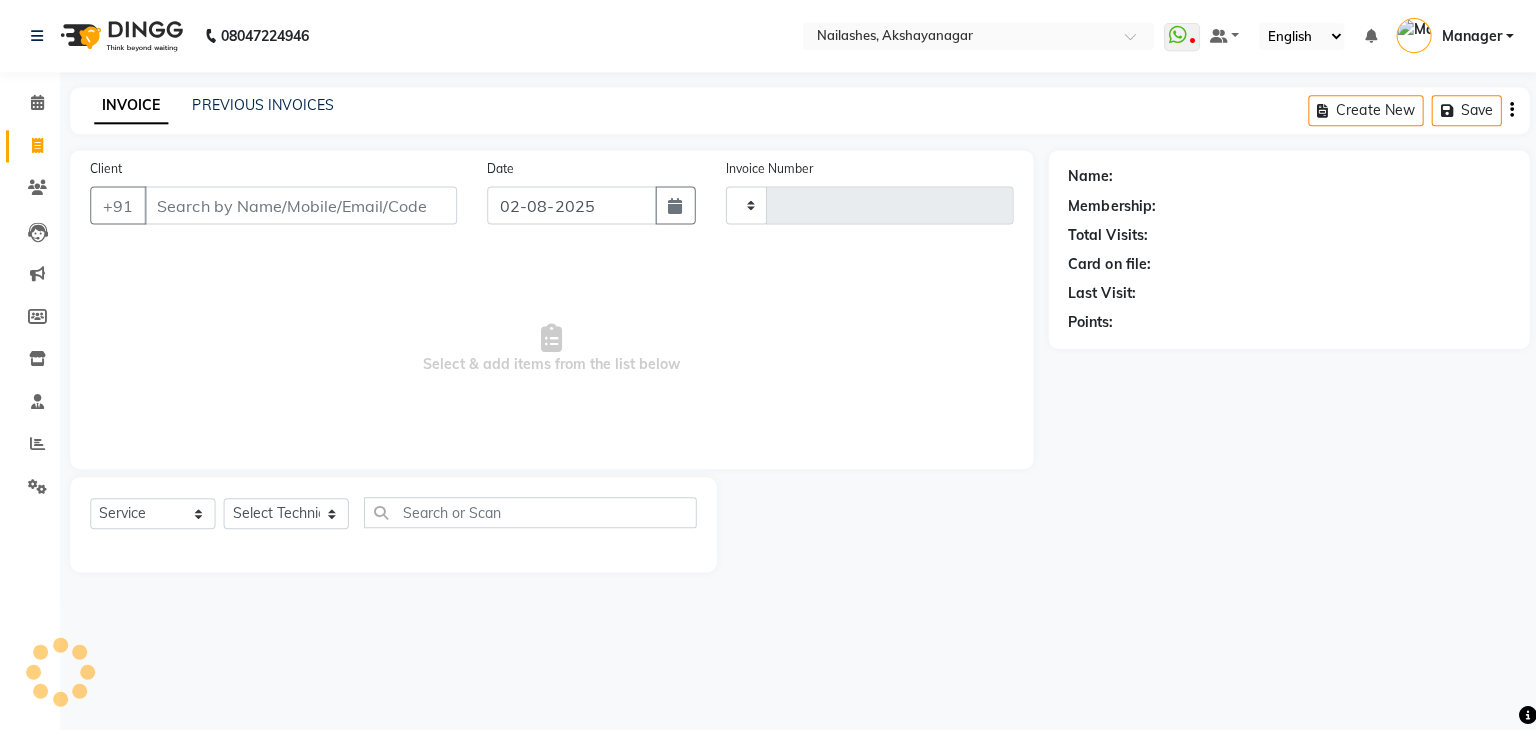 type on "0476" 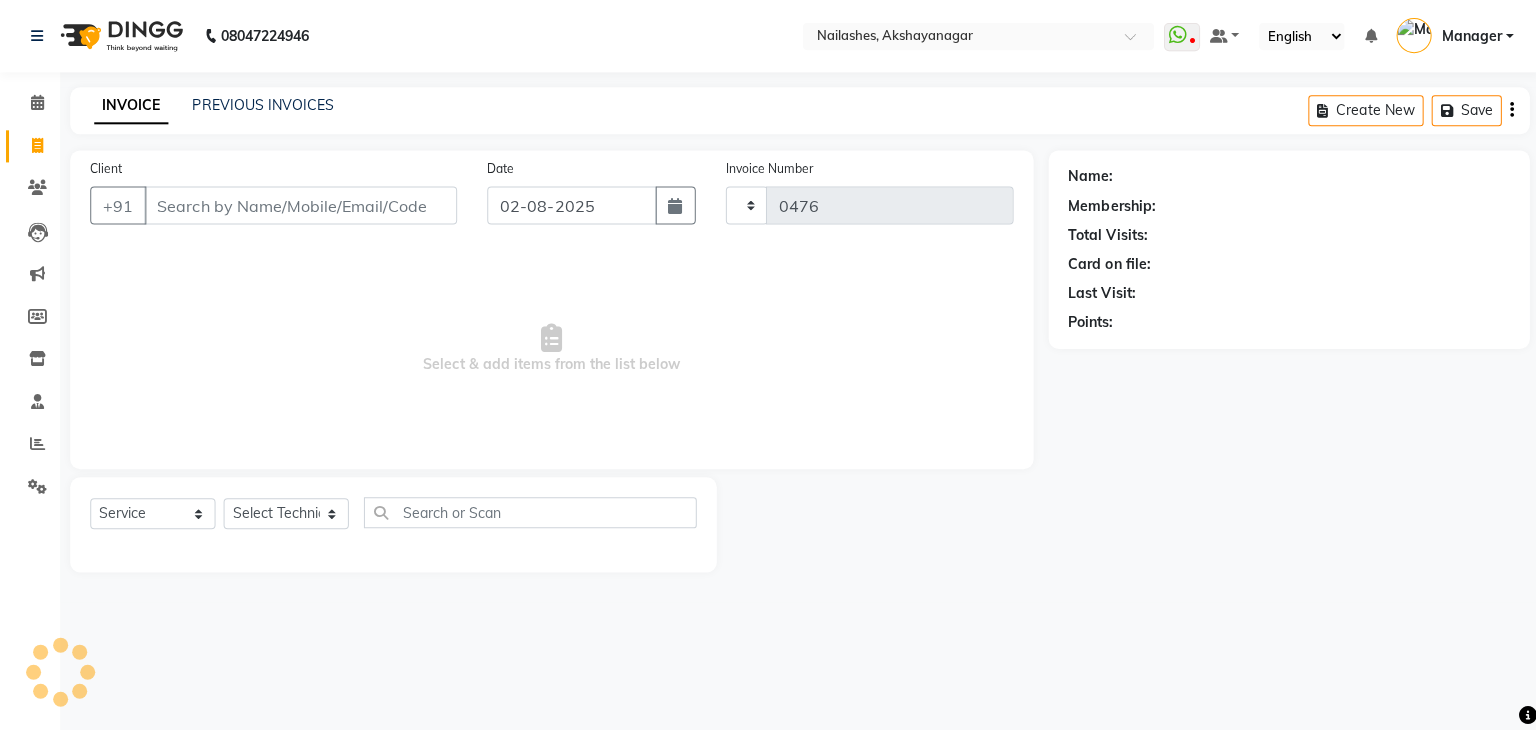 select on "7395" 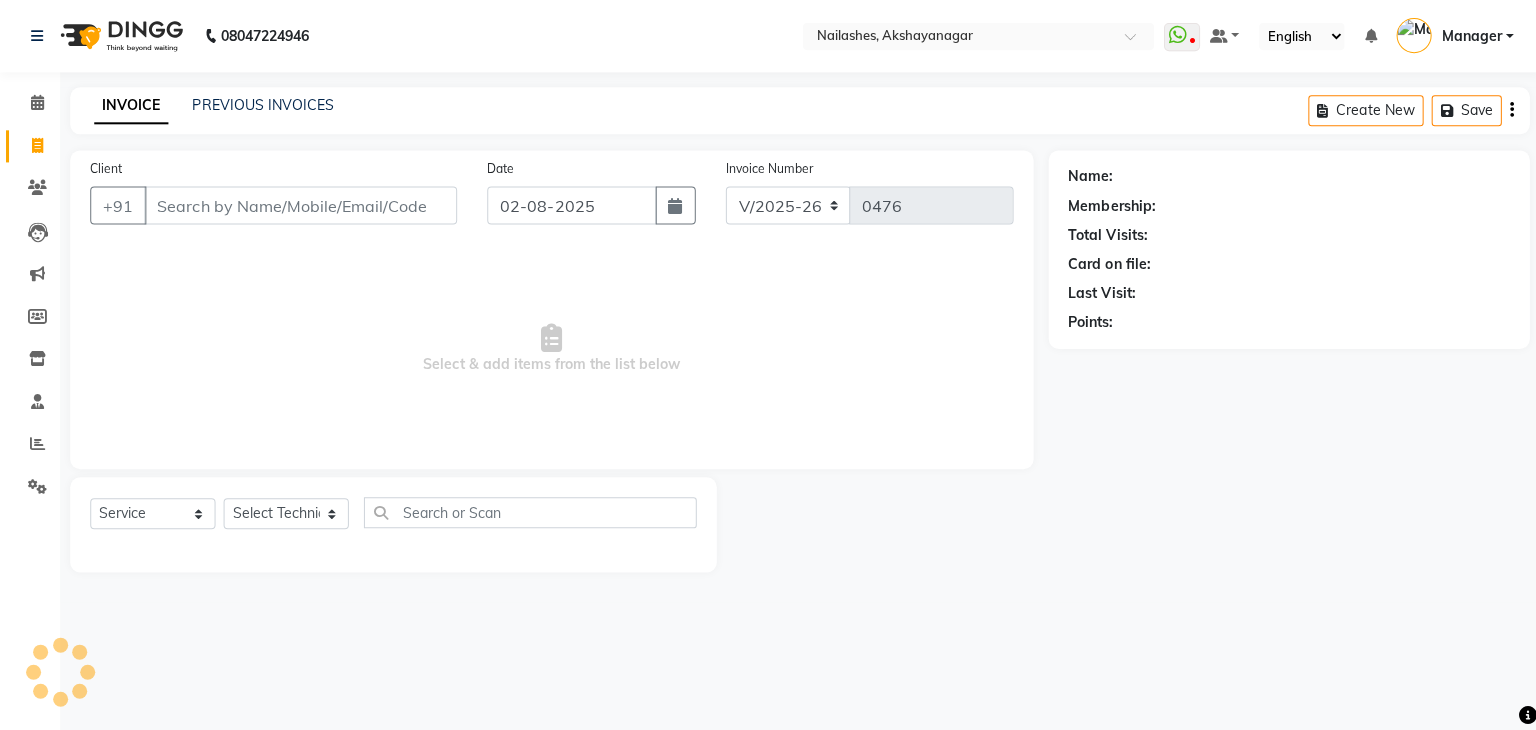 click on "Client" at bounding box center (300, 205) 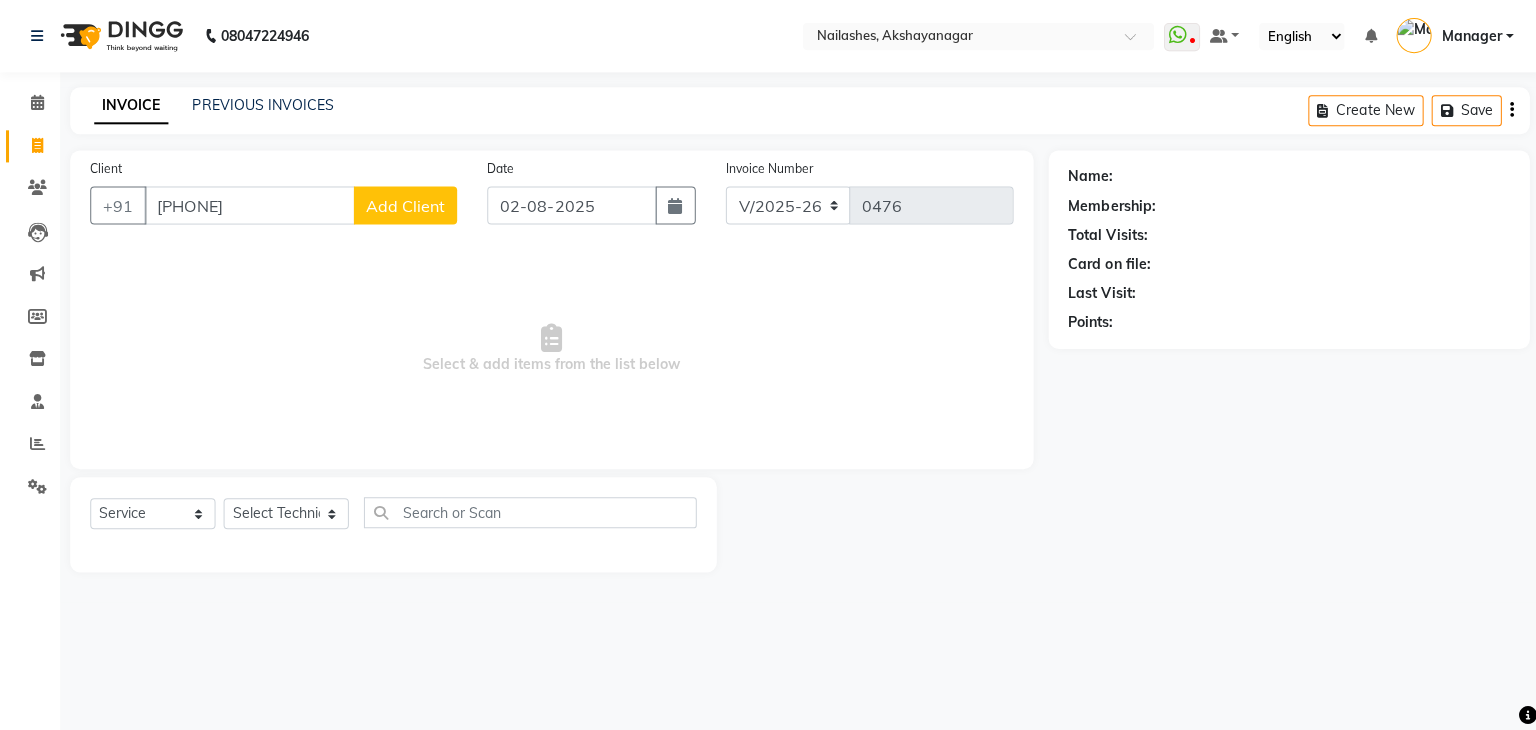 type on "[PHONE]" 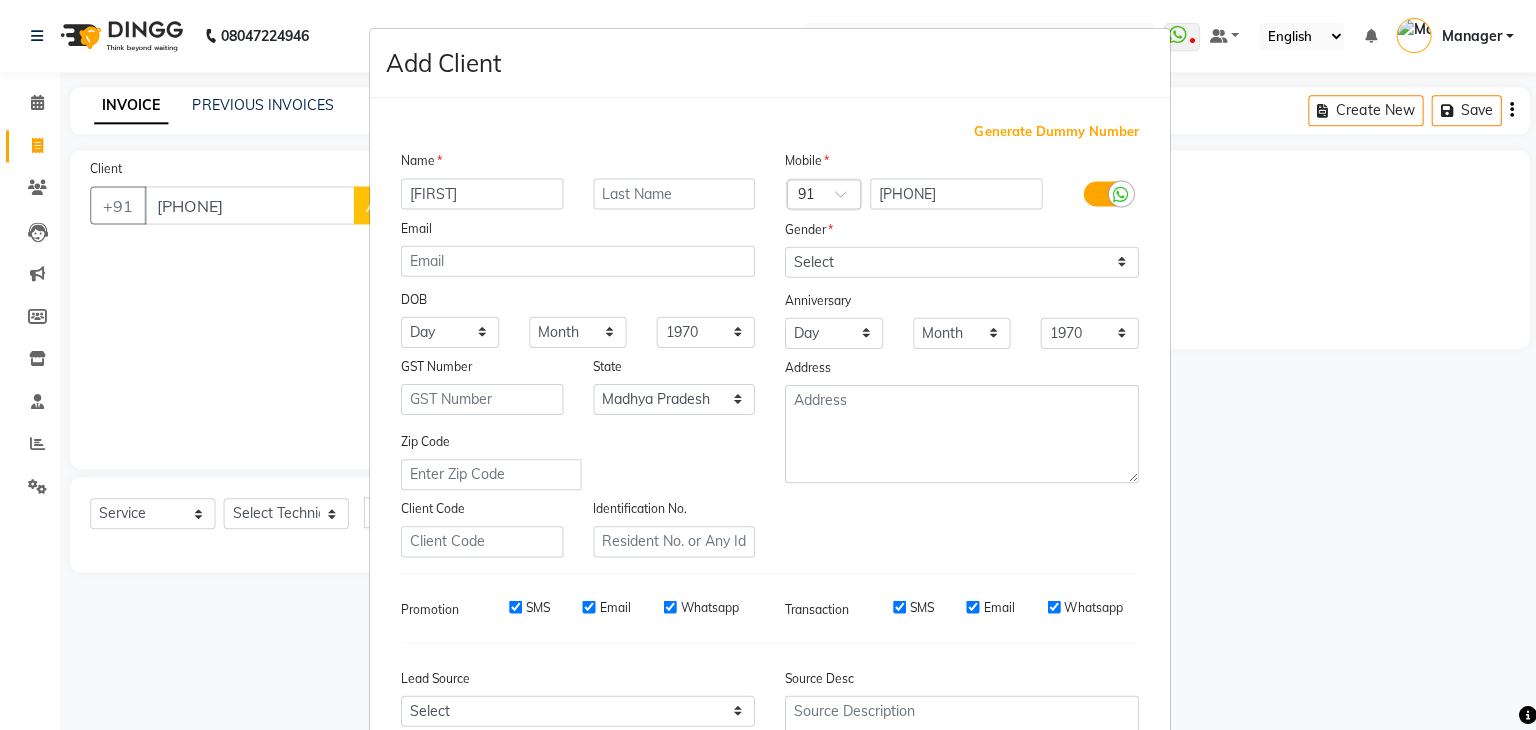 type on "[FIRST]" 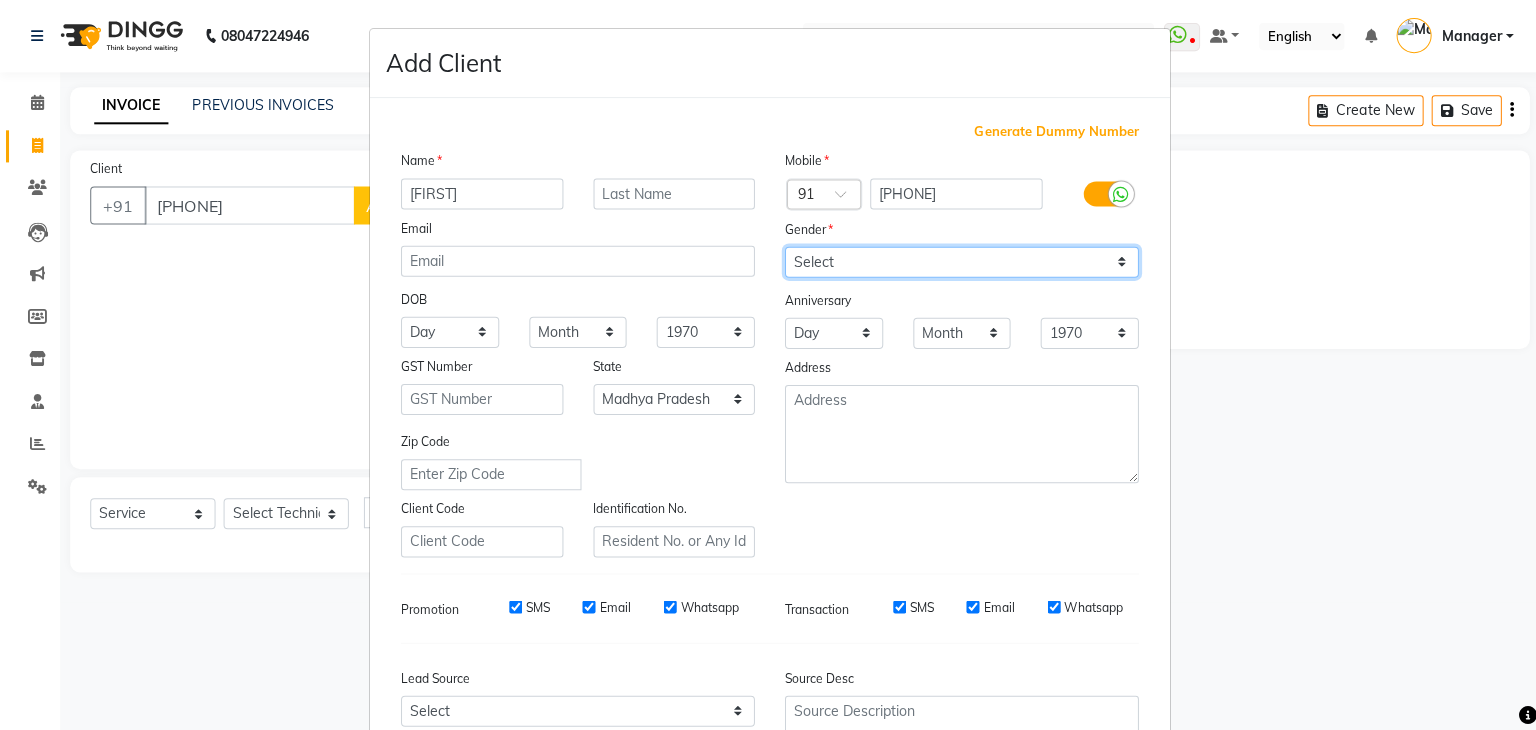 click on "Select Male Female Other Prefer Not To Say" at bounding box center (959, 261) 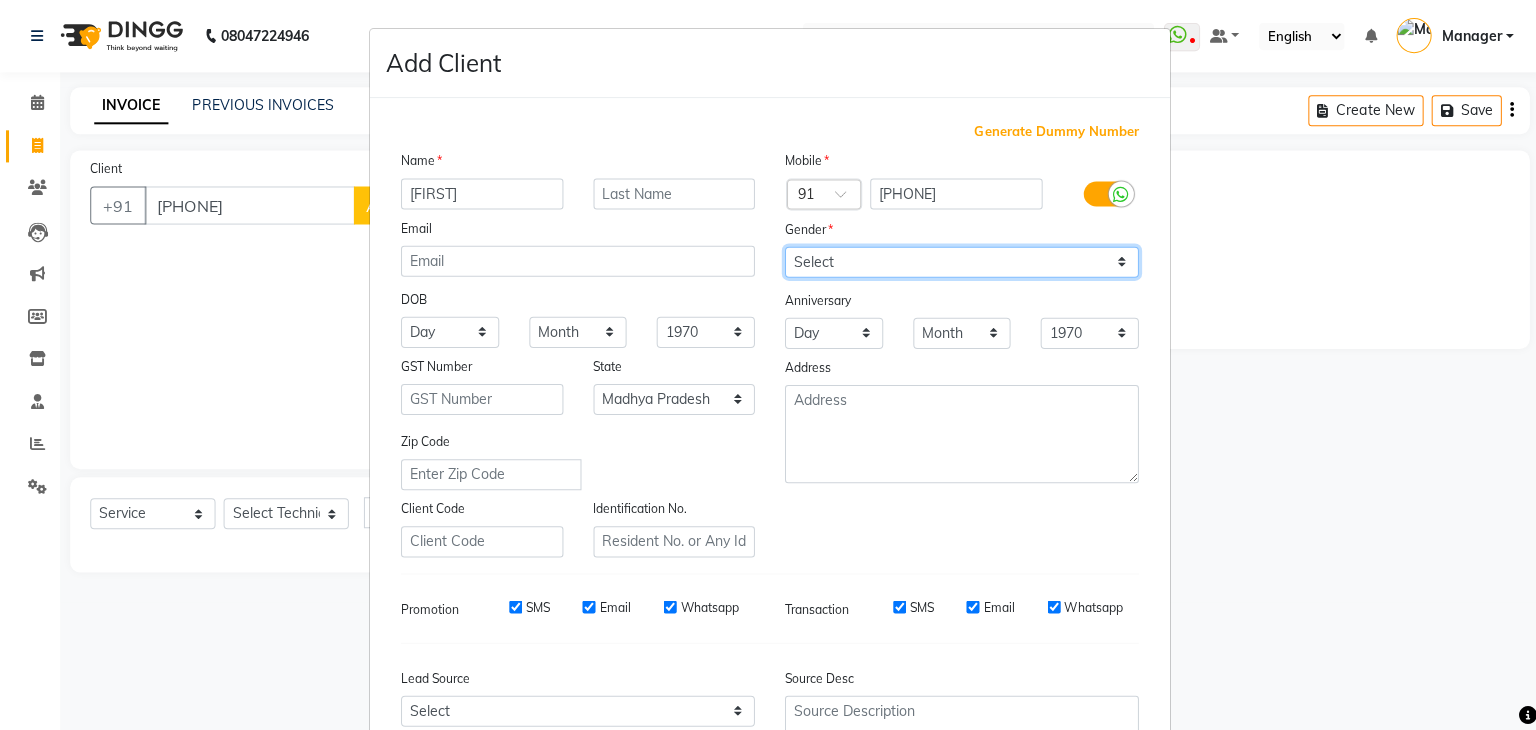 select on "female" 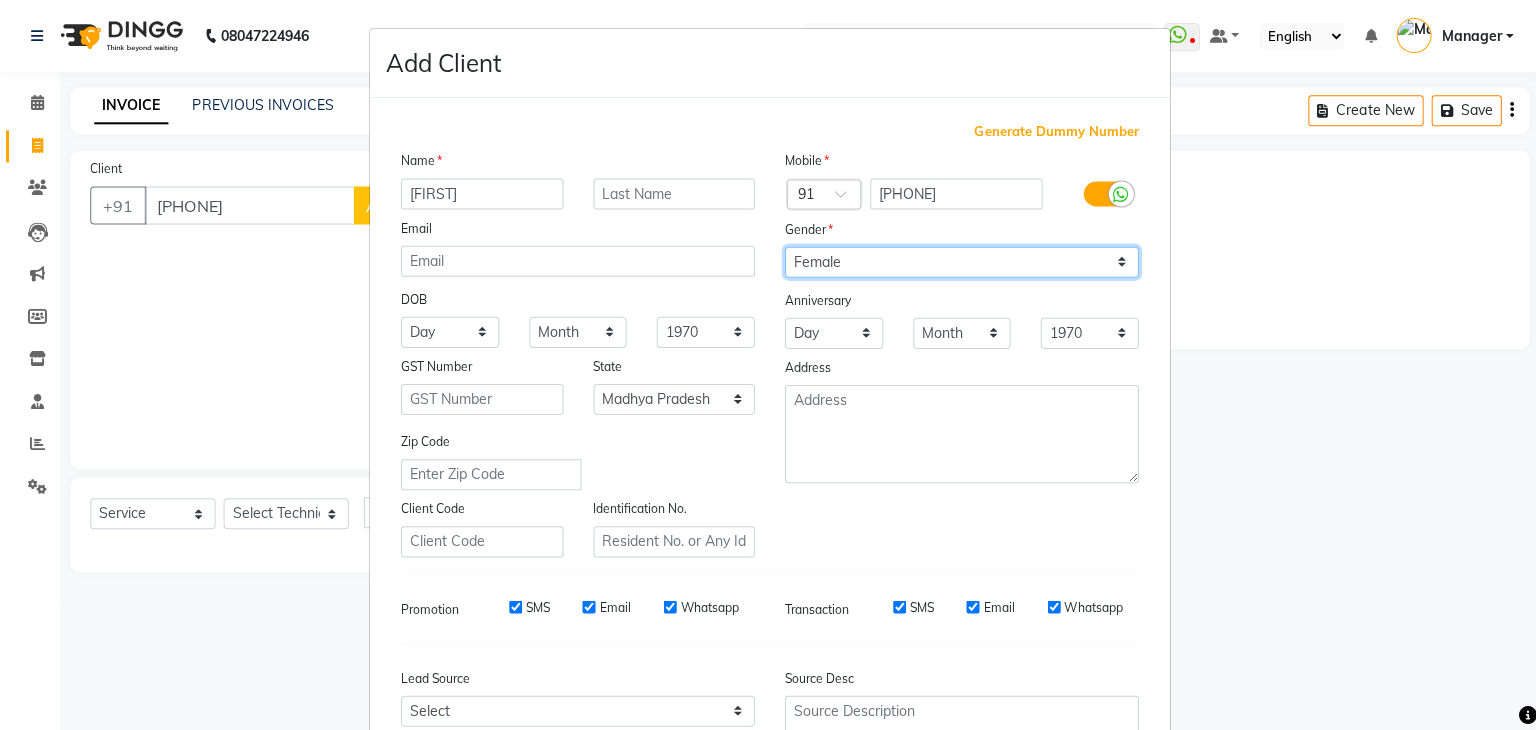 click on "Select Male Female Other Prefer Not To Say" at bounding box center [959, 261] 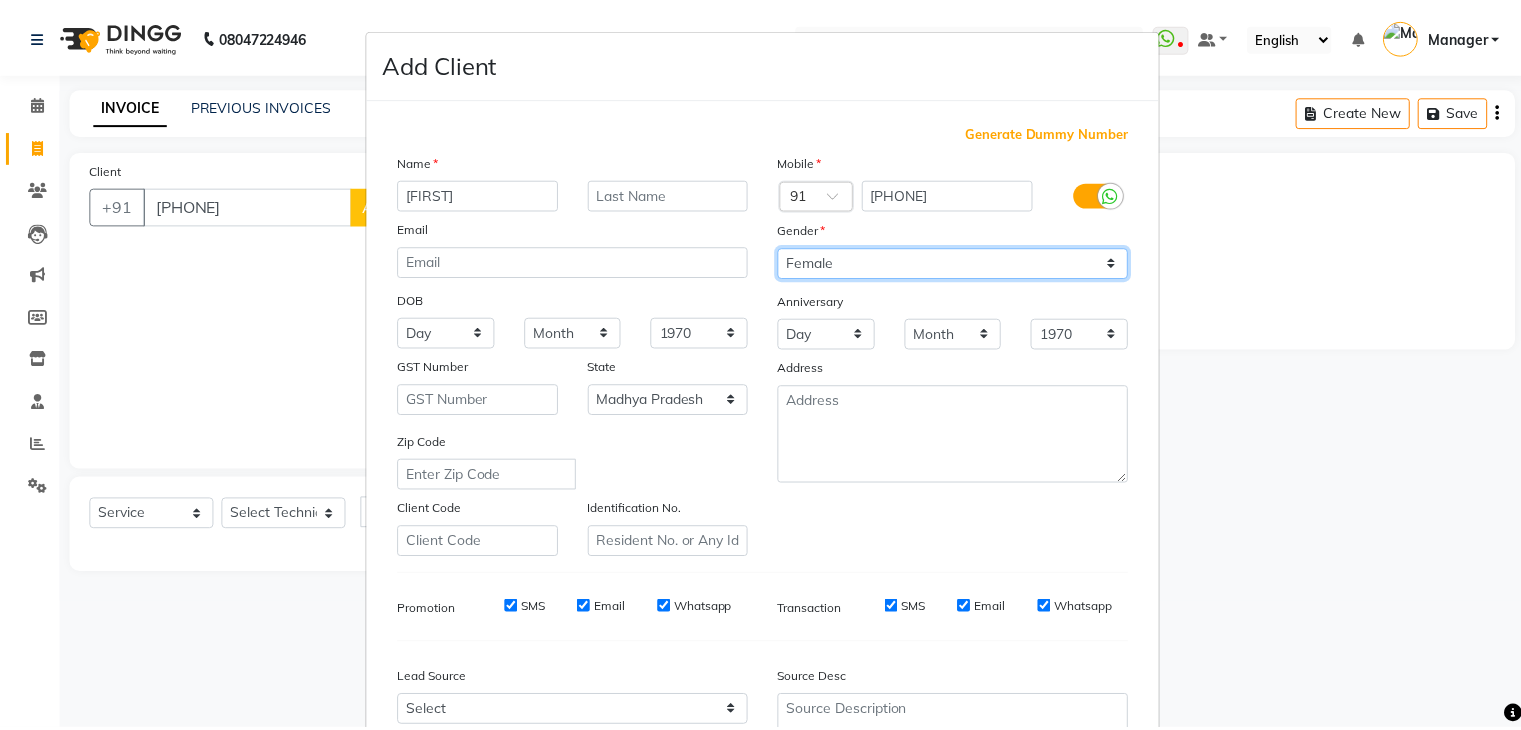 scroll, scrollTop: 203, scrollLeft: 0, axis: vertical 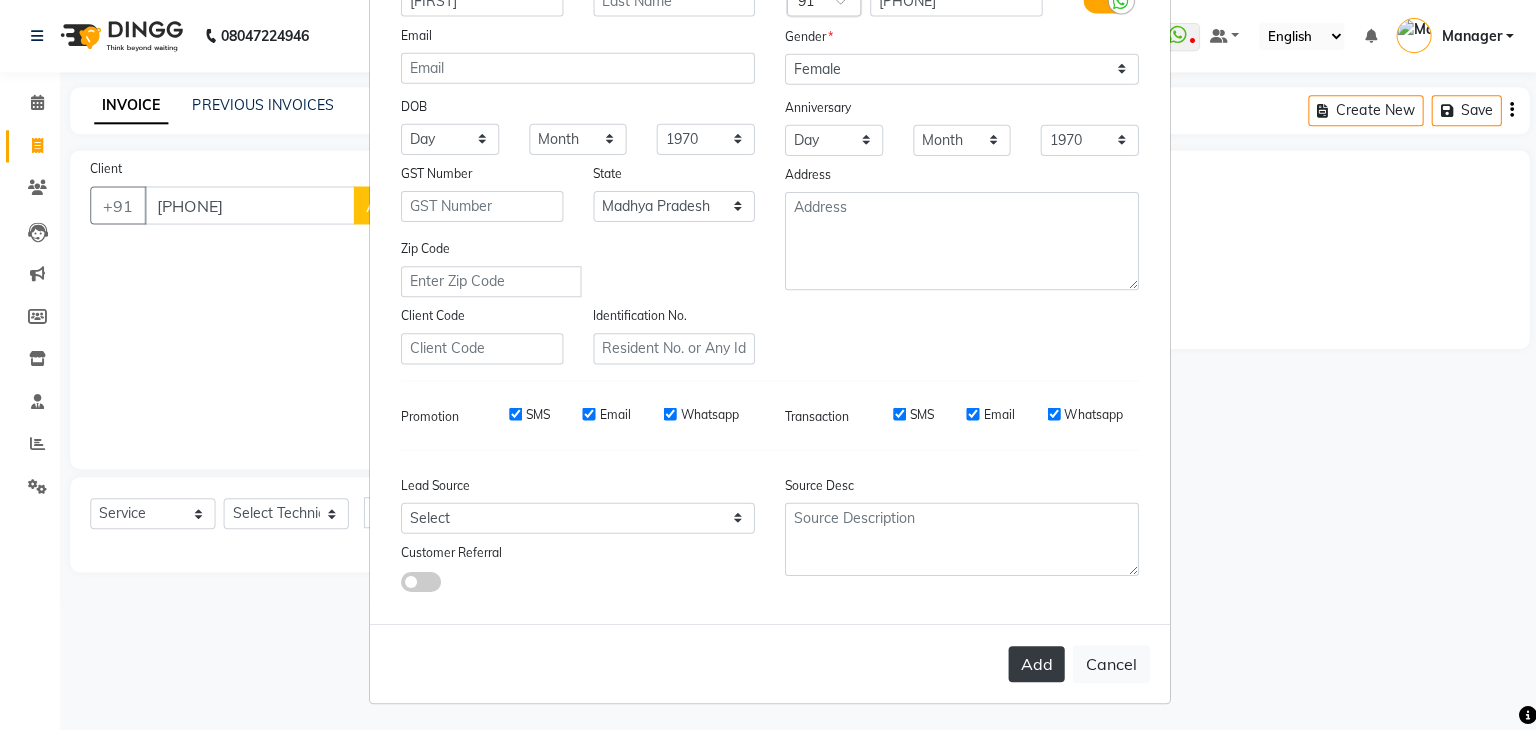 click on "Add" at bounding box center [1034, 662] 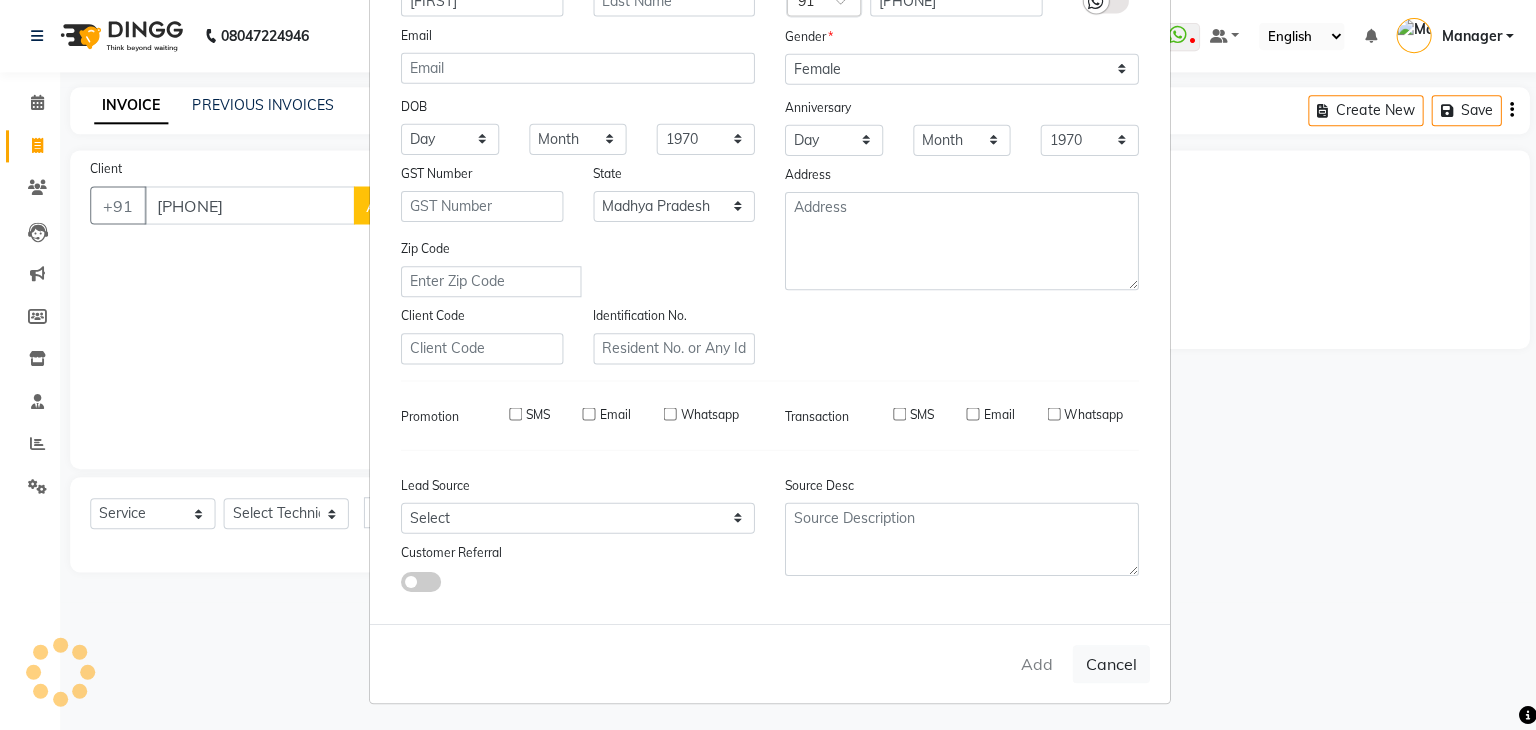 type 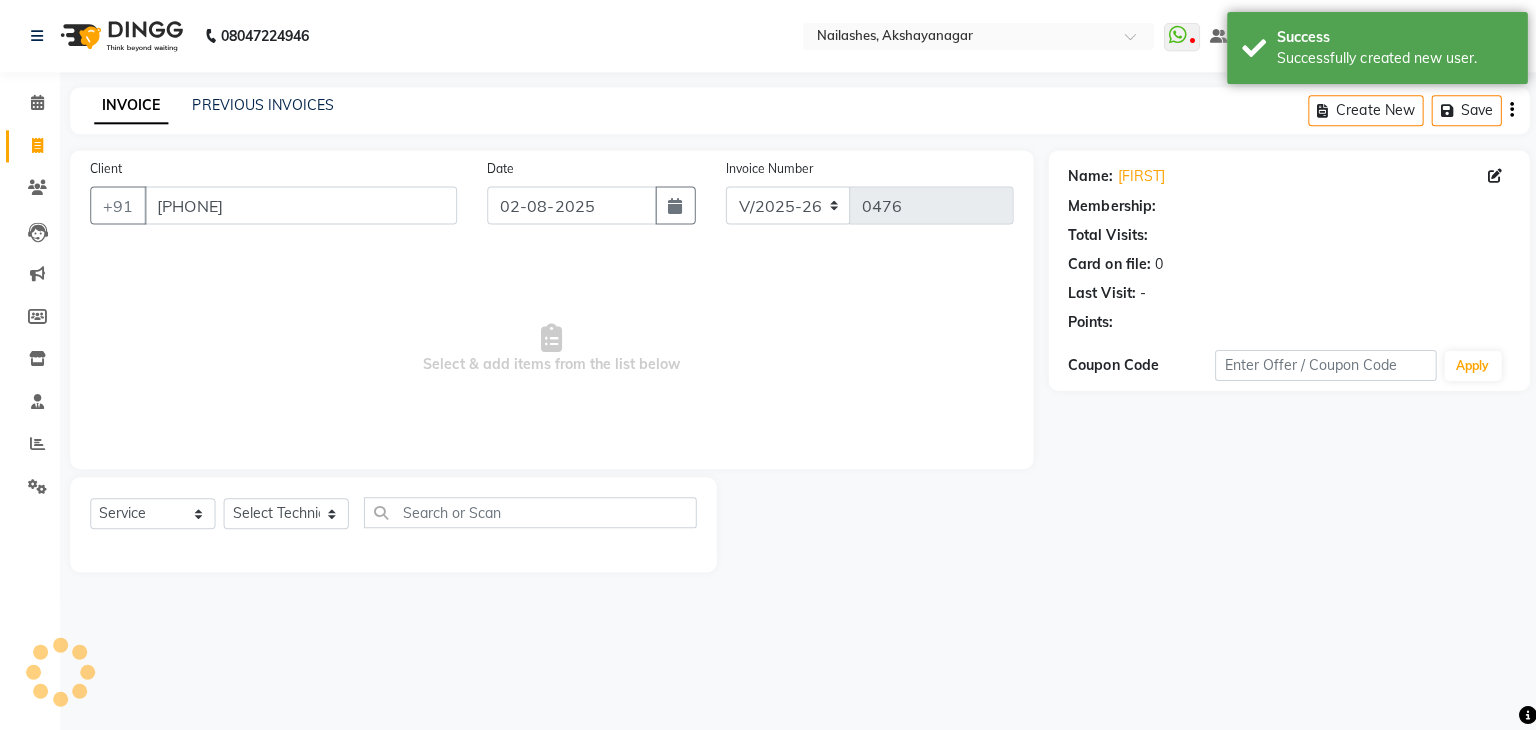 select on "1: Object" 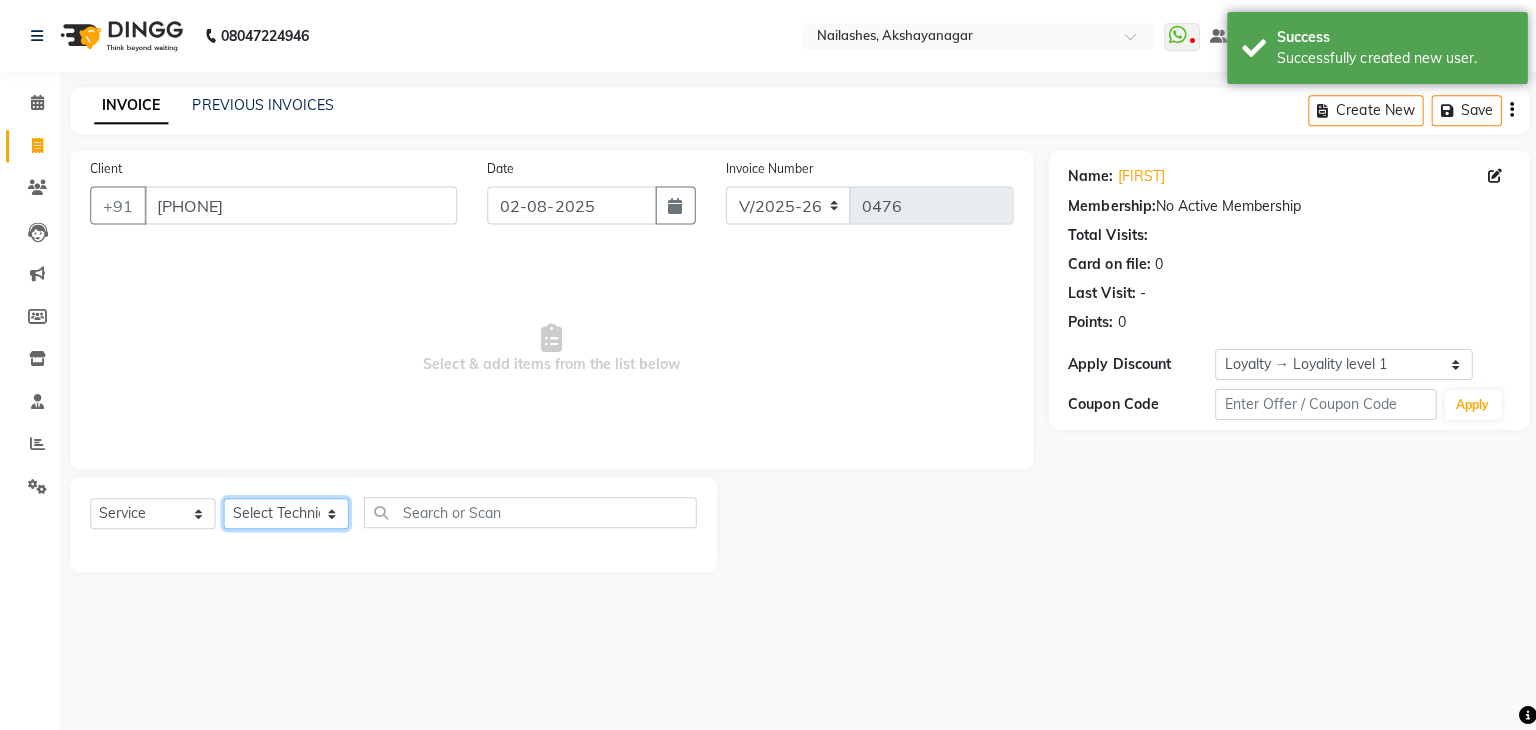 click on "Select Technician [FIRST] Gaurav Manager [FIRST]" 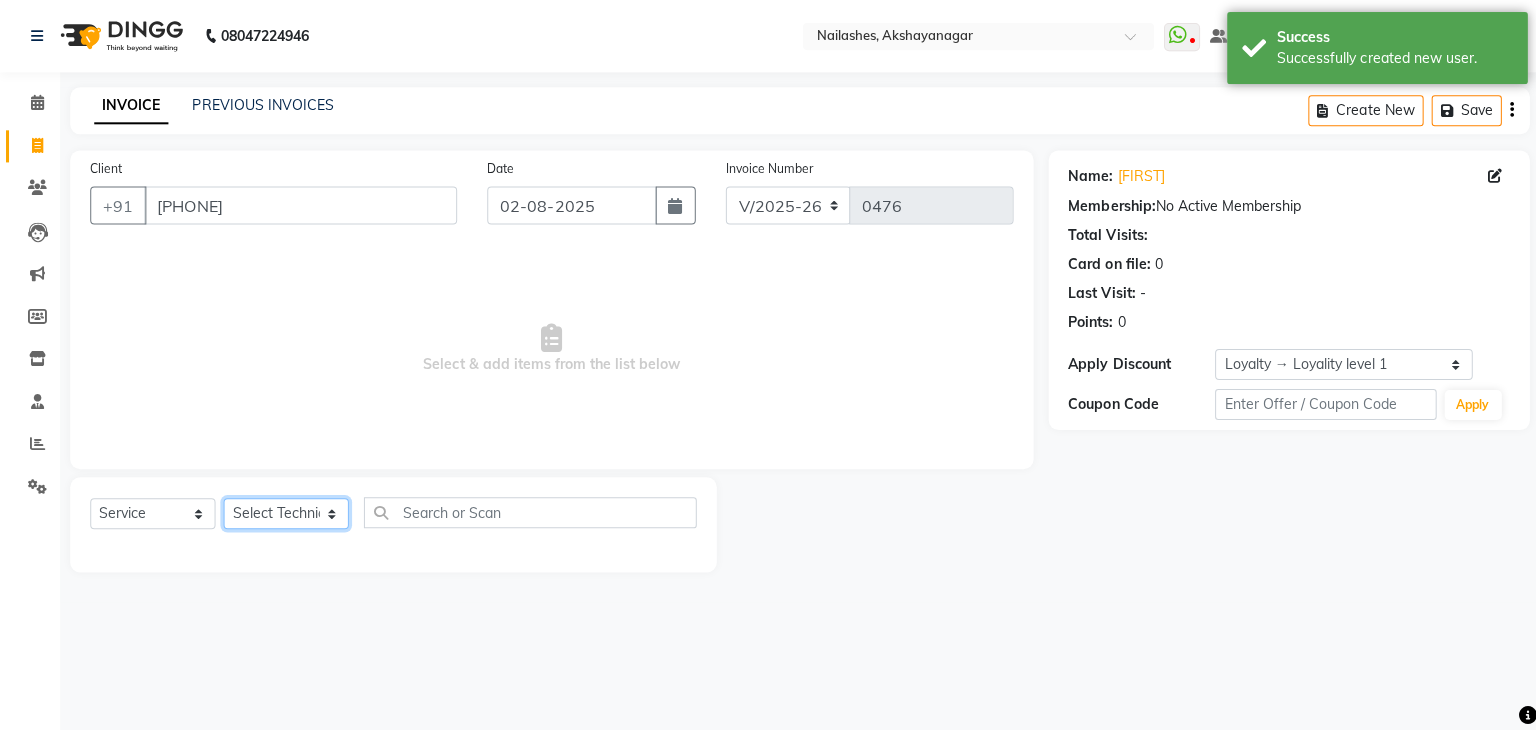 select on "86675" 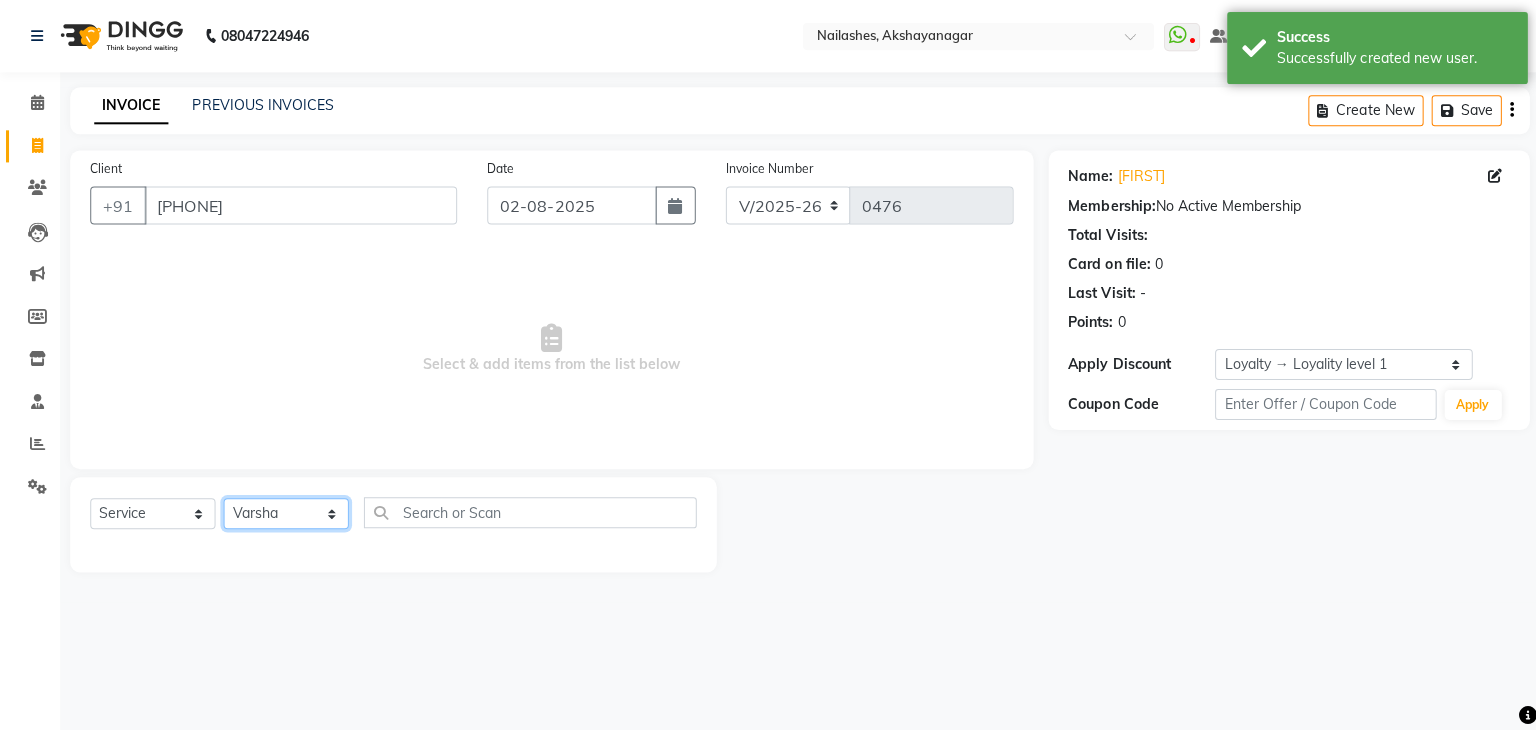 click on "Select Technician [FIRST] Gaurav Manager [FIRST]" 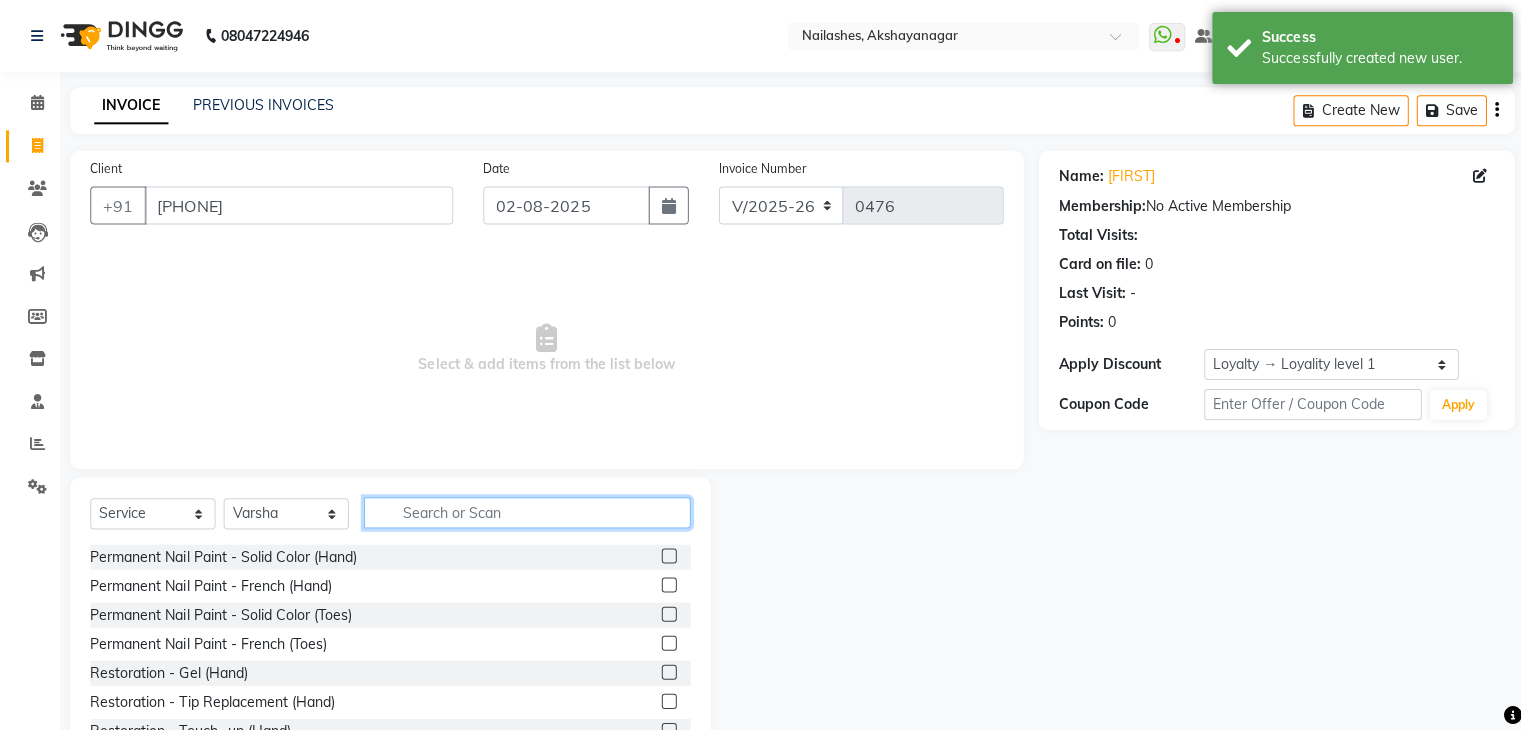 click 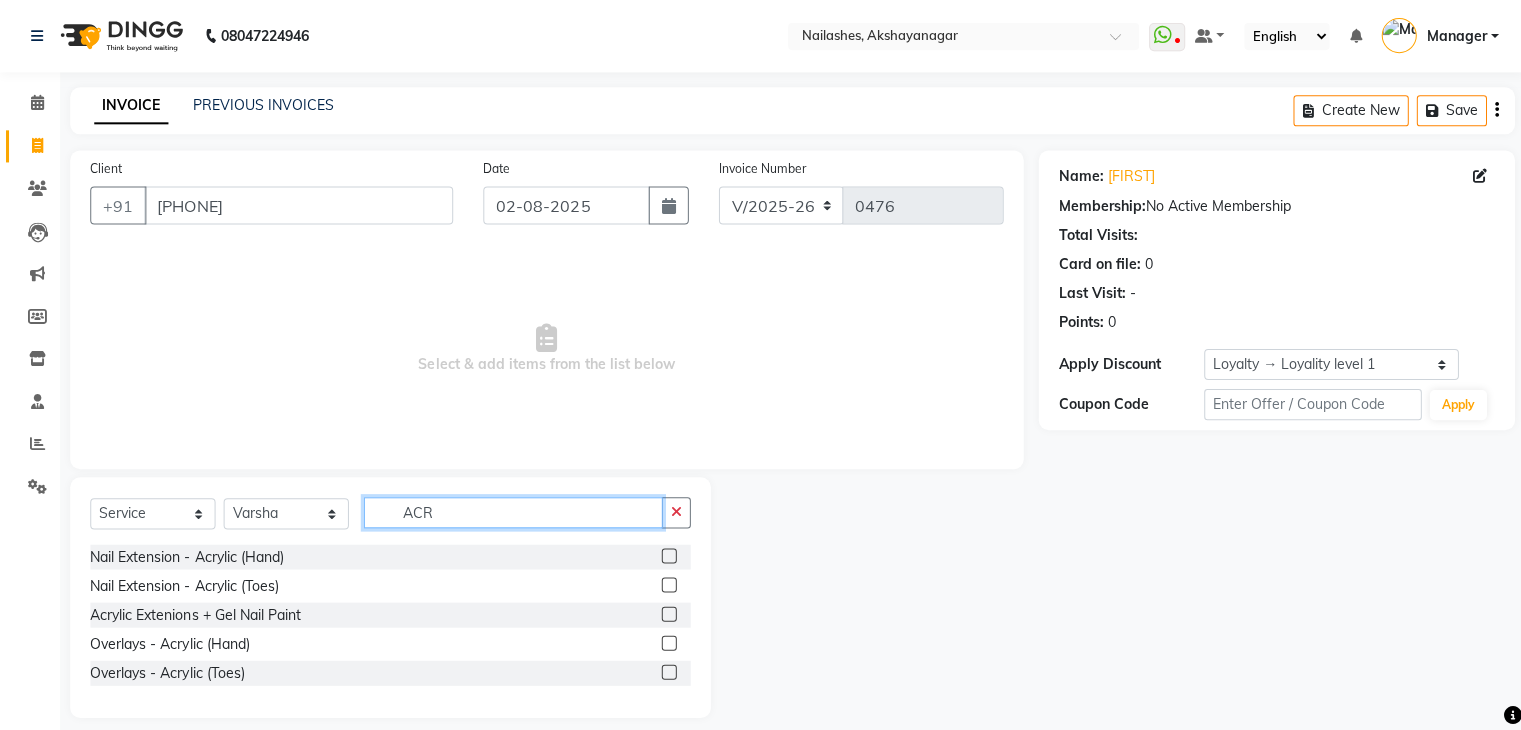 type on "ACR" 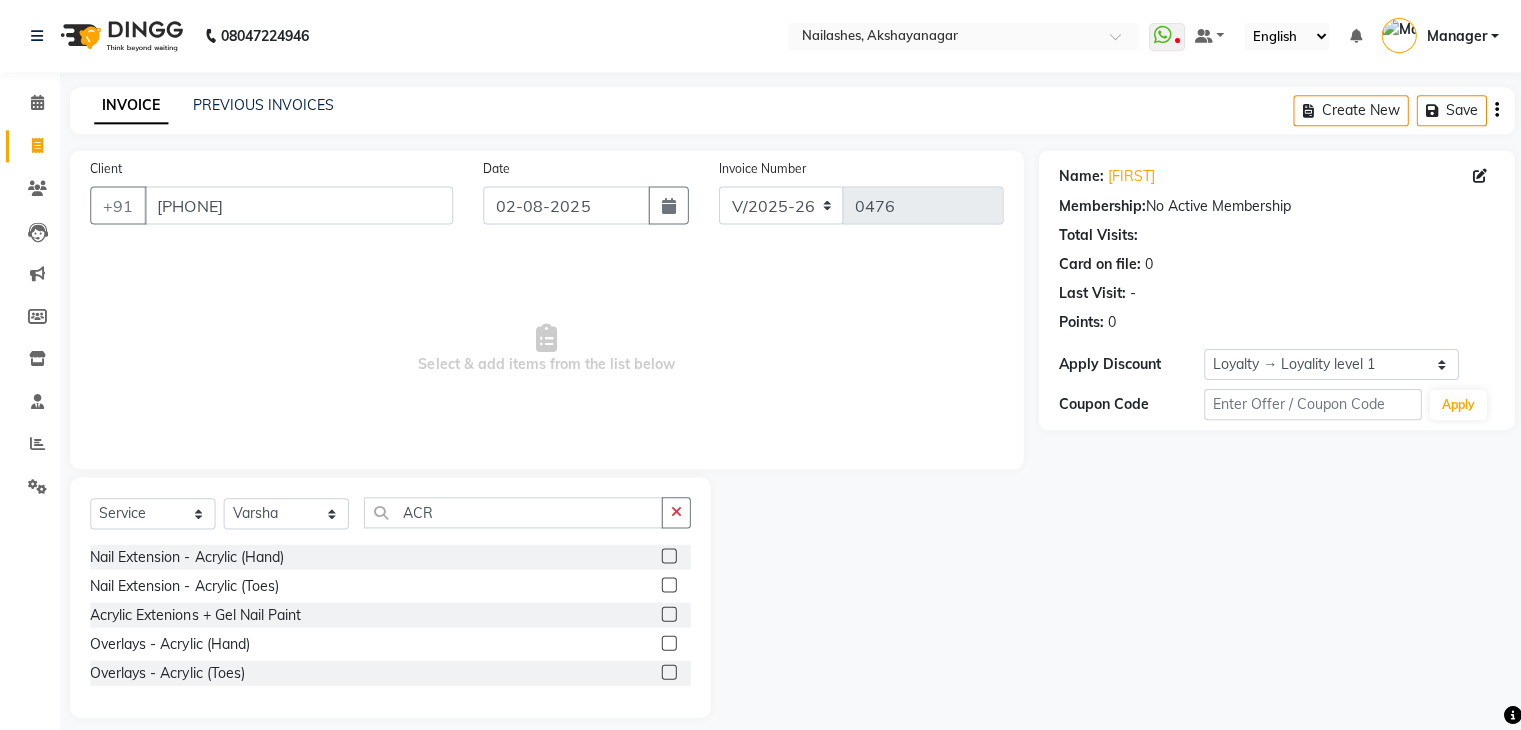 click 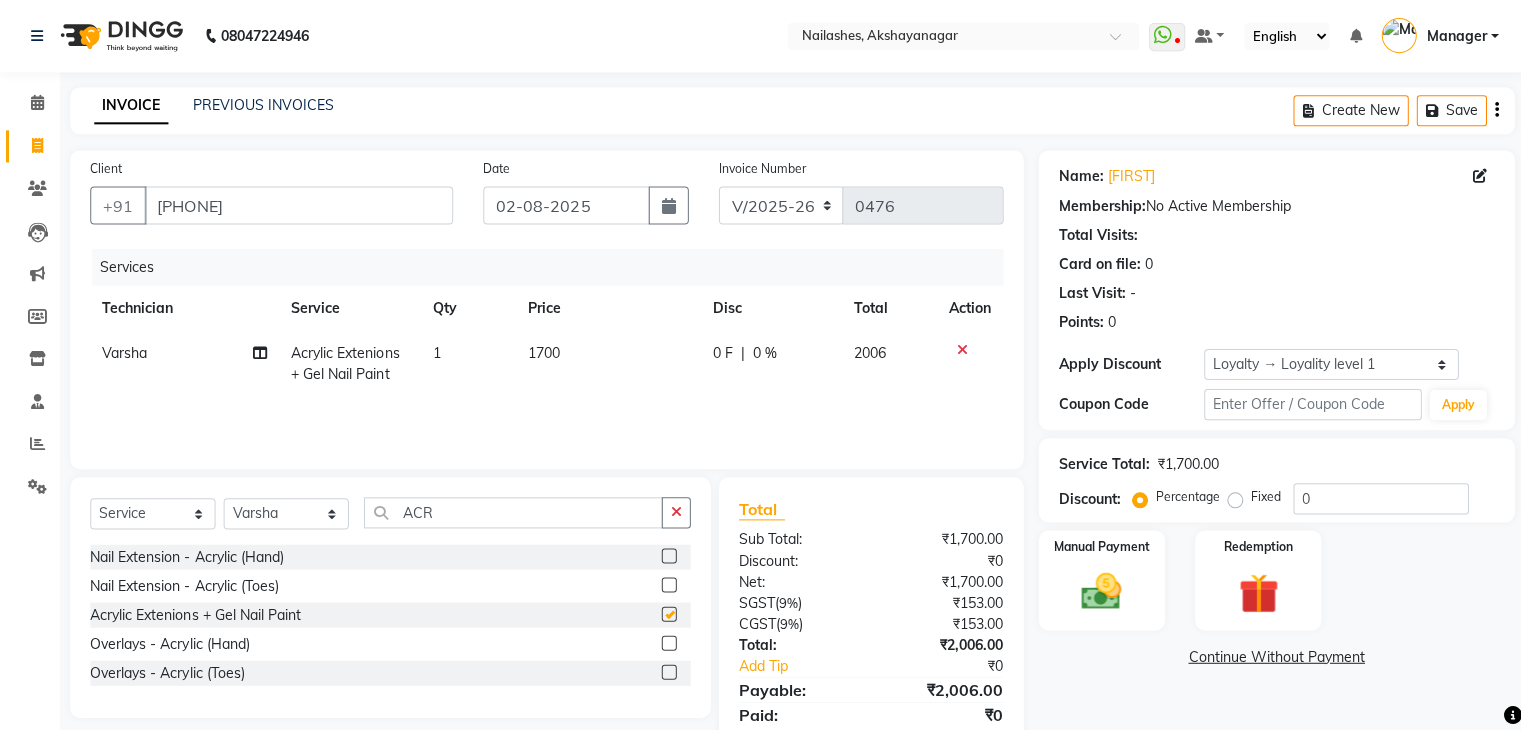 checkbox on "false" 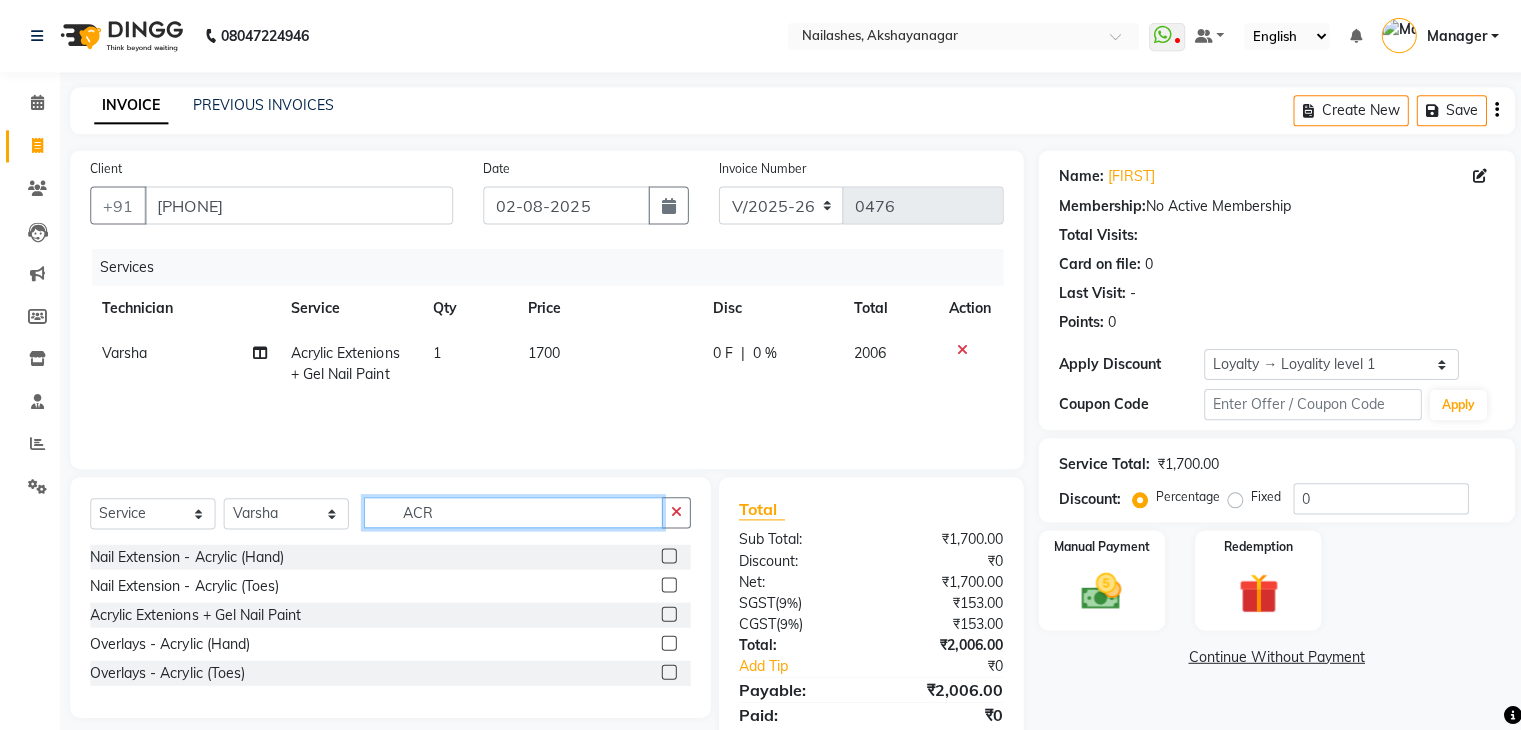 click on "ACR" 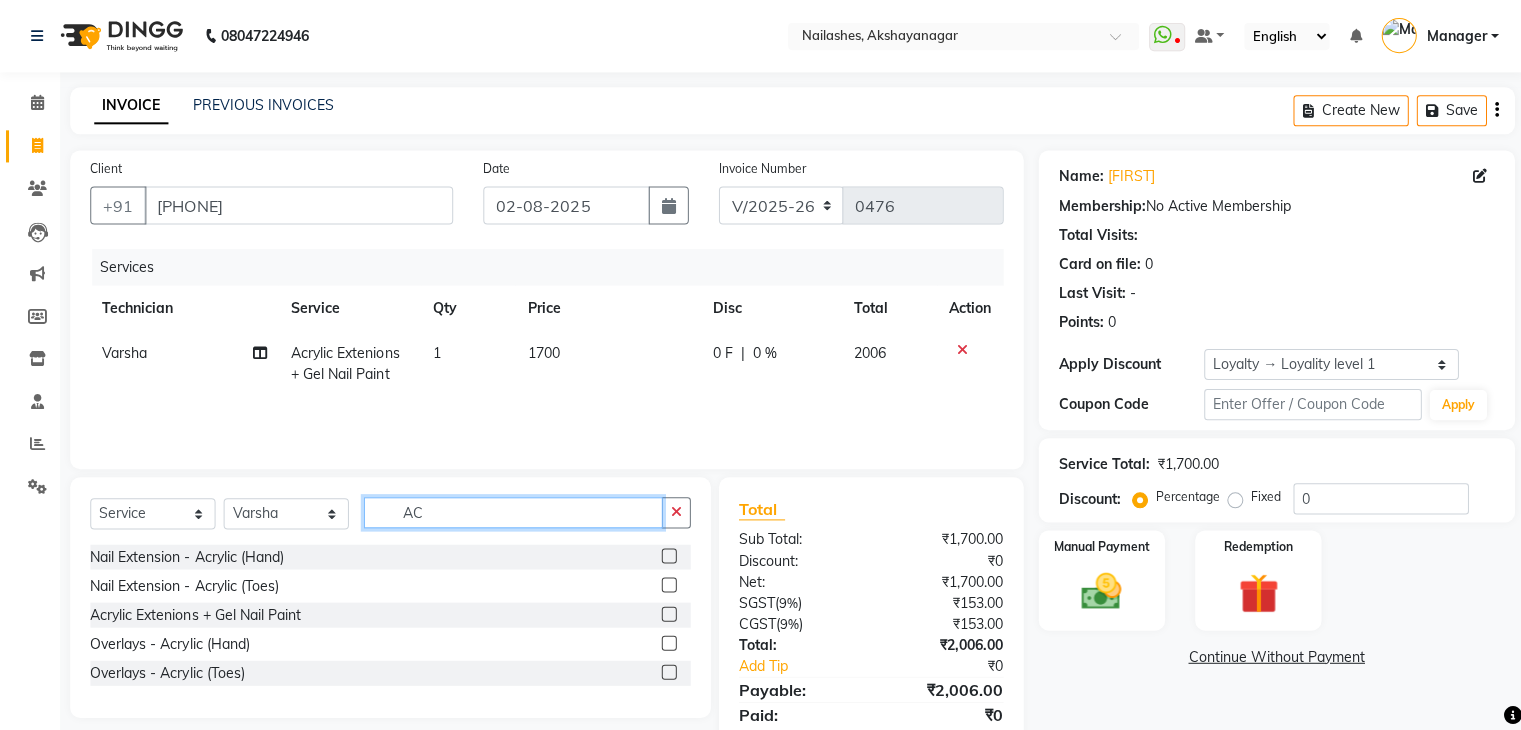type on "A" 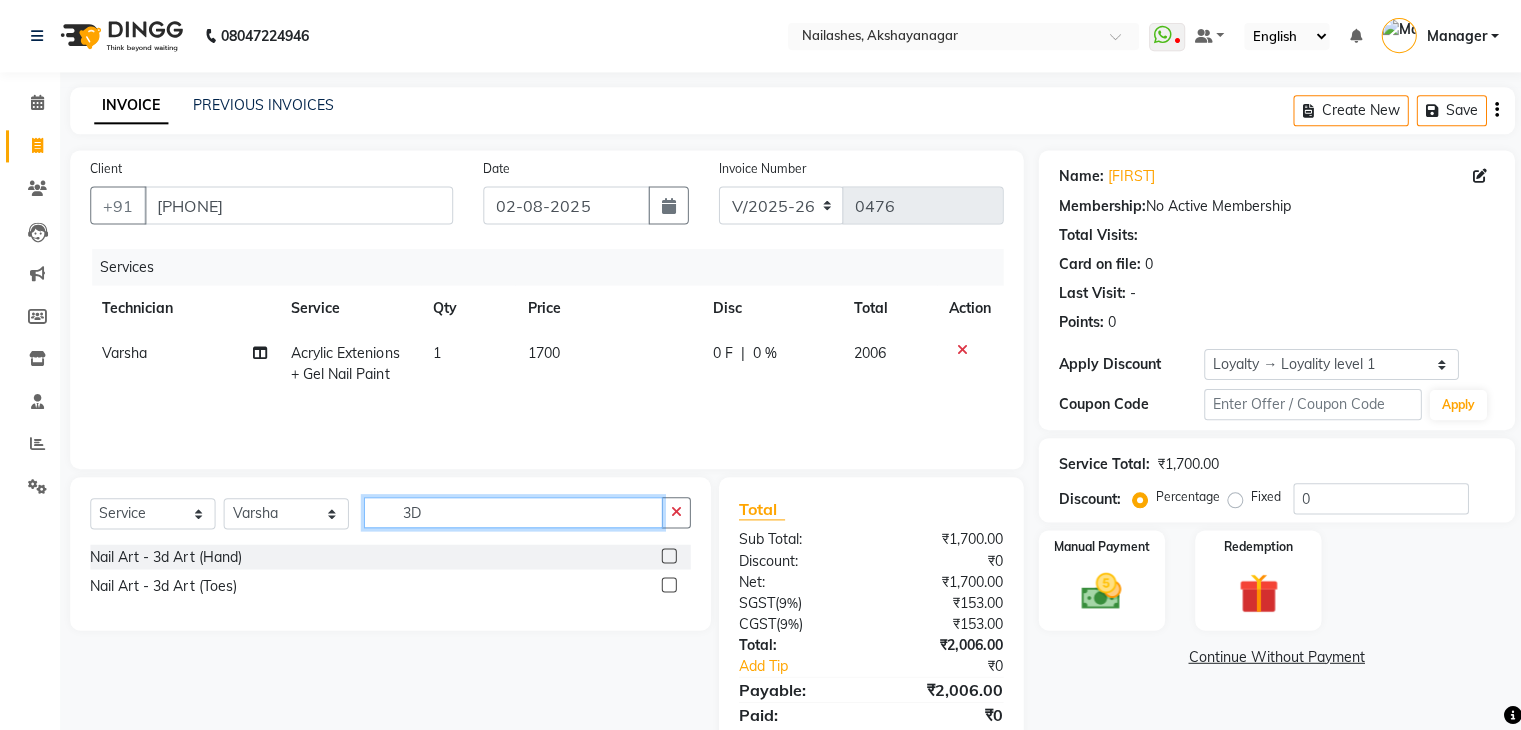 type on "3D" 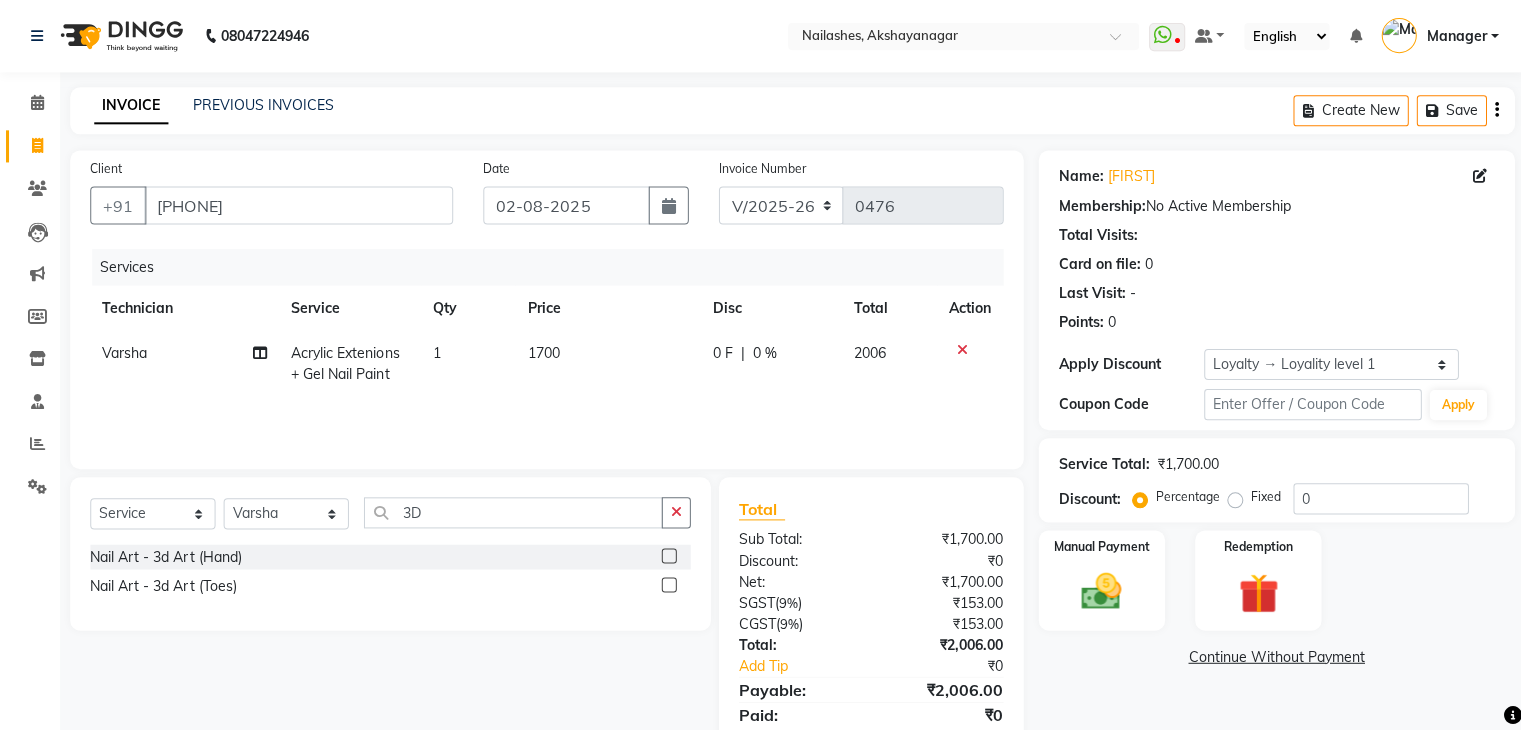 click 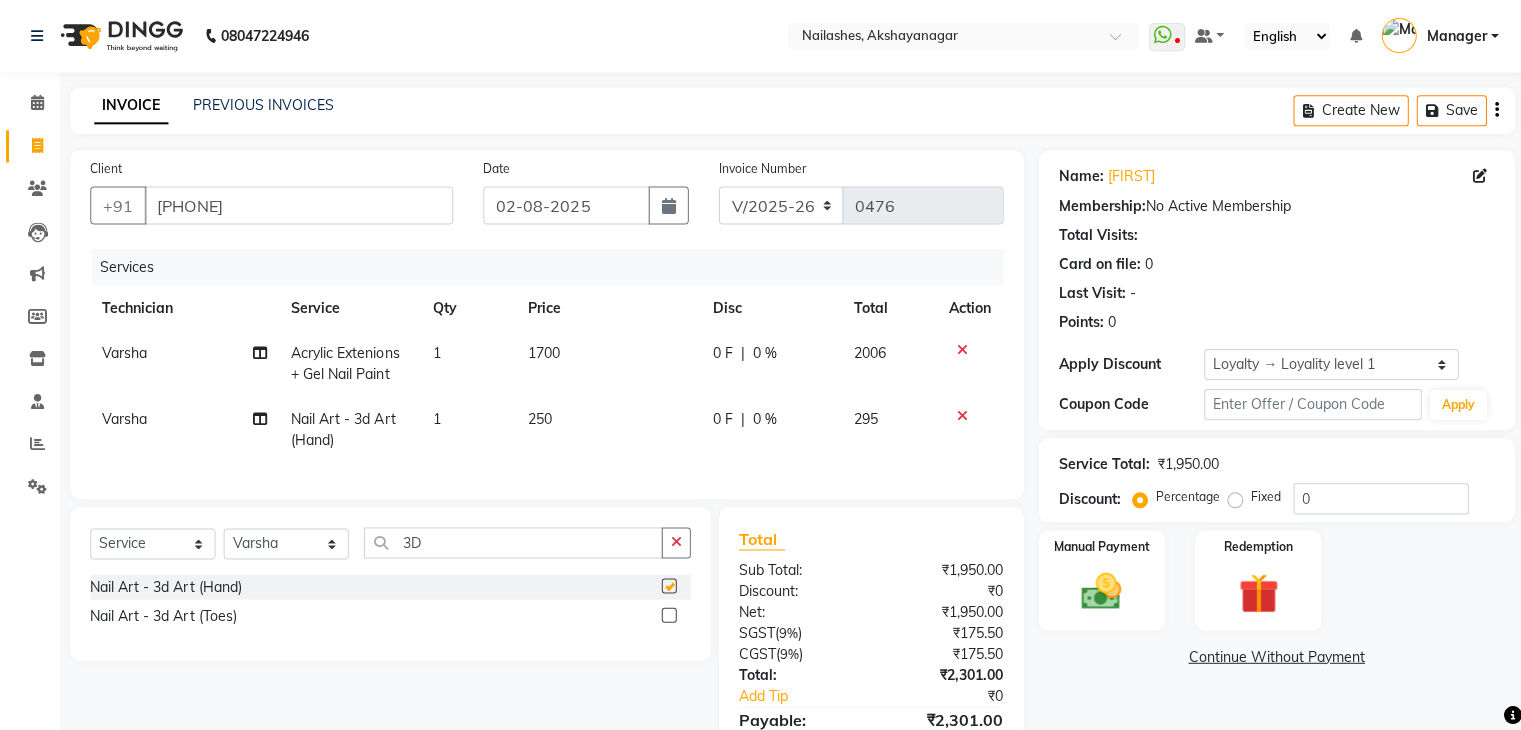 checkbox on "false" 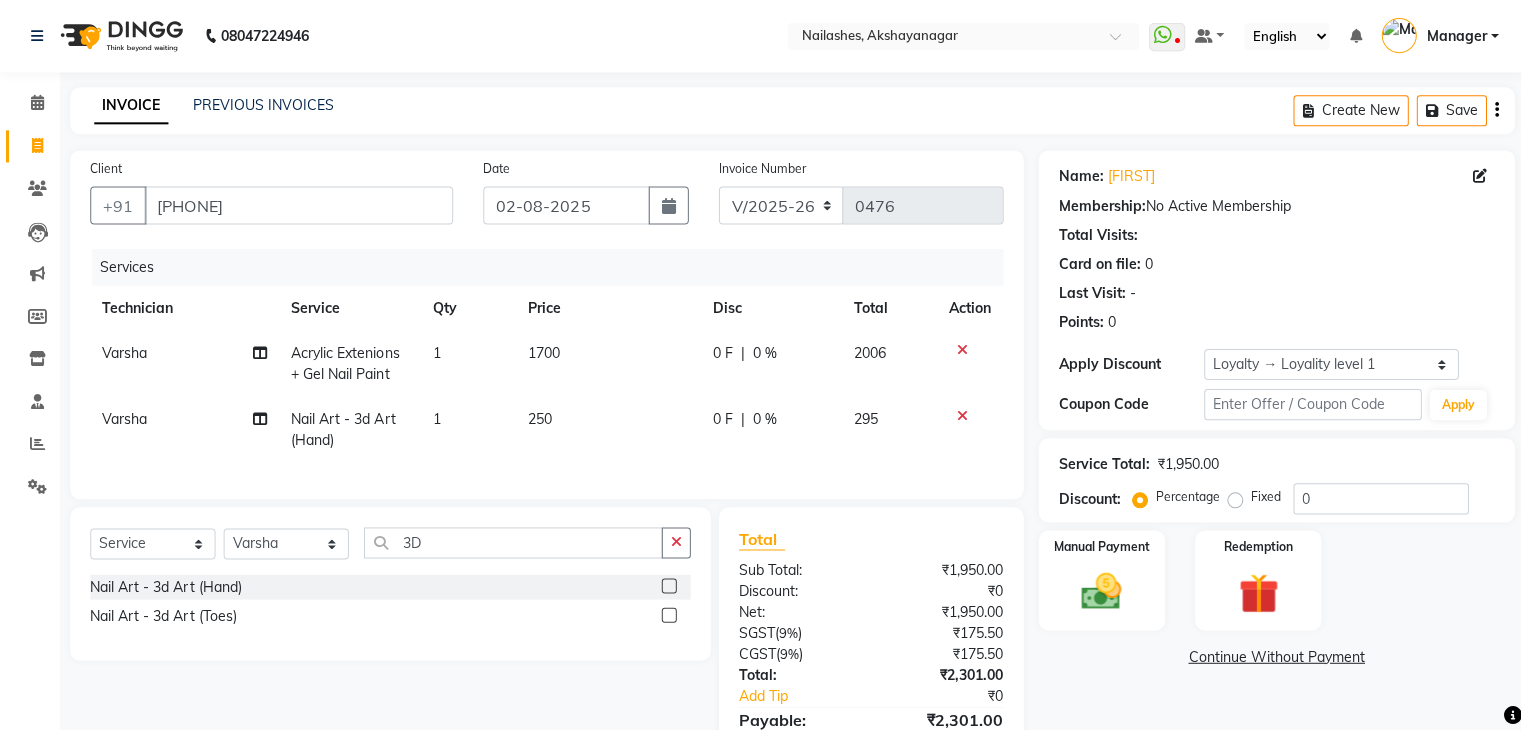click on "1" 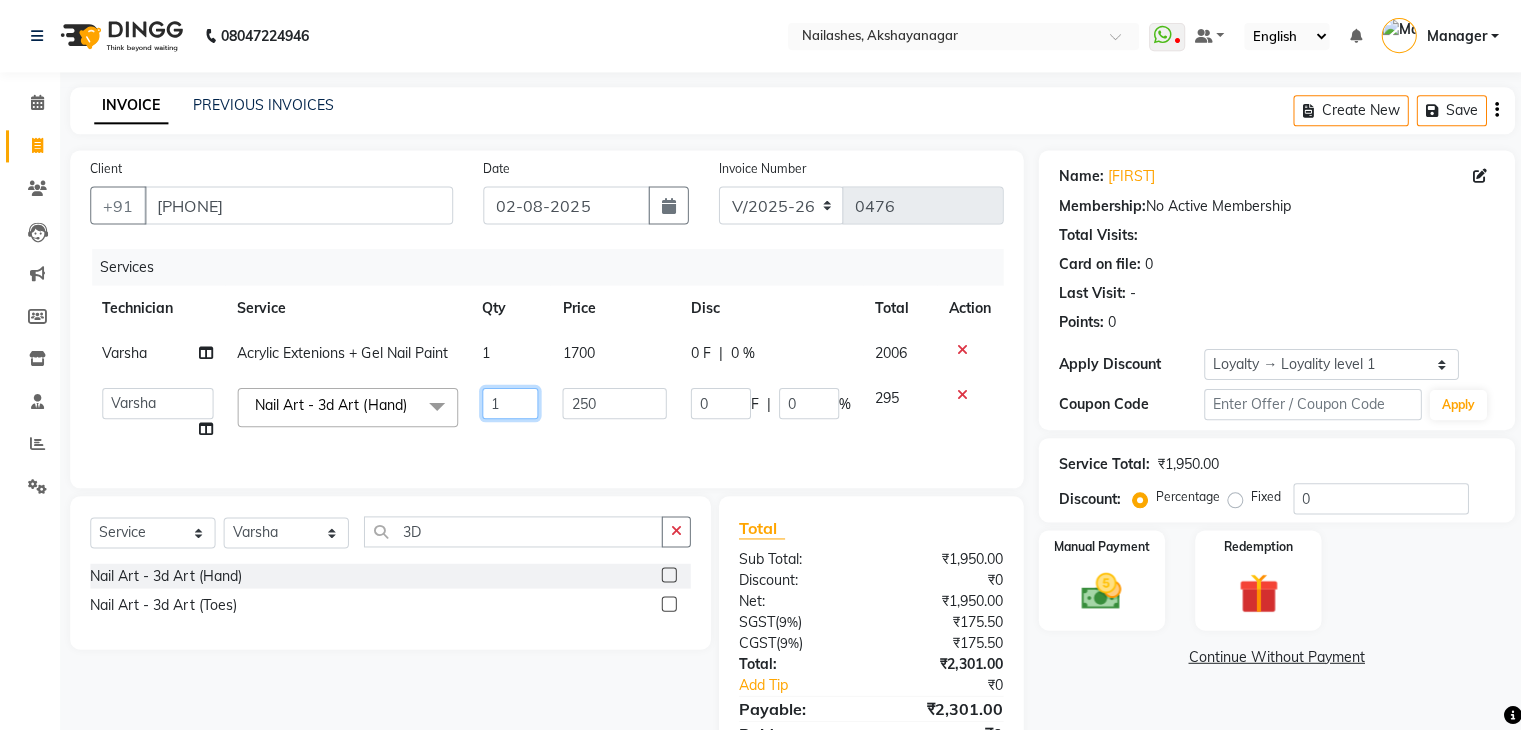 click on "1" 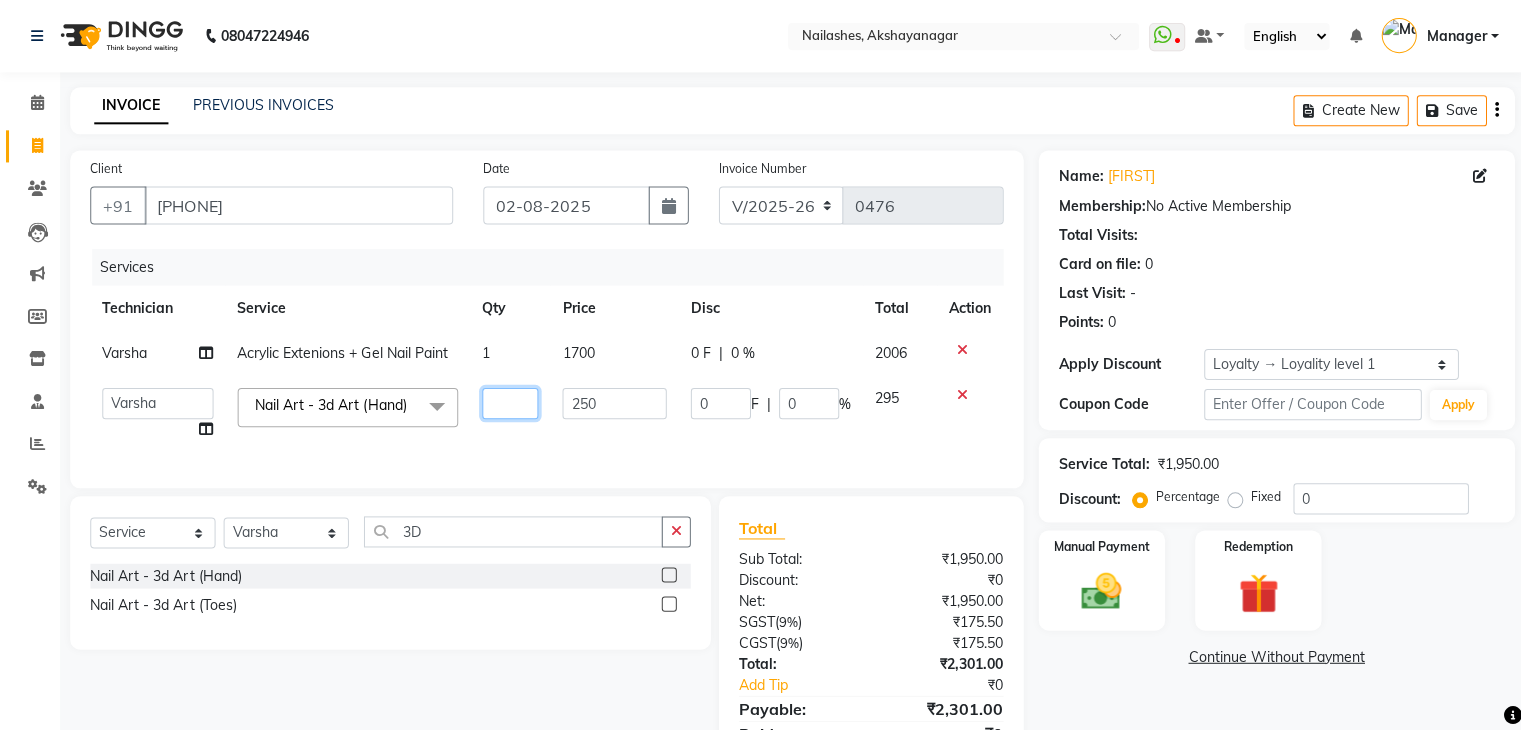 type on "2" 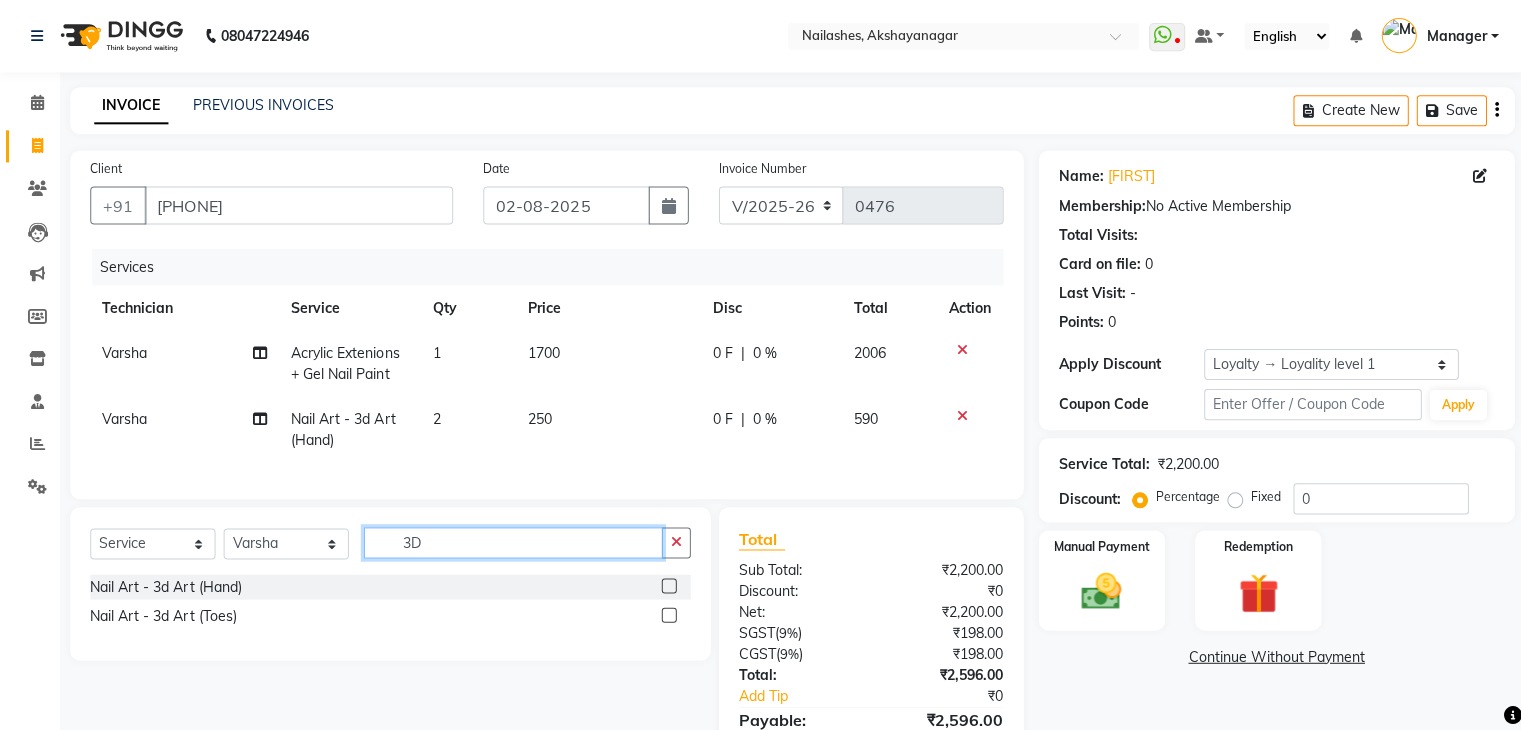 click on "3D" 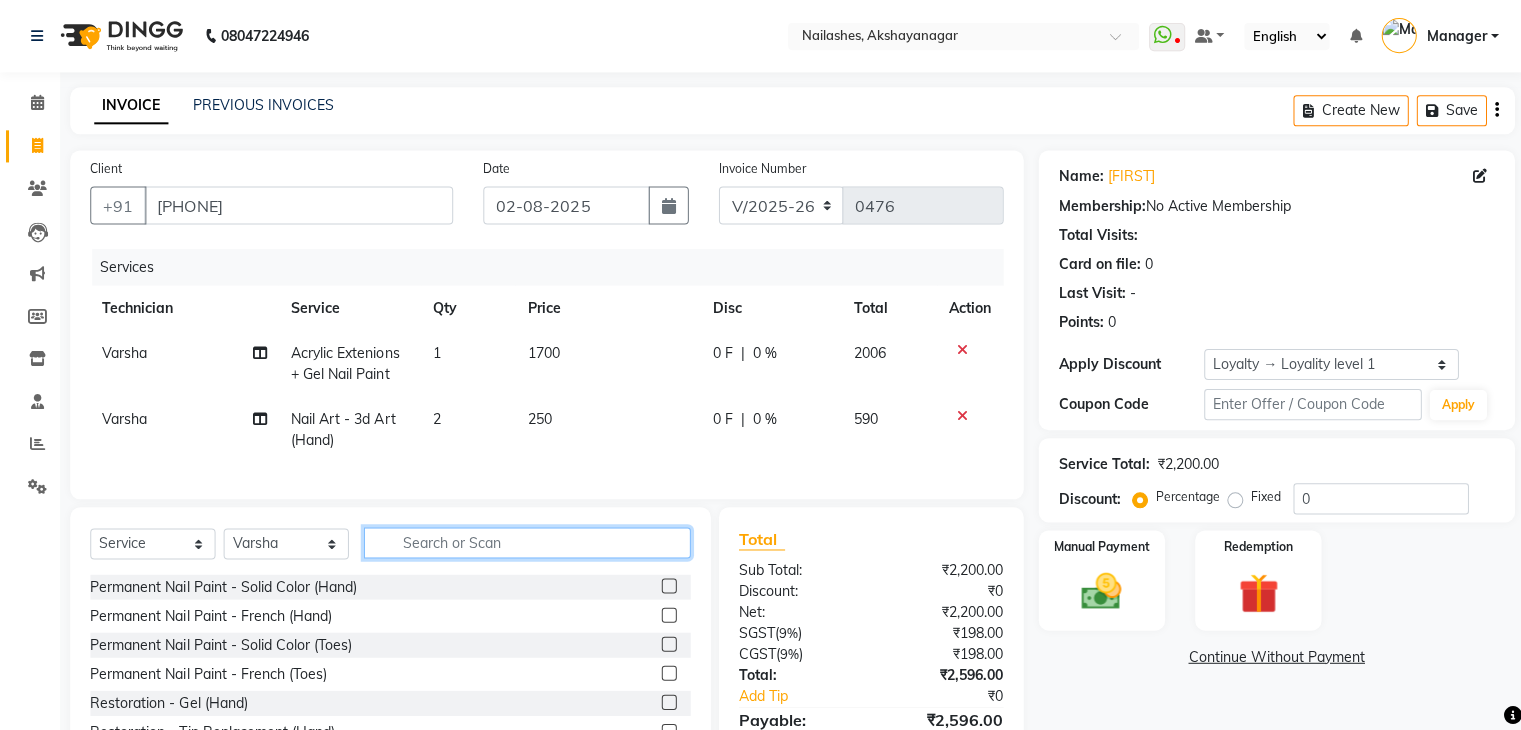 type 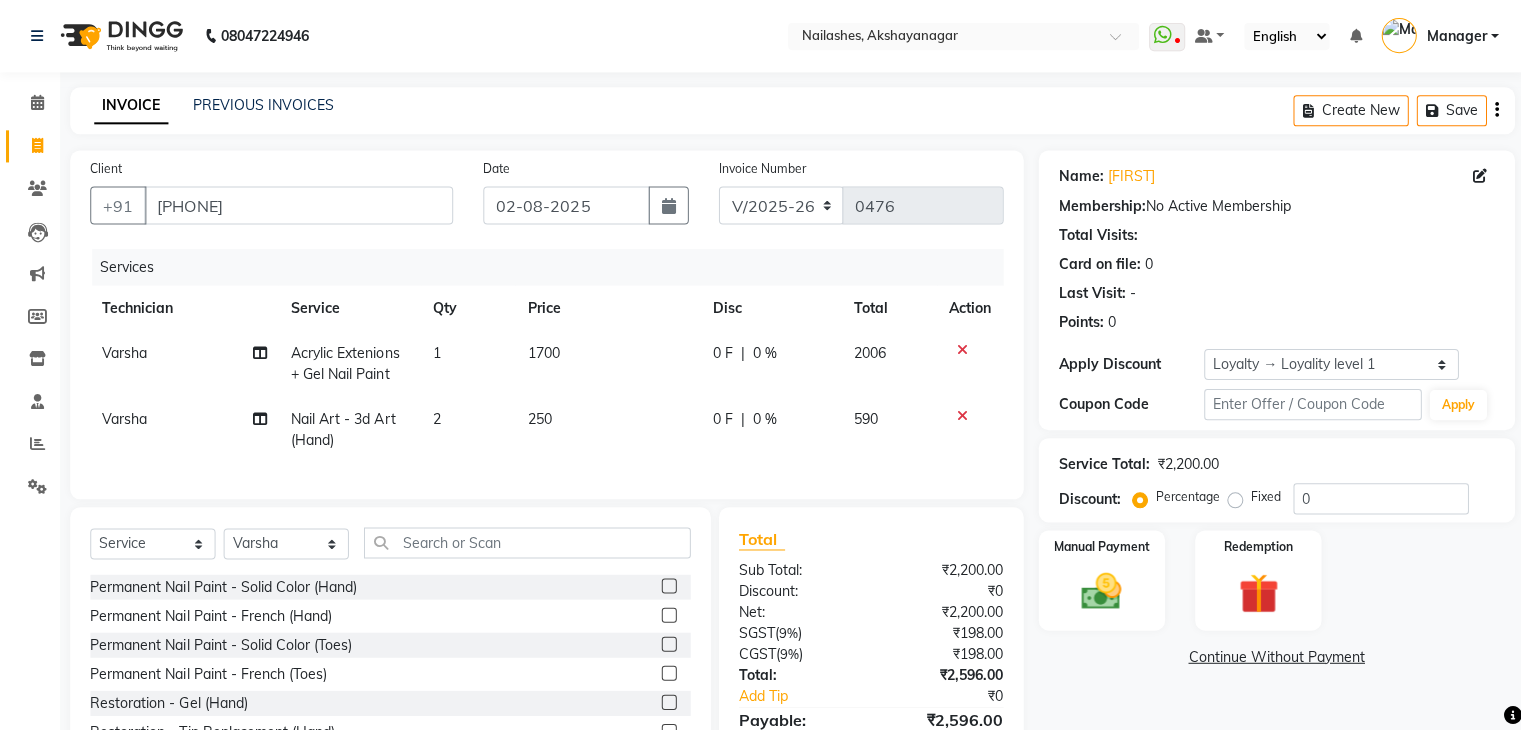 click on "Total" 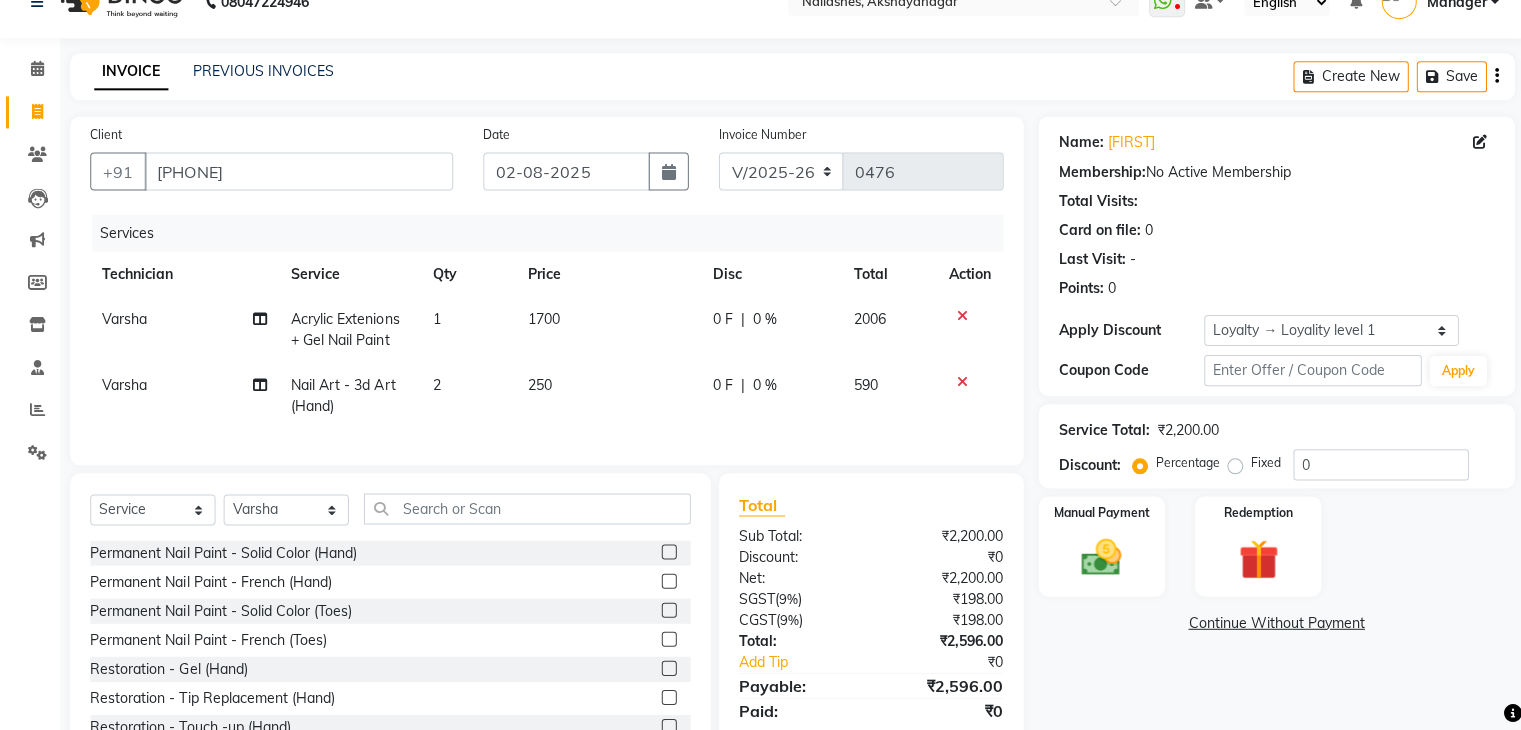 scroll, scrollTop: 117, scrollLeft: 0, axis: vertical 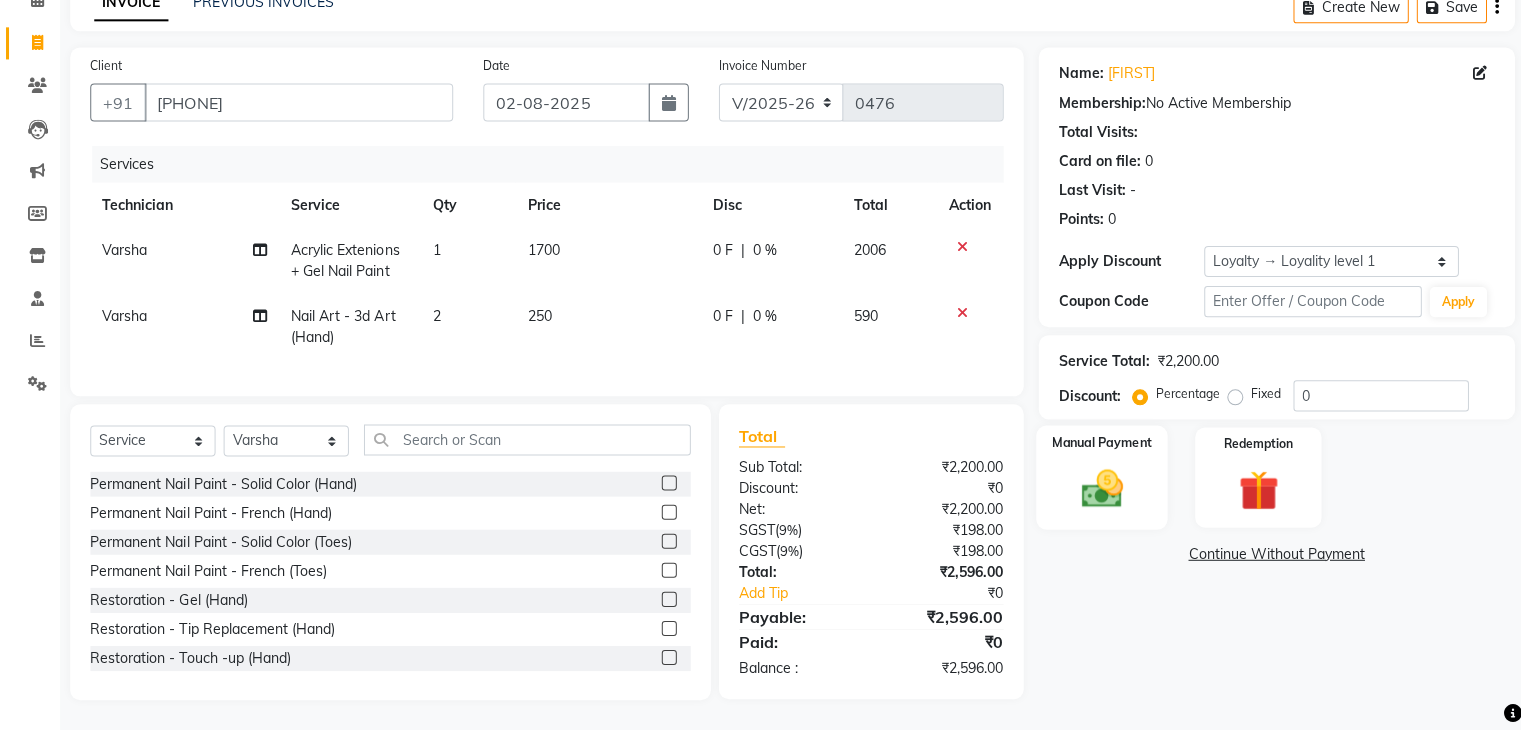 click on "Manual Payment" 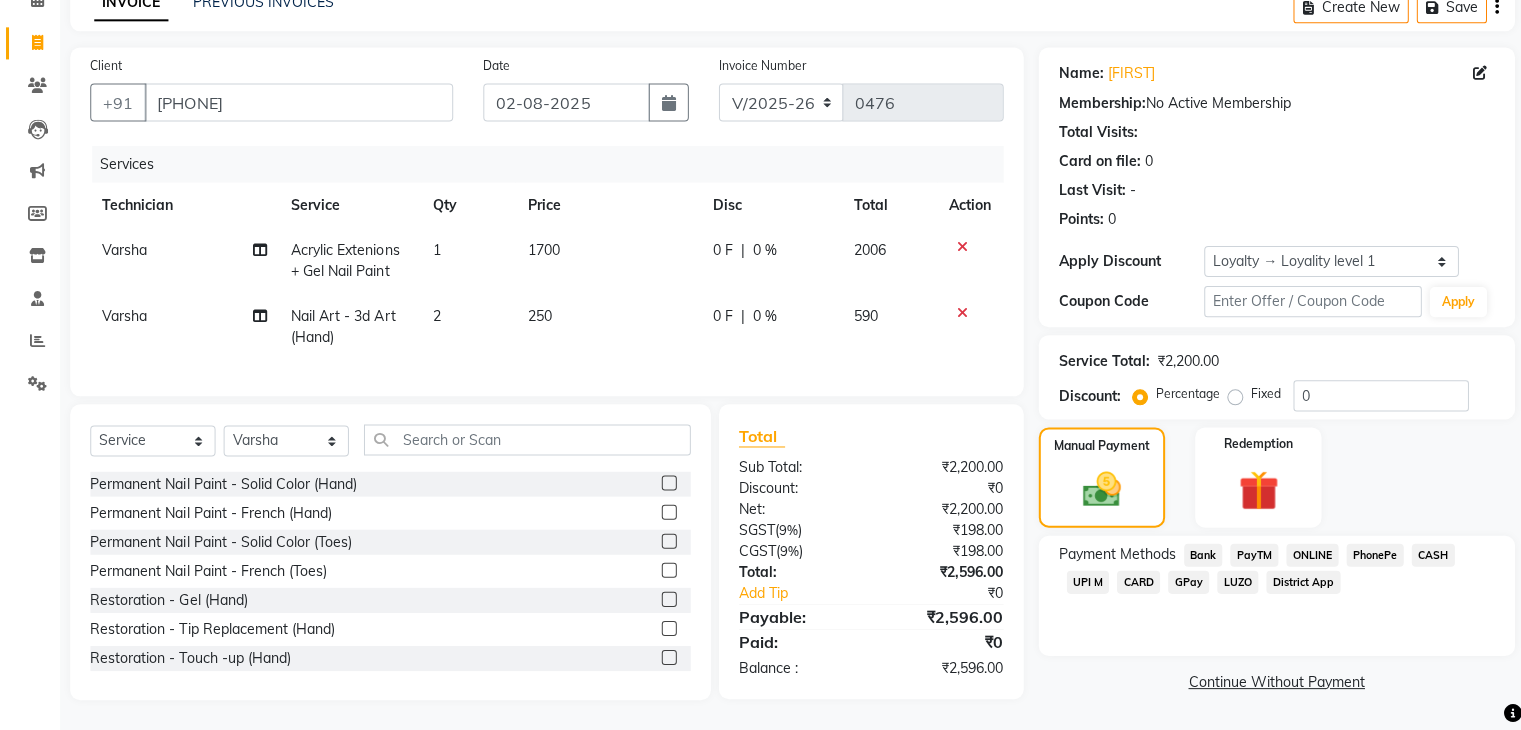click on "CASH" 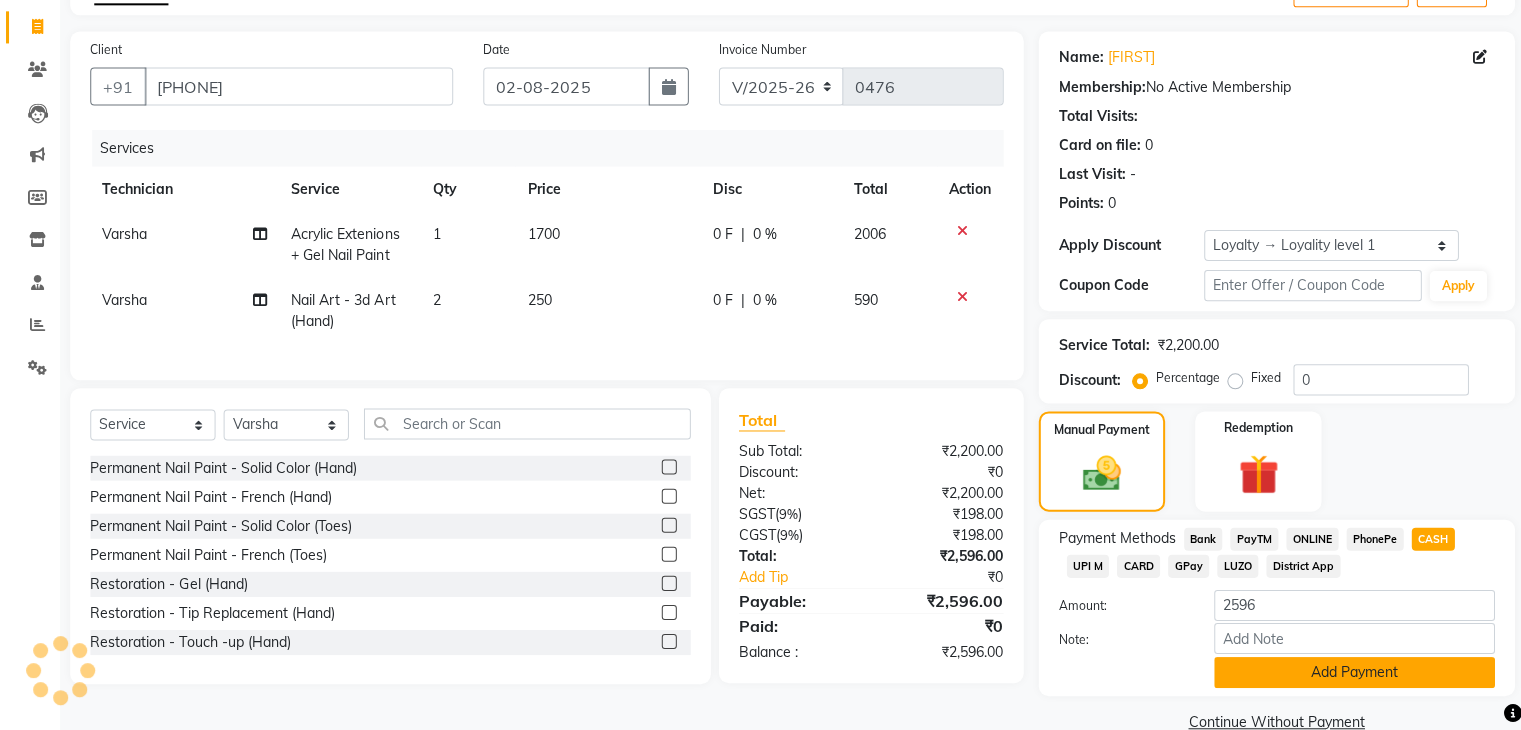 click on "Add Payment" 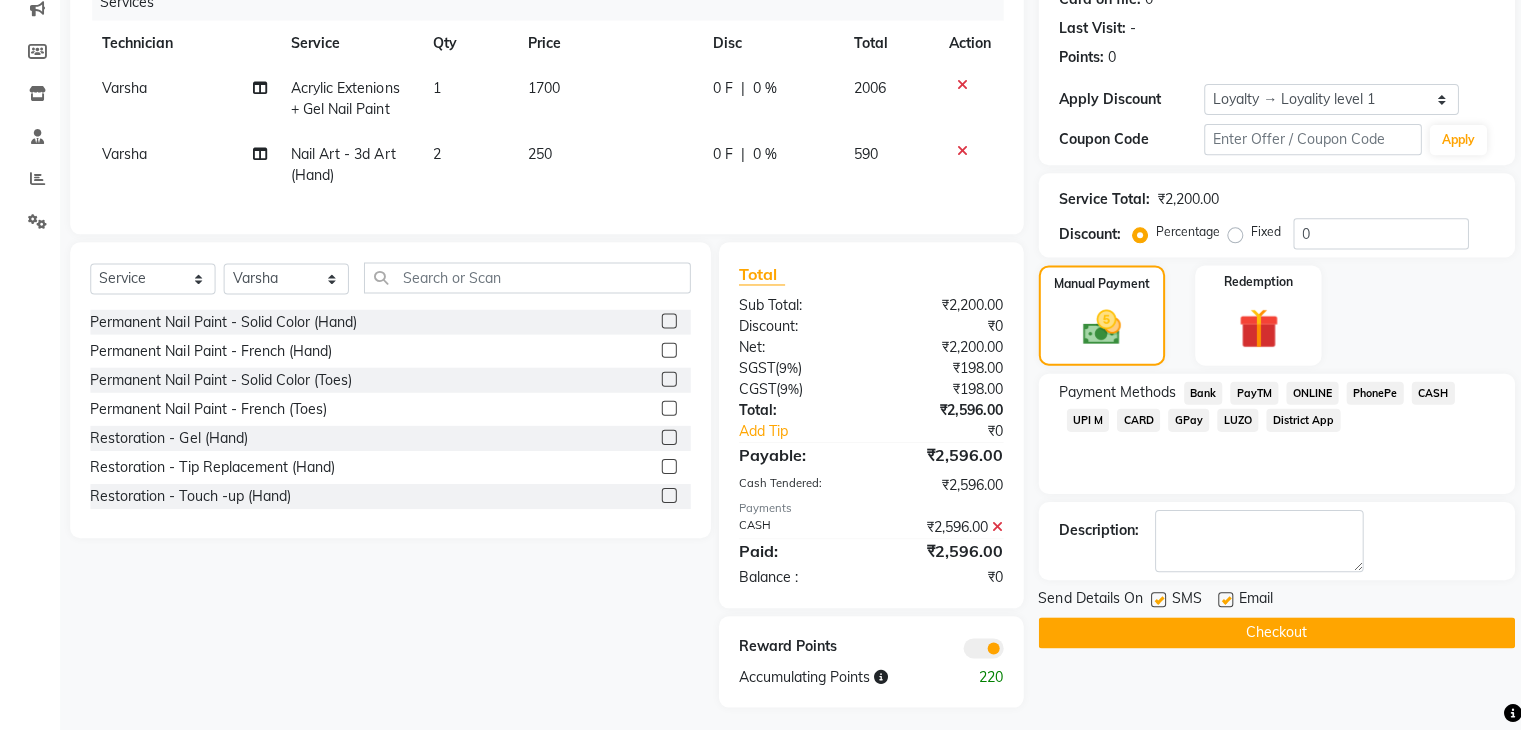 scroll, scrollTop: 287, scrollLeft: 0, axis: vertical 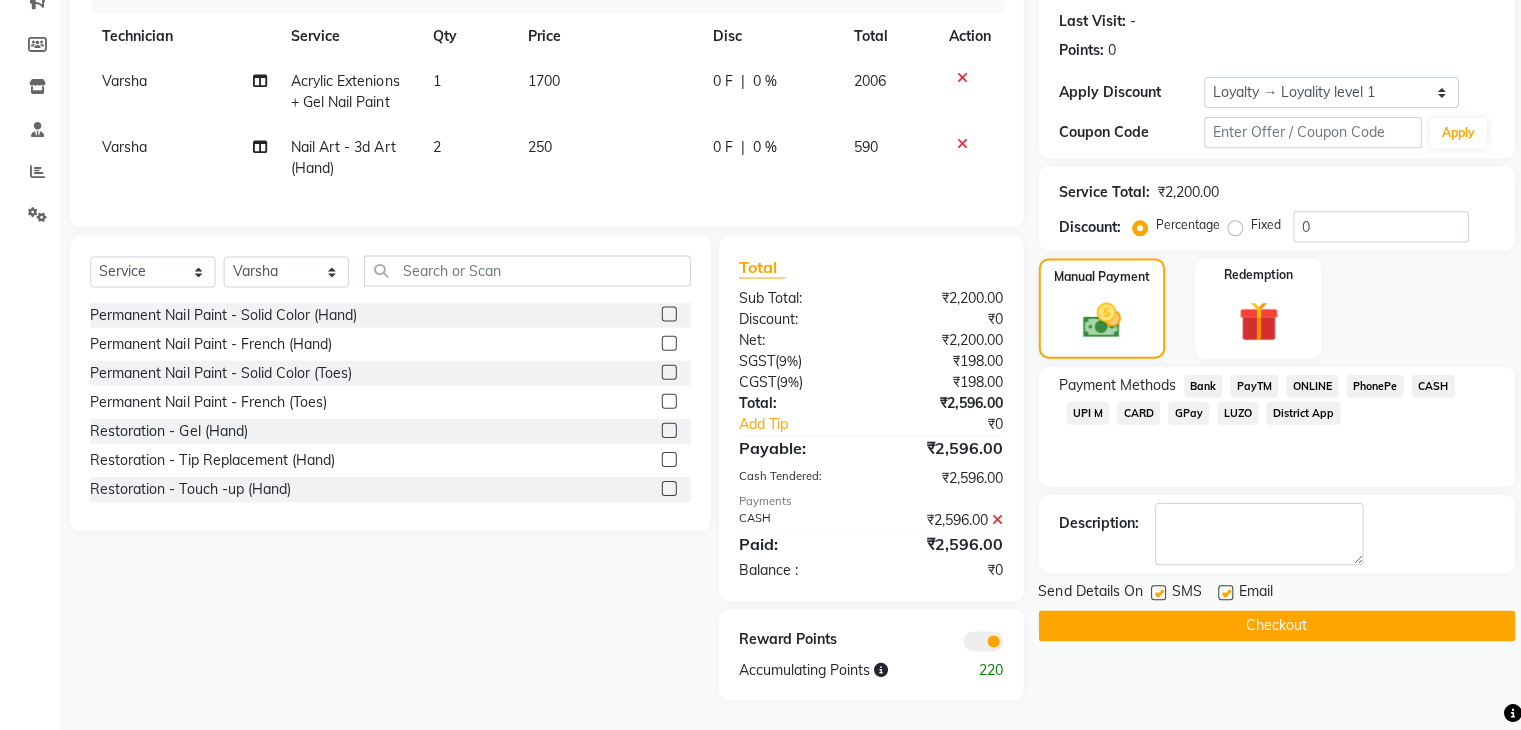 click on "Checkout" 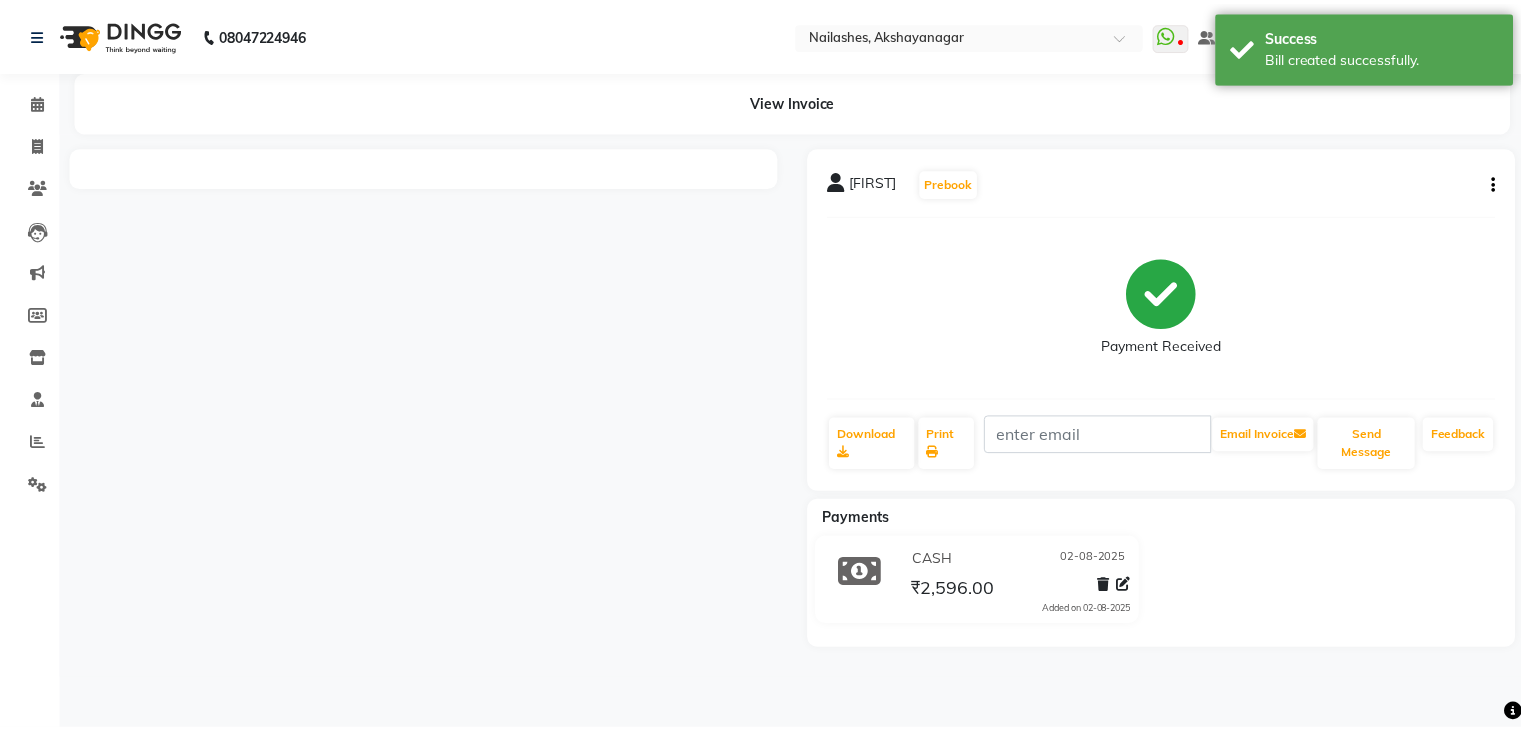 scroll, scrollTop: 287, scrollLeft: 0, axis: vertical 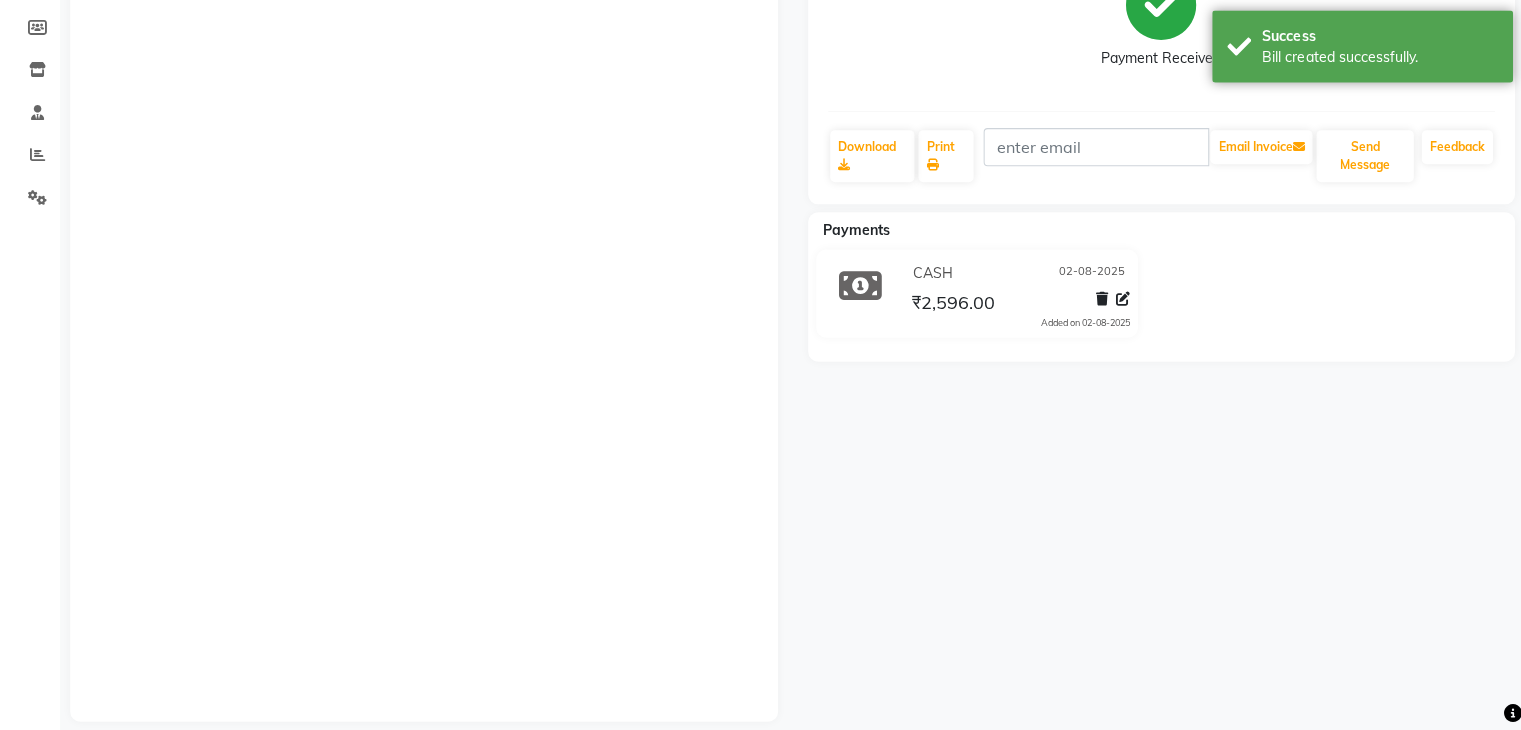 click on "[FIRST]   Prebook   Payment Received  Download  Print   Email Invoice   Send Message Feedback  Payments CASH [DATE] ₹2,596.00  Added on [DATE]" 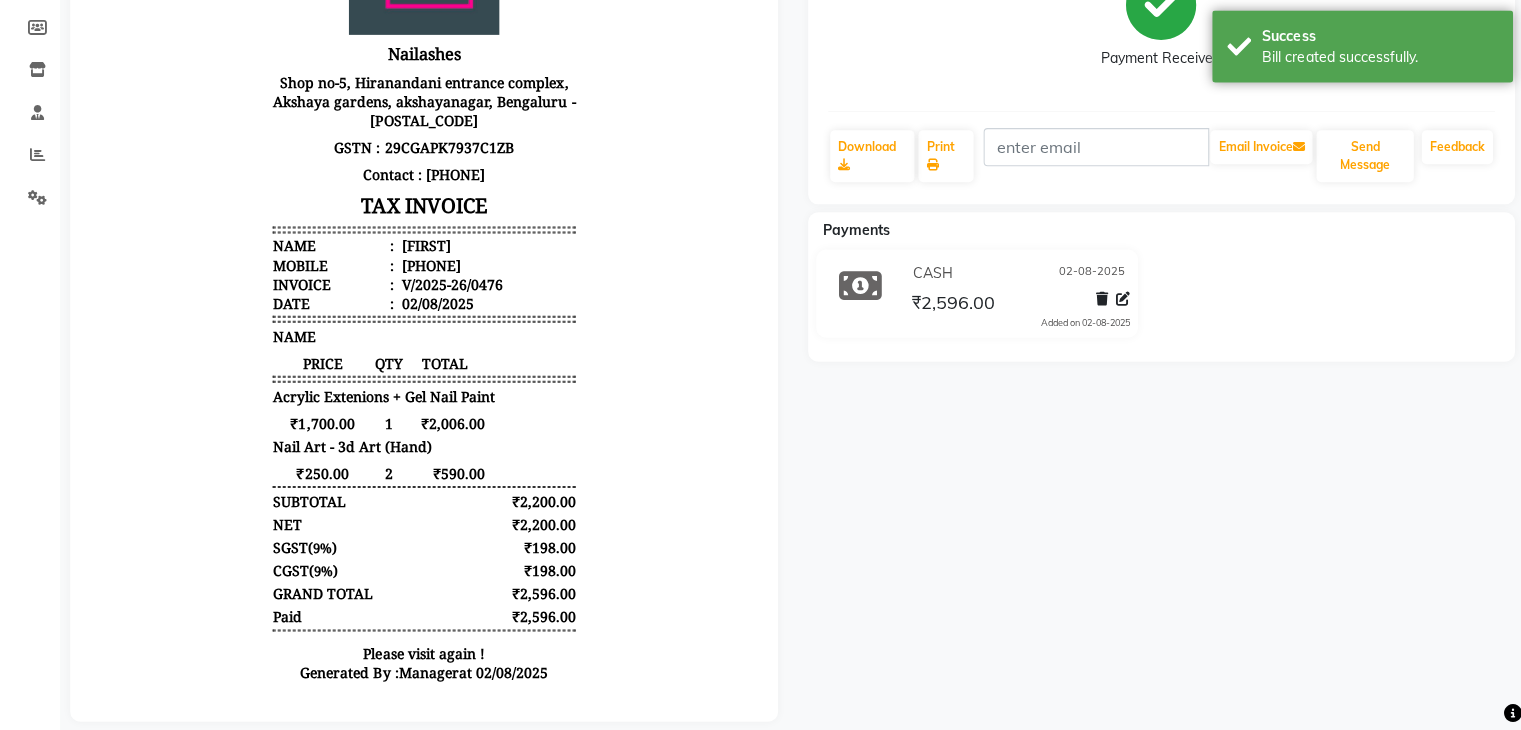 scroll, scrollTop: 0, scrollLeft: 0, axis: both 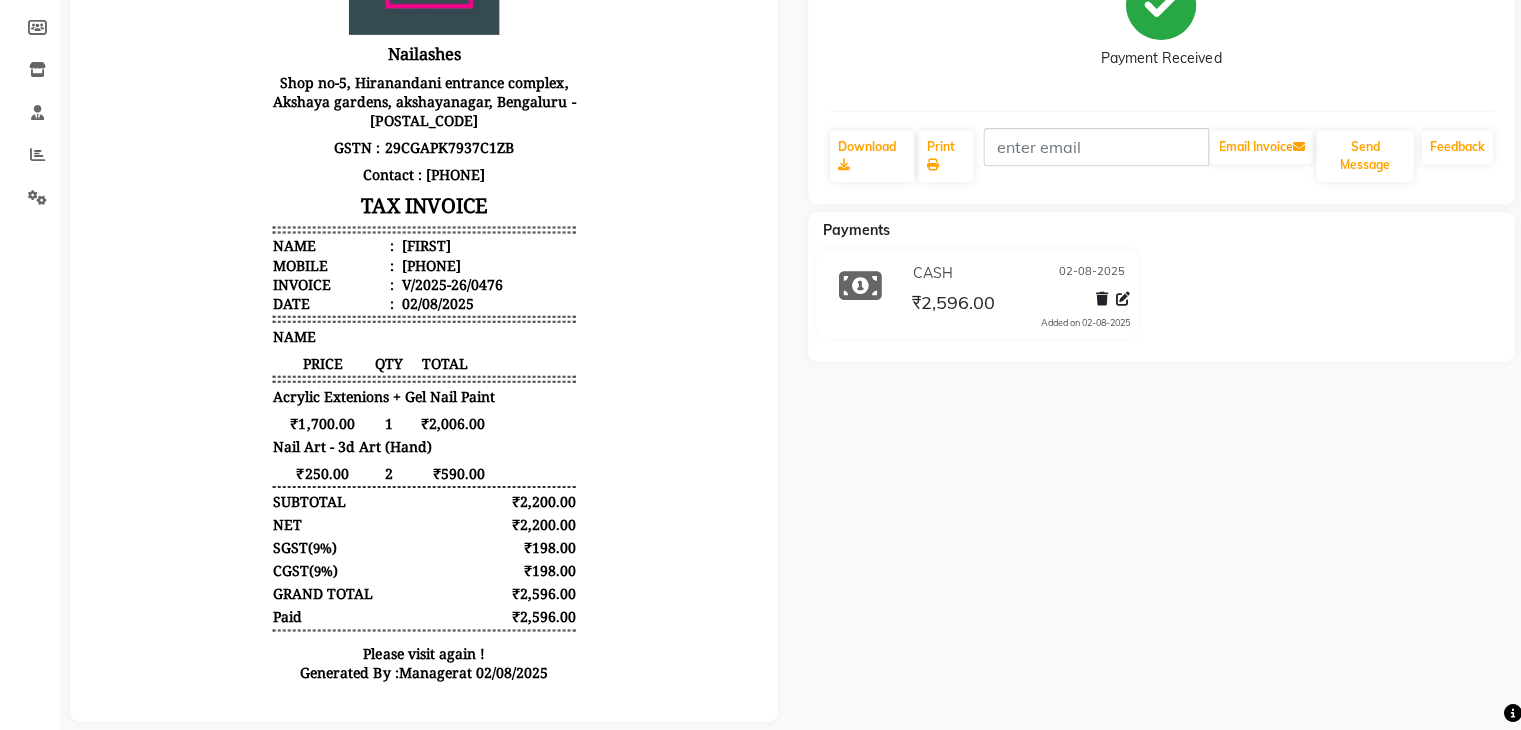 click on "[FIRST]   Prebook   Payment Received  Download  Print   Email Invoice   Send Message Feedback  Payments CASH [DATE] ₹2,596.00  Added on [DATE]" 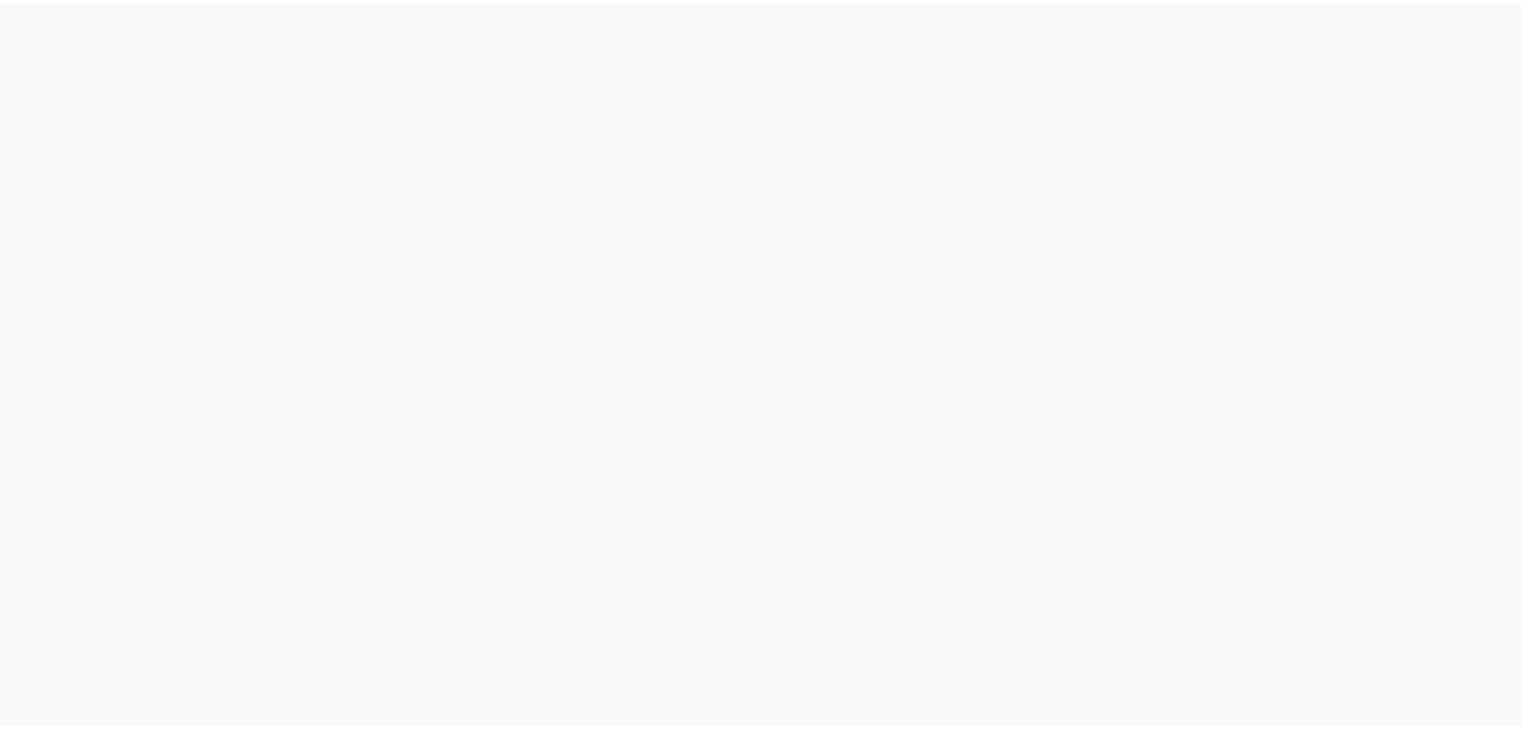 scroll, scrollTop: 0, scrollLeft: 0, axis: both 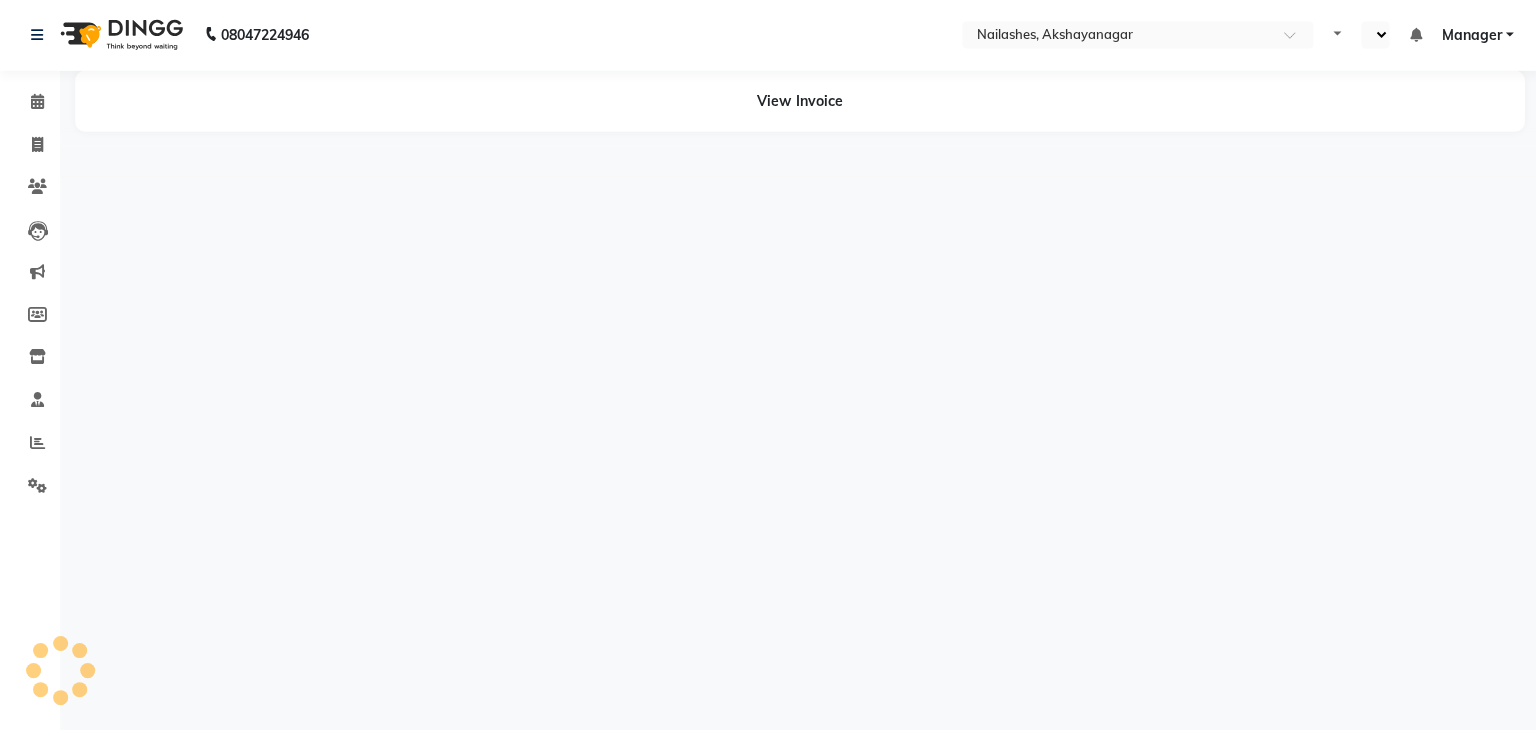 select on "en" 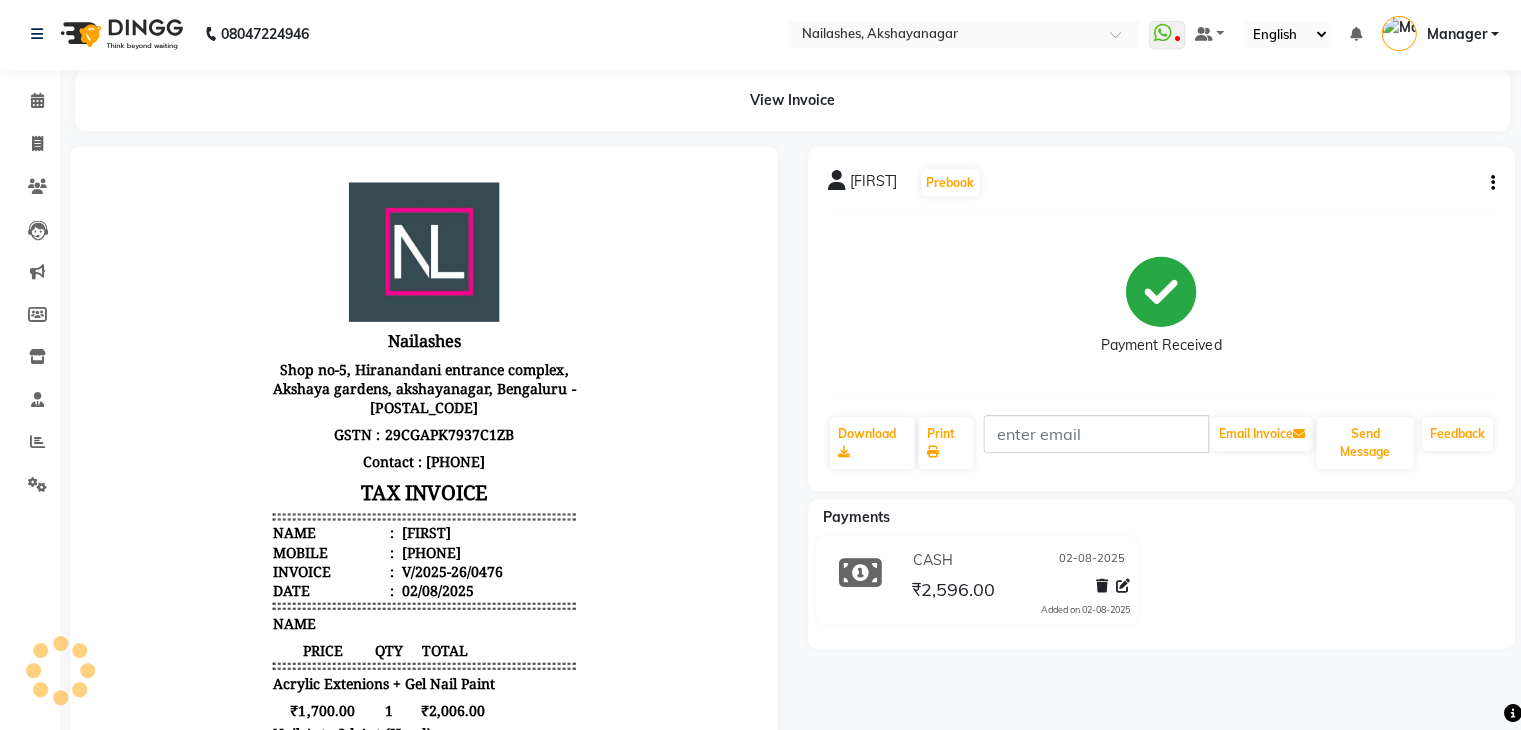 scroll, scrollTop: 0, scrollLeft: 0, axis: both 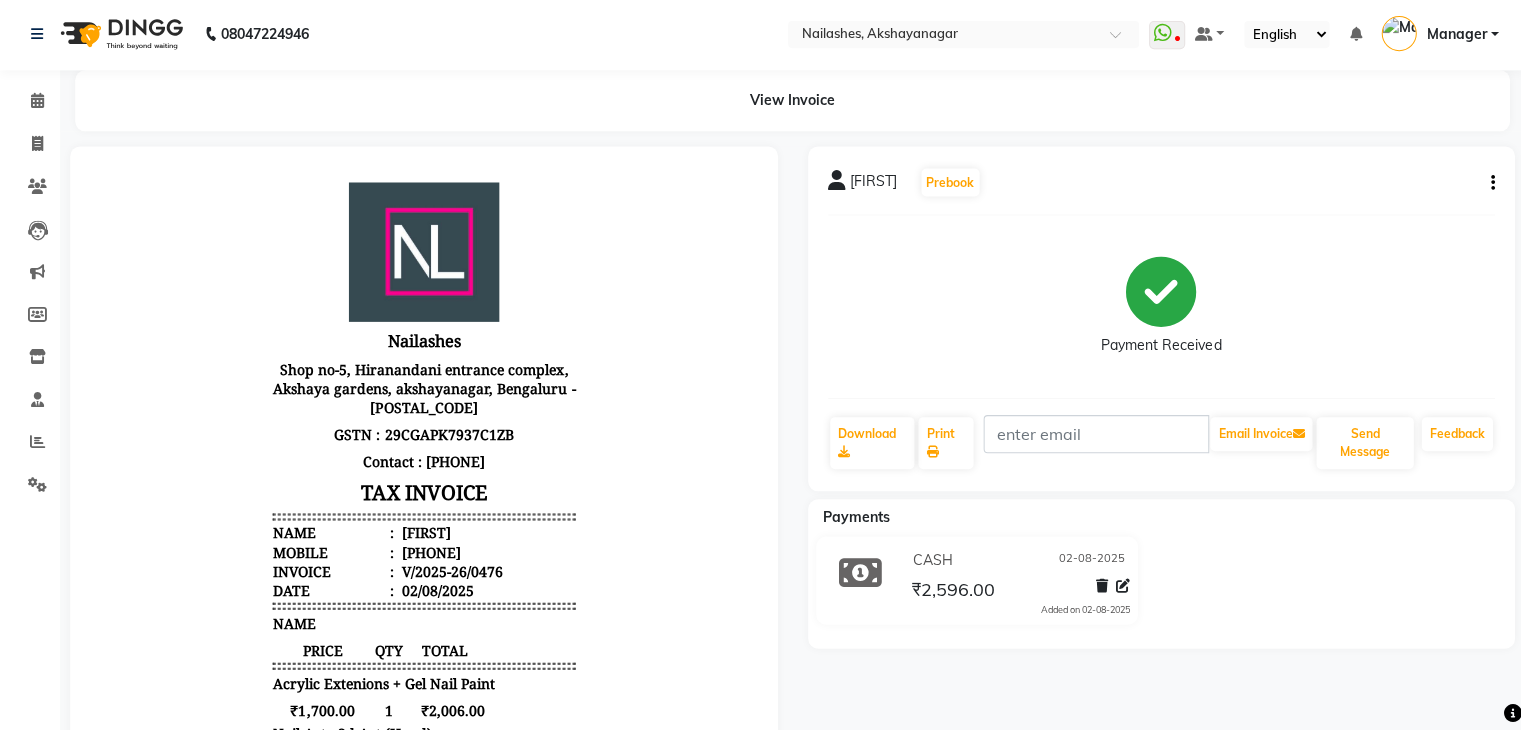 click on "PRATHYUSHA   Prebook   Payment Received  Download  Print   Email Invoice   Send Message Feedback" 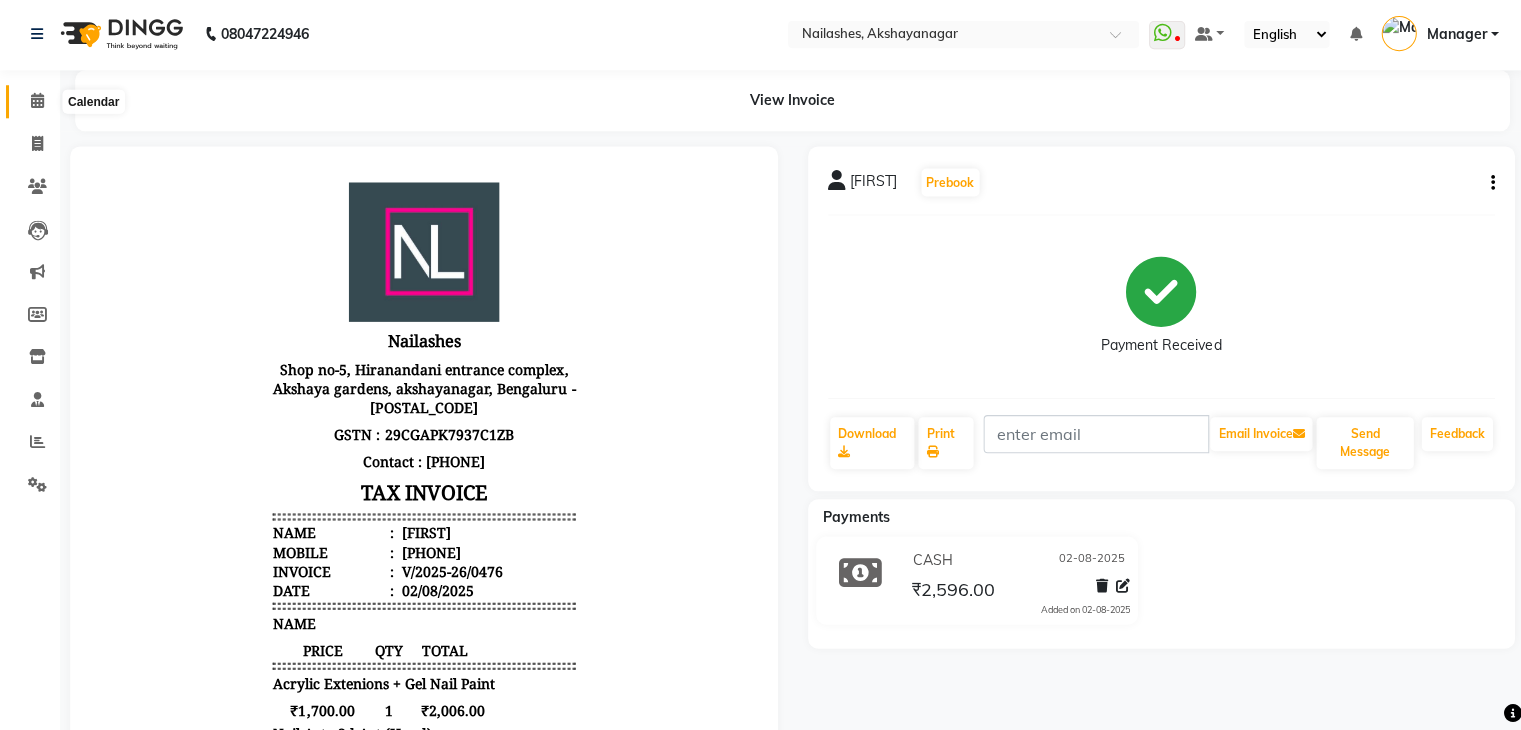 click 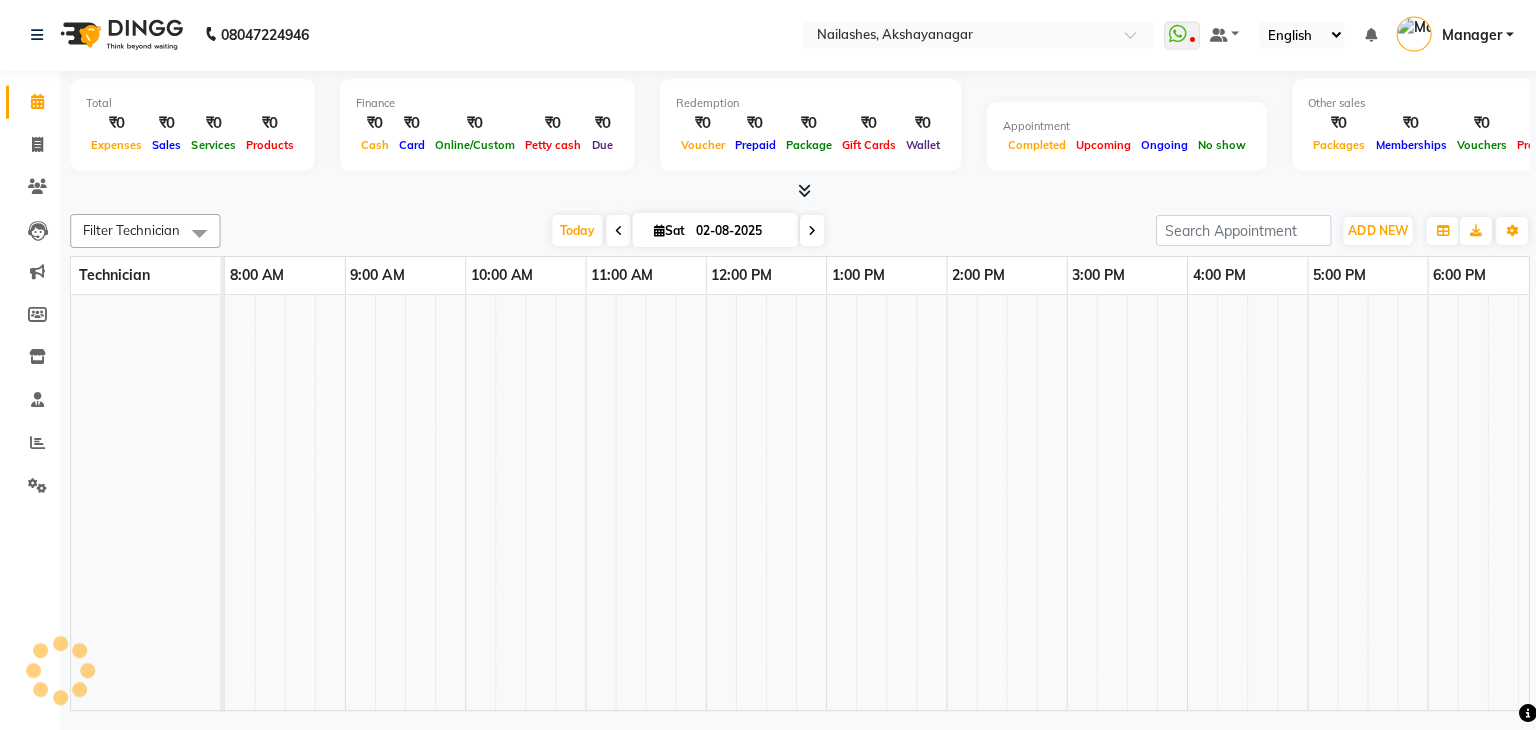 scroll, scrollTop: 0, scrollLeft: 0, axis: both 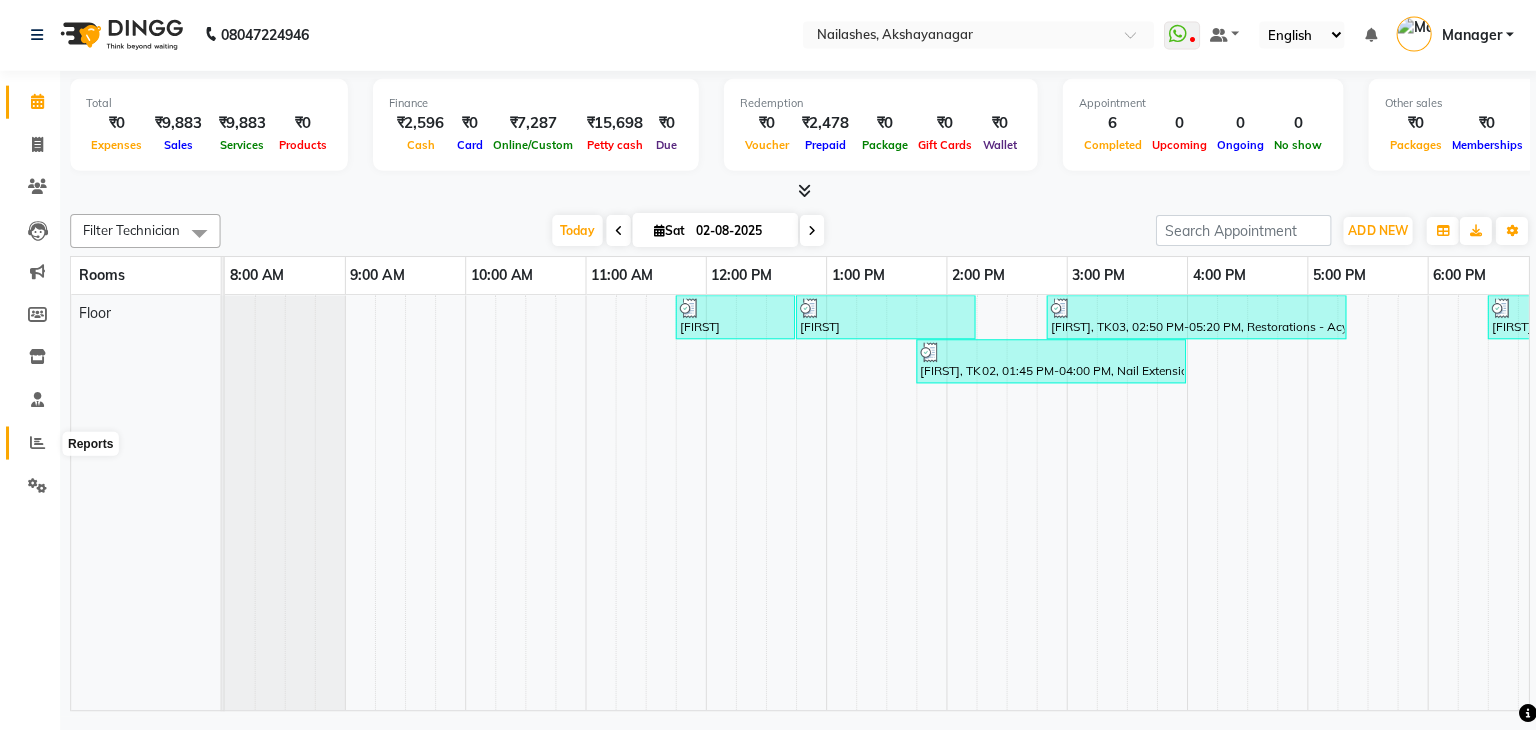 click 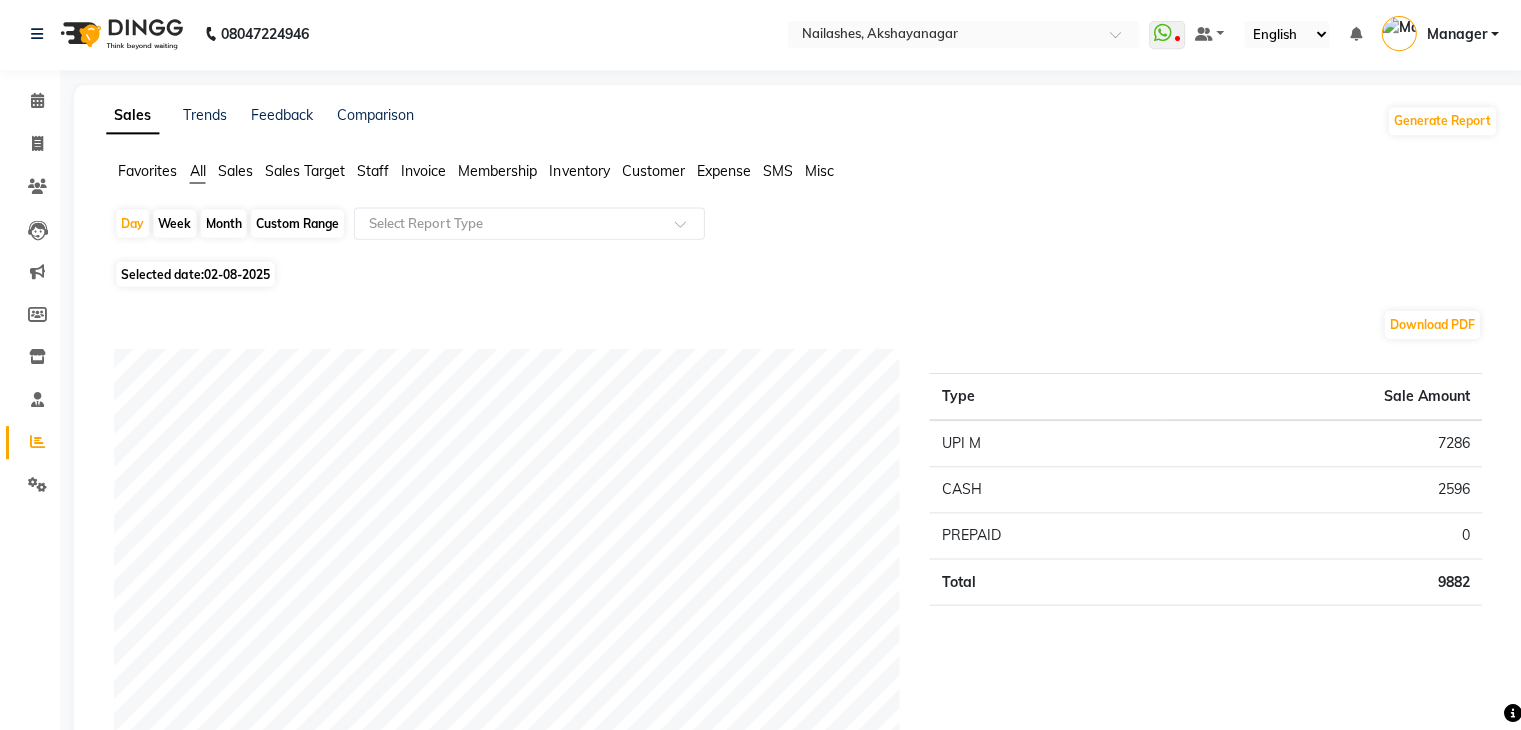 click on "Staff" 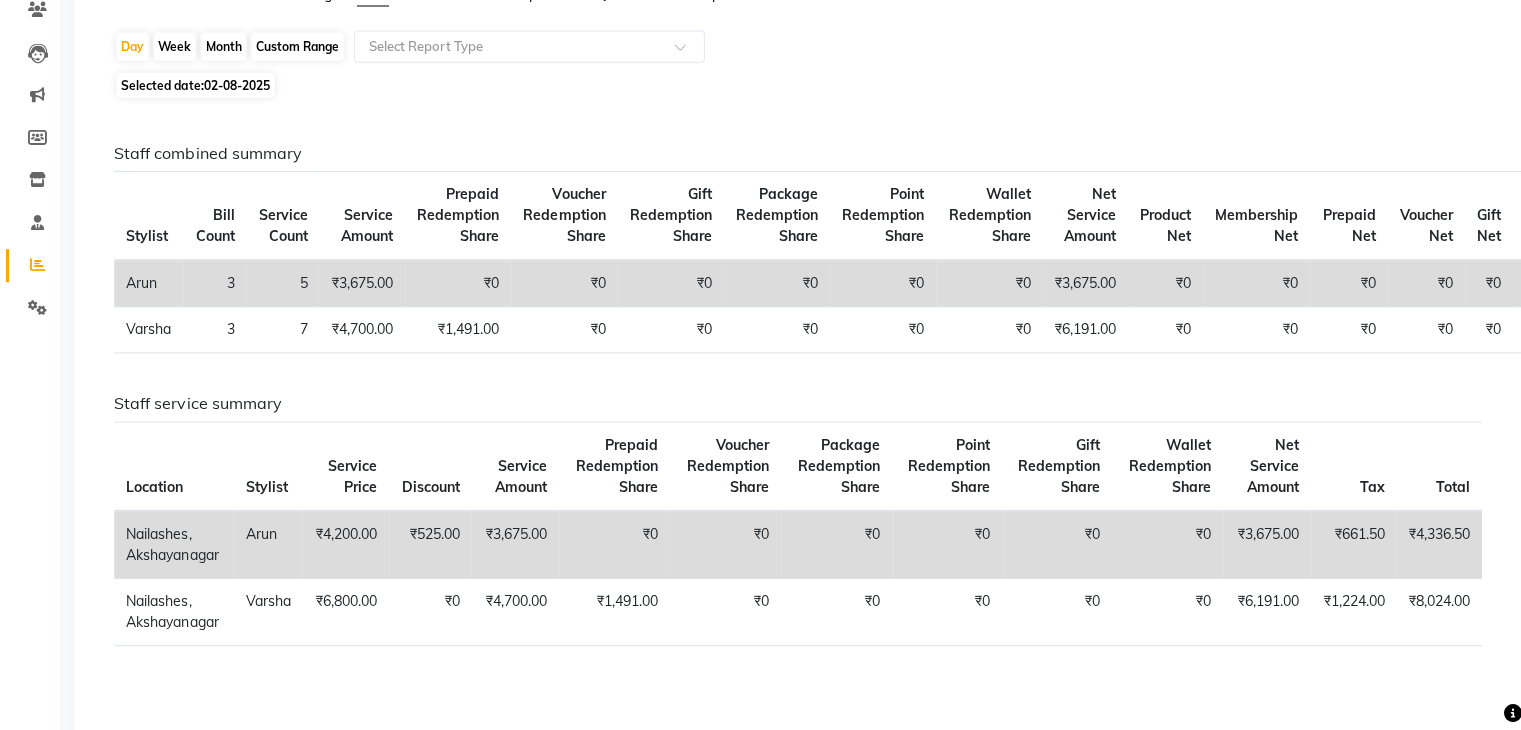 scroll, scrollTop: 178, scrollLeft: 0, axis: vertical 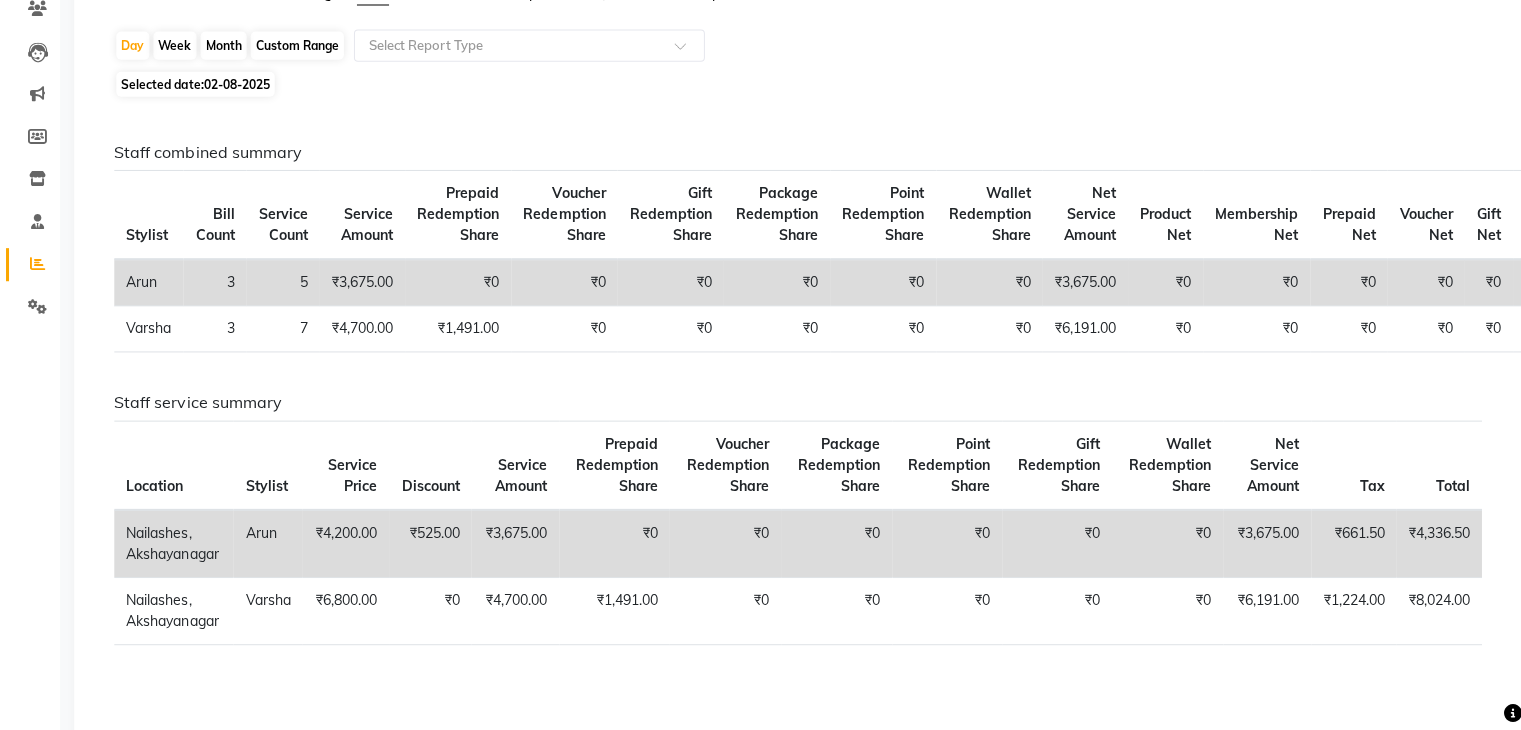 click on "Stylist" 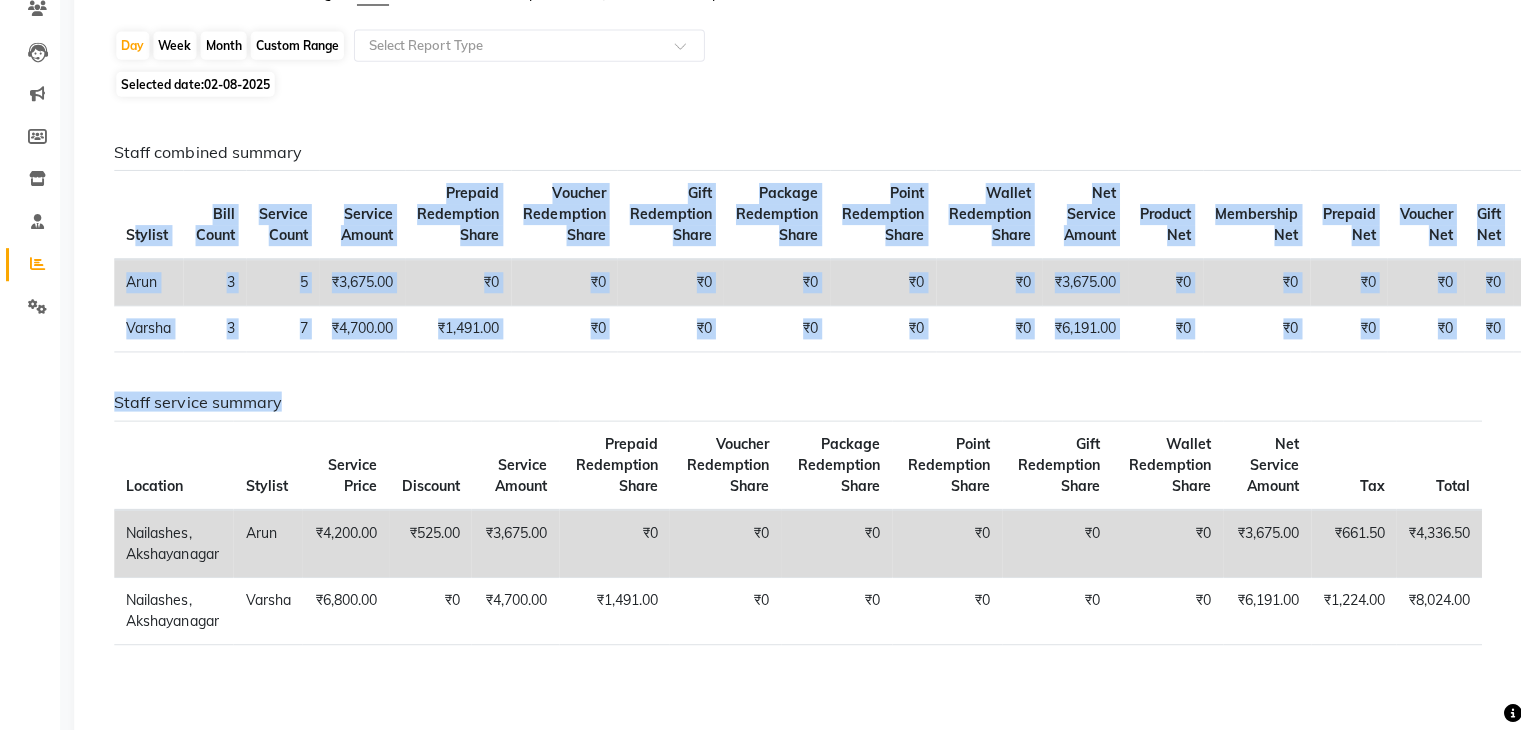 drag, startPoint x: 137, startPoint y: 178, endPoint x: 586, endPoint y: 383, distance: 493.58484 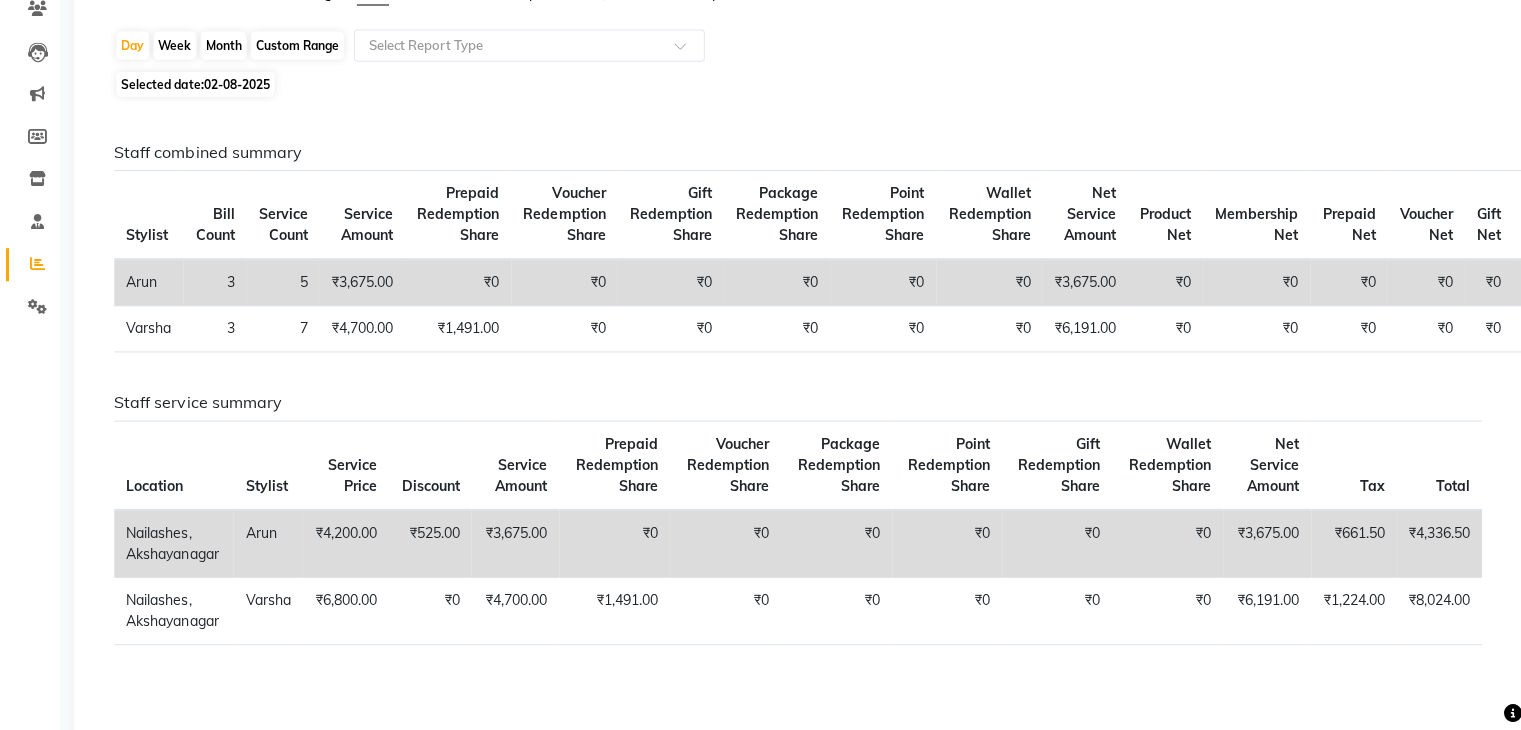 click on "Selected date:  02-08-2025" 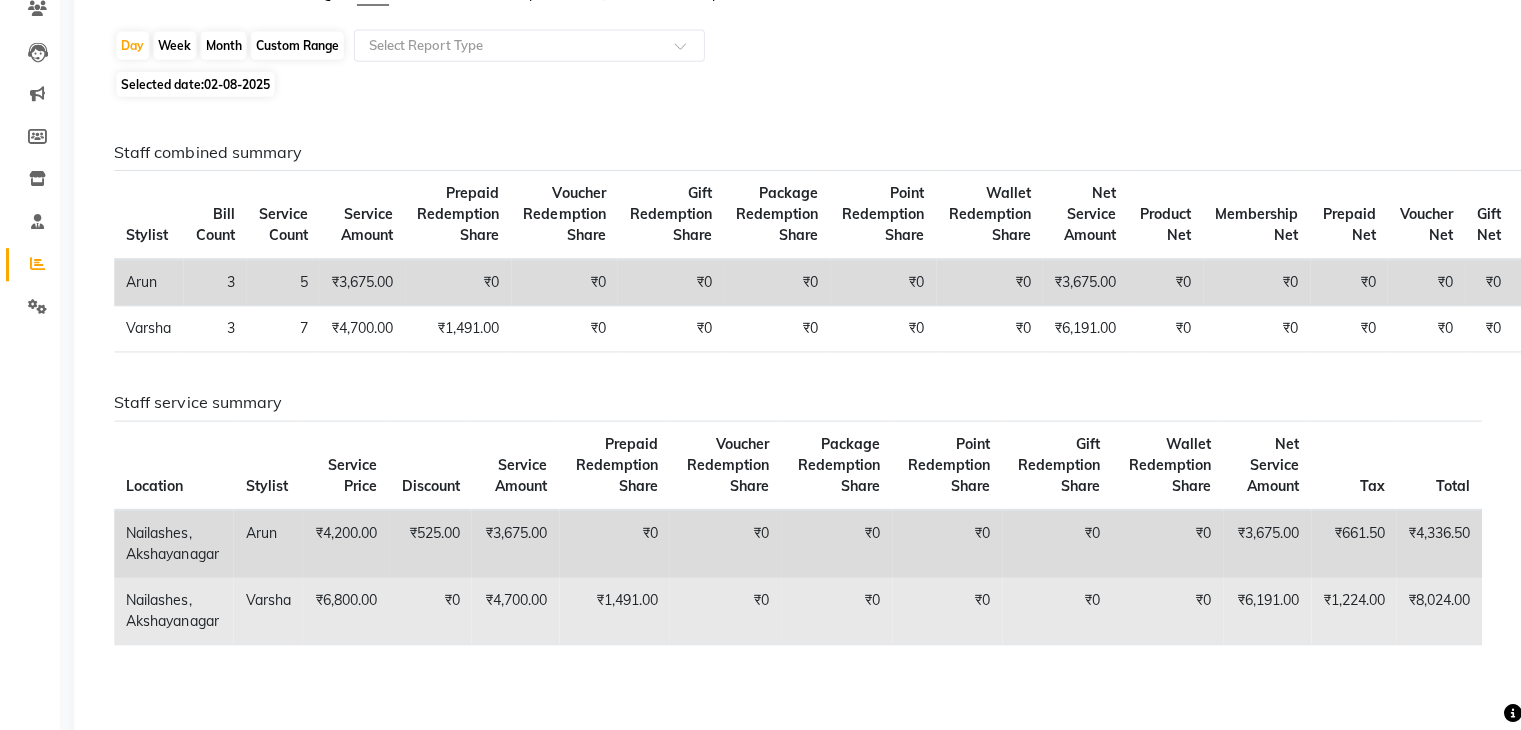 click on "₹6,800.00" 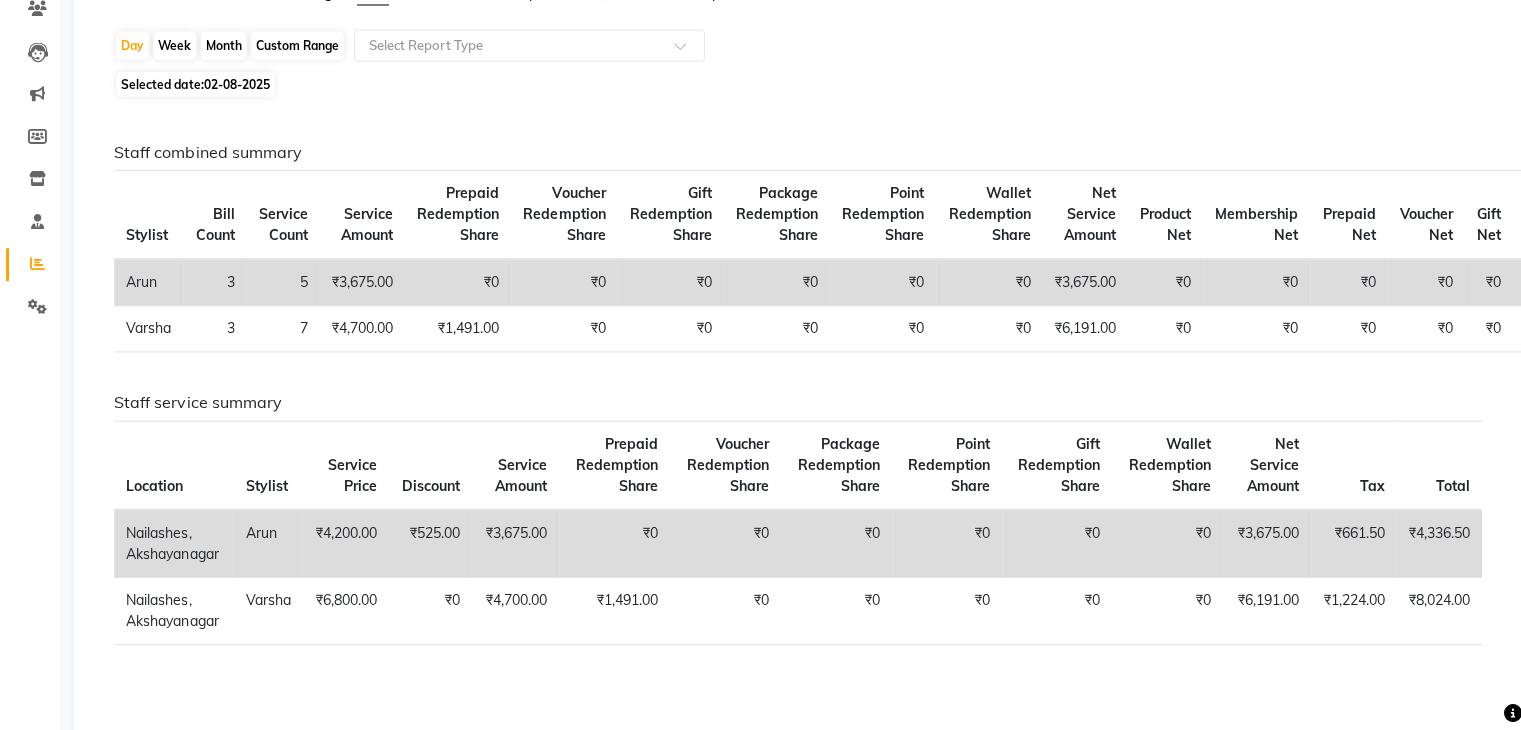 click on "Staff combined summary Stylist Bill Count Service Count Service Amount Prepaid Redemption Share Voucher Redemption Share Gift Redemption Share Package Redemption Share Point Redemption Share Wallet Redemption Share Net Service Amount Product Net Membership Net Prepaid Net Voucher Net Gift Net Package Net  Arun 3 5 ₹3,675.00 ₹0 ₹0 ₹0 ₹0 ₹0 ₹0 ₹3,675.00 ₹0 ₹0 ₹0 ₹0 ₹0 ₹0  Varsha 3 7 ₹4,700.00 ₹1,491.00 ₹0 ₹0 ₹0 ₹0 ₹0 ₹6,191.00 ₹0 ₹0 ₹0 ₹0 ₹0 ₹0 Staff service summary Location Stylist Service Price Discount Service Amount Prepaid Redemption Share Voucher Redemption Share Package Redemption Share Point Redemption Share Gift Redemption Share Wallet Redemption Share Net Service Amount Tax Total  Nailashes, Akshayanagar  Arun ₹4,200.00 ₹525.00 ₹3,675.00 ₹0 ₹0 ₹0 ₹0 ₹0 ₹0 ₹3,675.00 ₹661.50 ₹4,336.50  Nailashes, Akshayanagar  Varsha ₹6,800.00 ₹0 ₹4,700.00 ₹1,491.00 ₹0 ₹0 ₹0 ₹0 ₹0 ₹6,191.00 ₹1,224.00 ₹8,024.00" 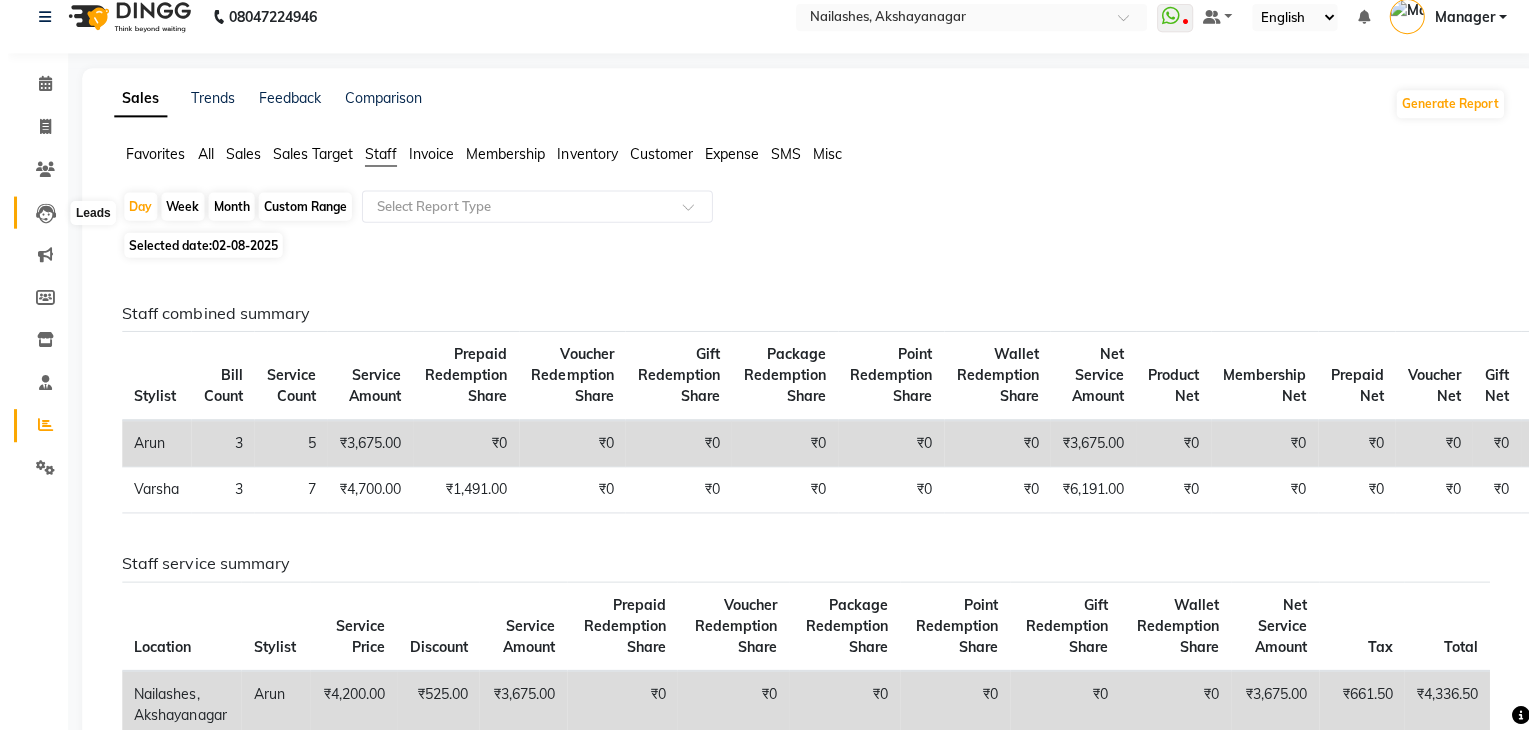 scroll, scrollTop: 0, scrollLeft: 0, axis: both 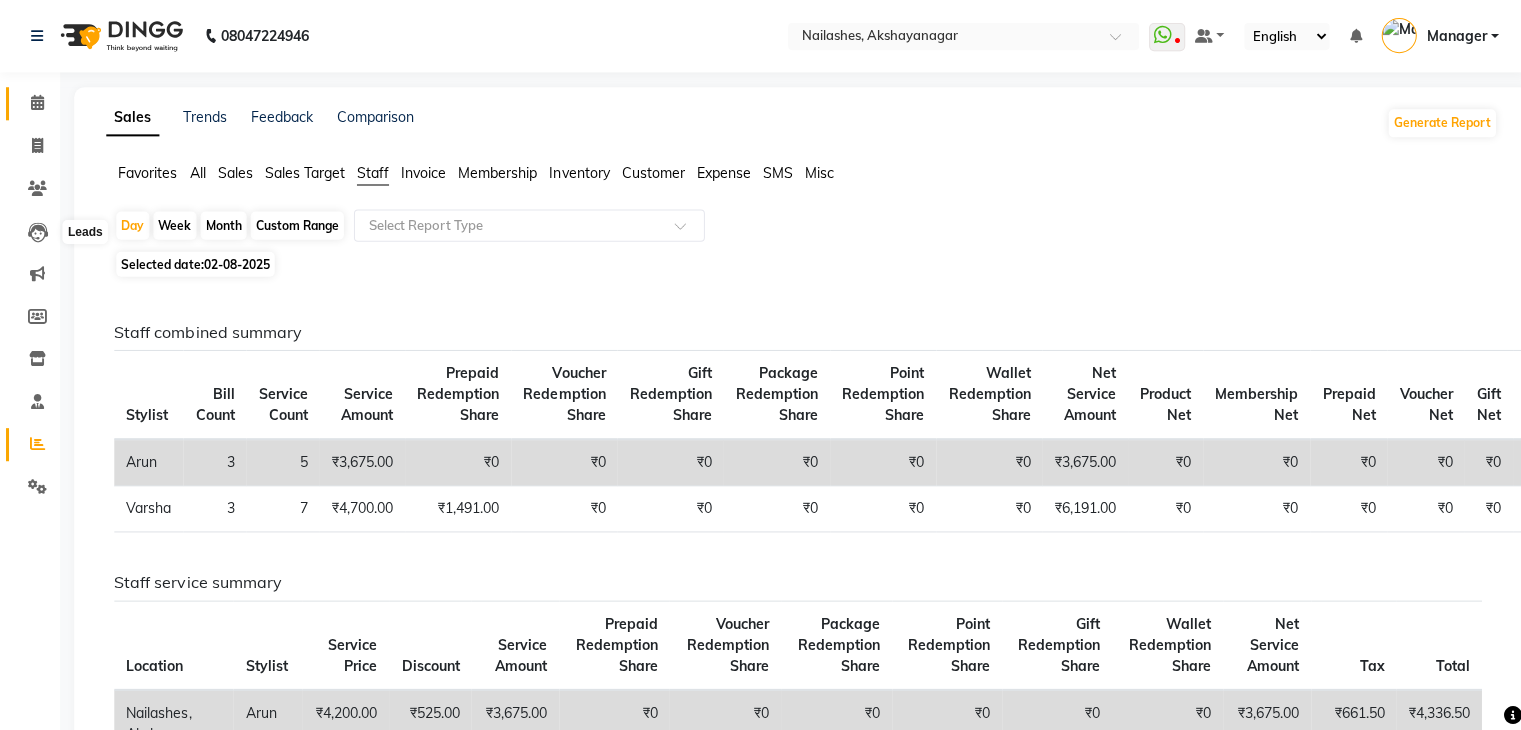 click 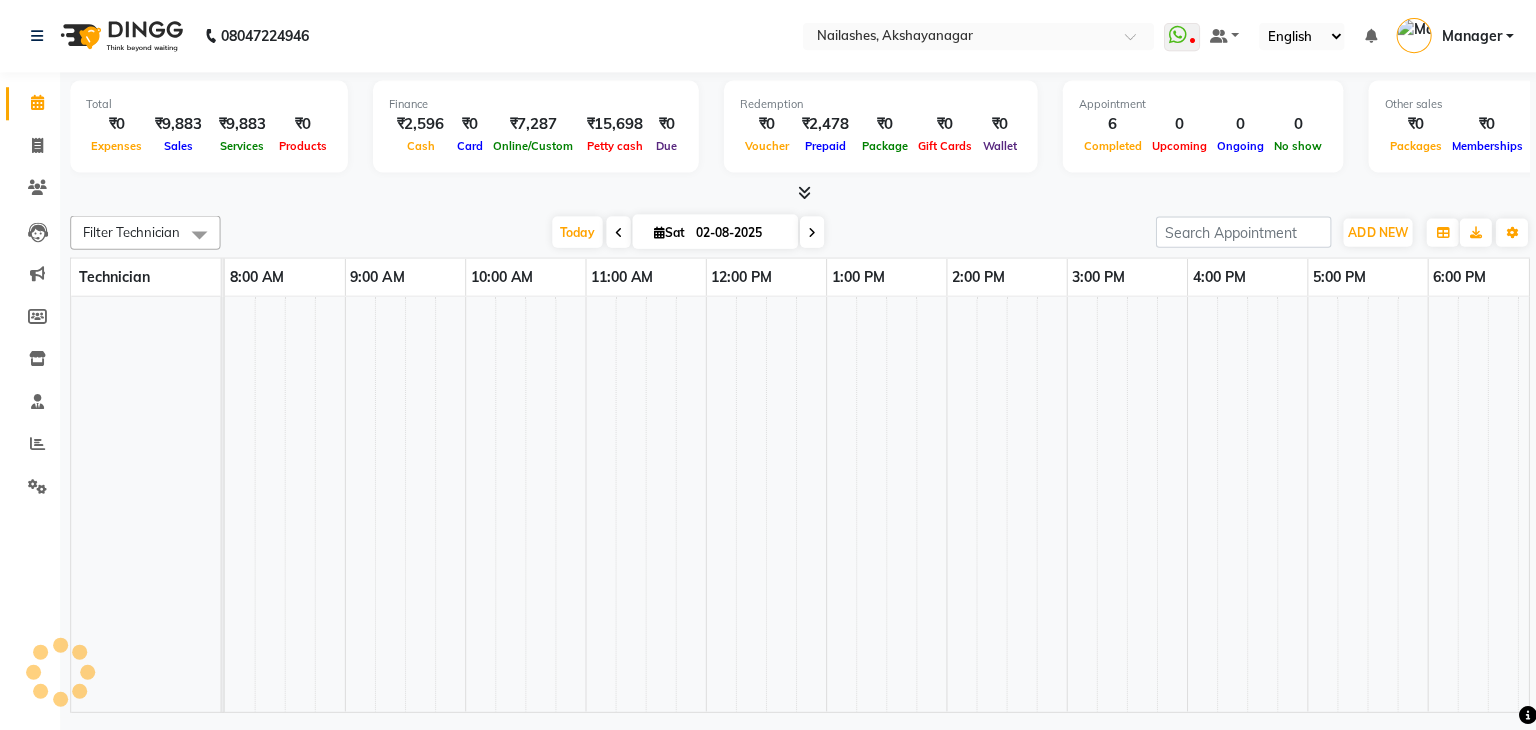 scroll, scrollTop: 0, scrollLeft: 0, axis: both 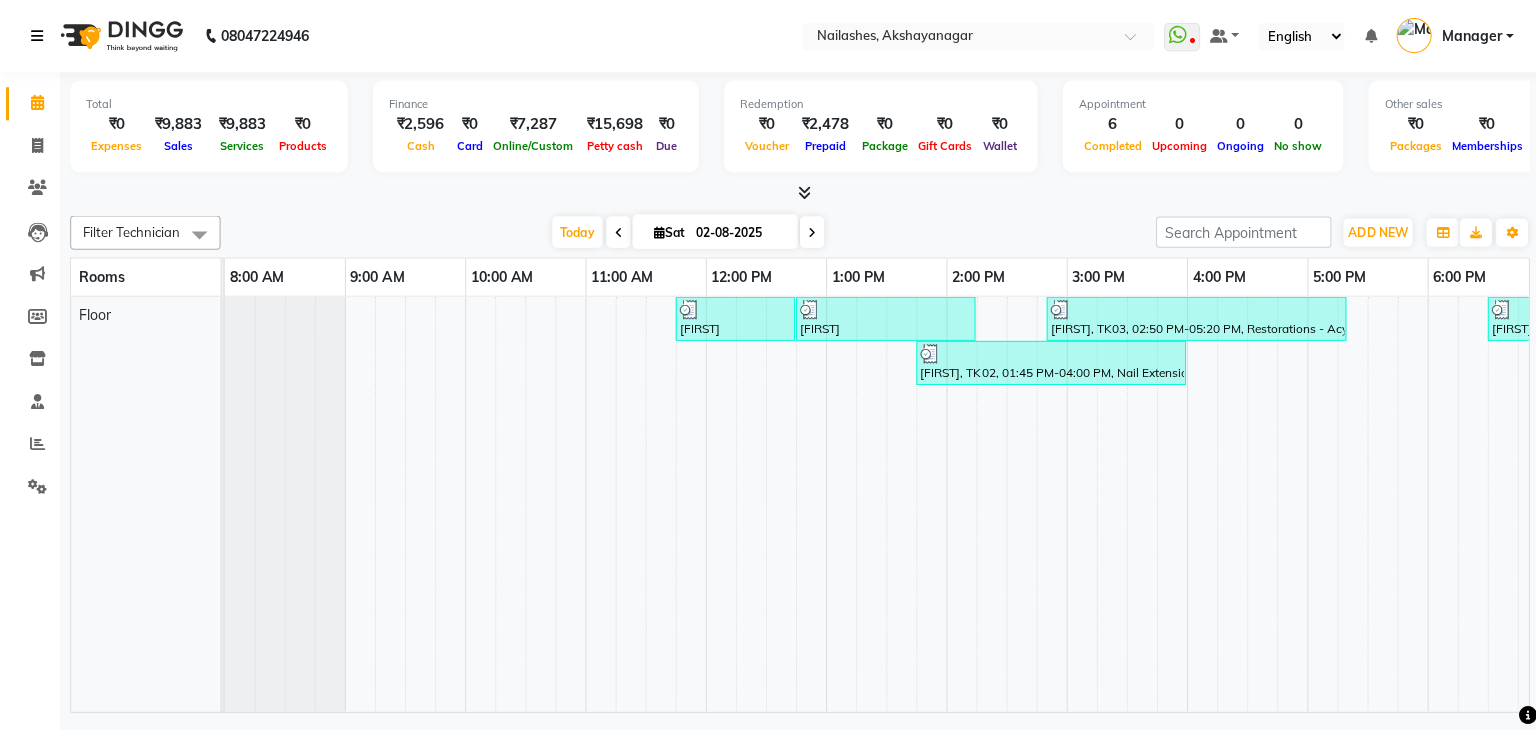 click at bounding box center (41, 36) 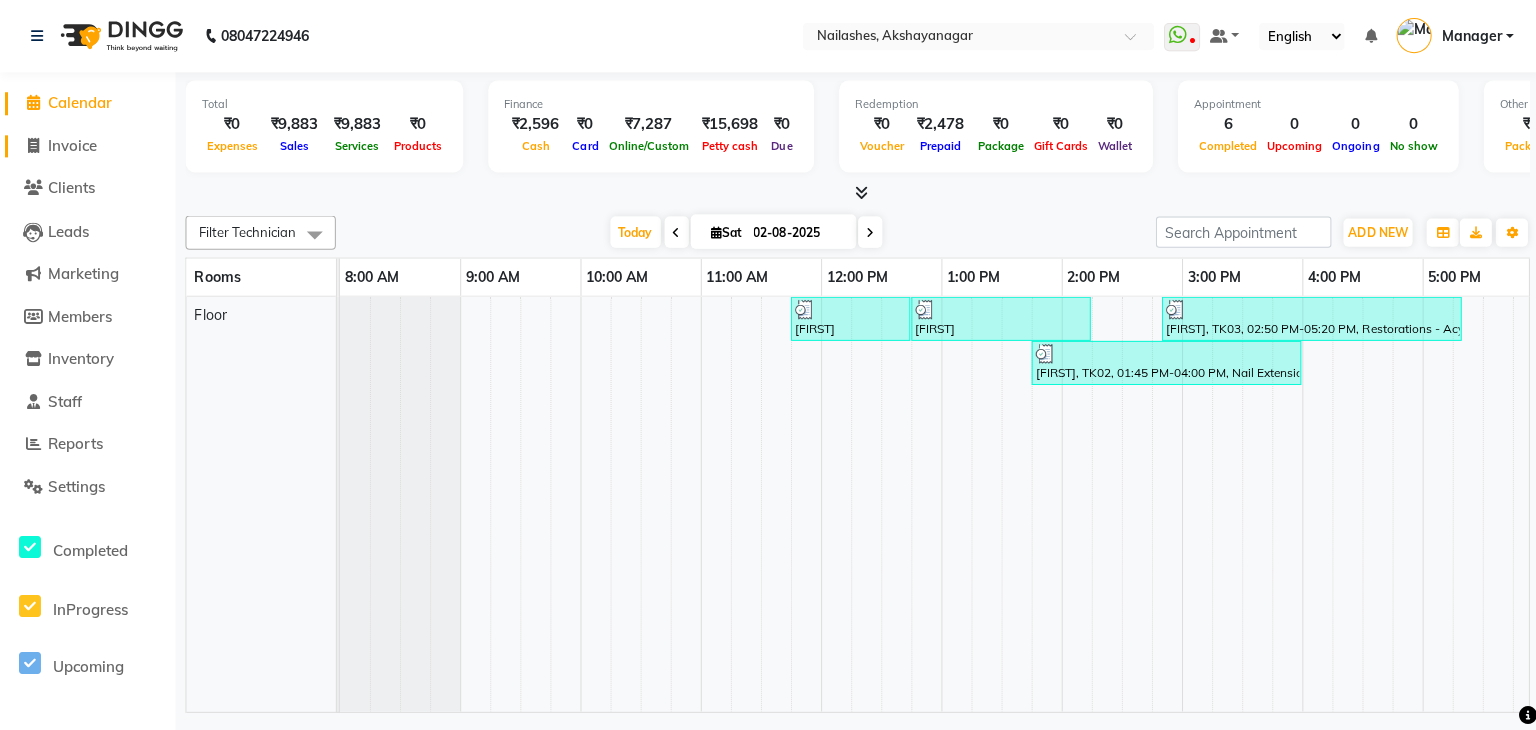 click 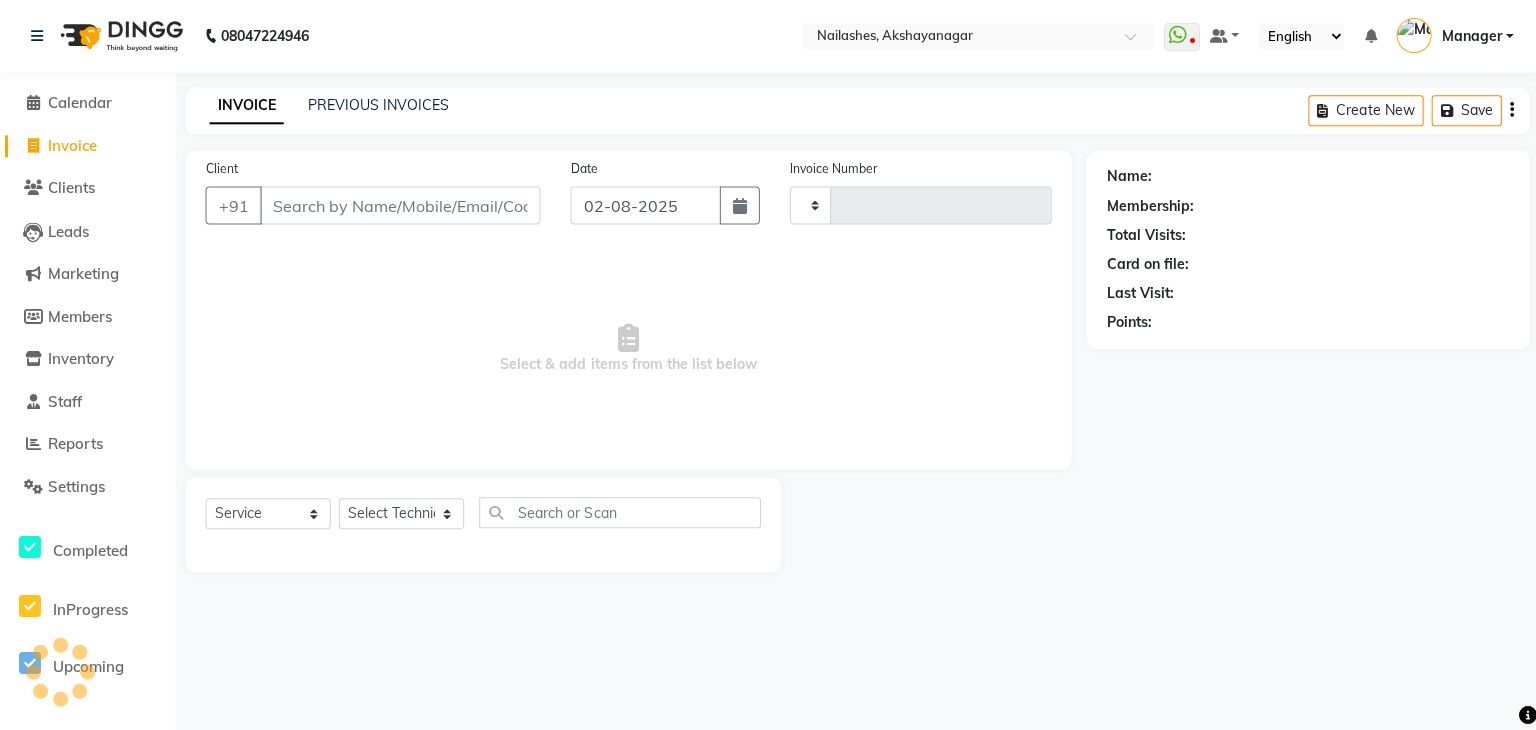 type on "0477" 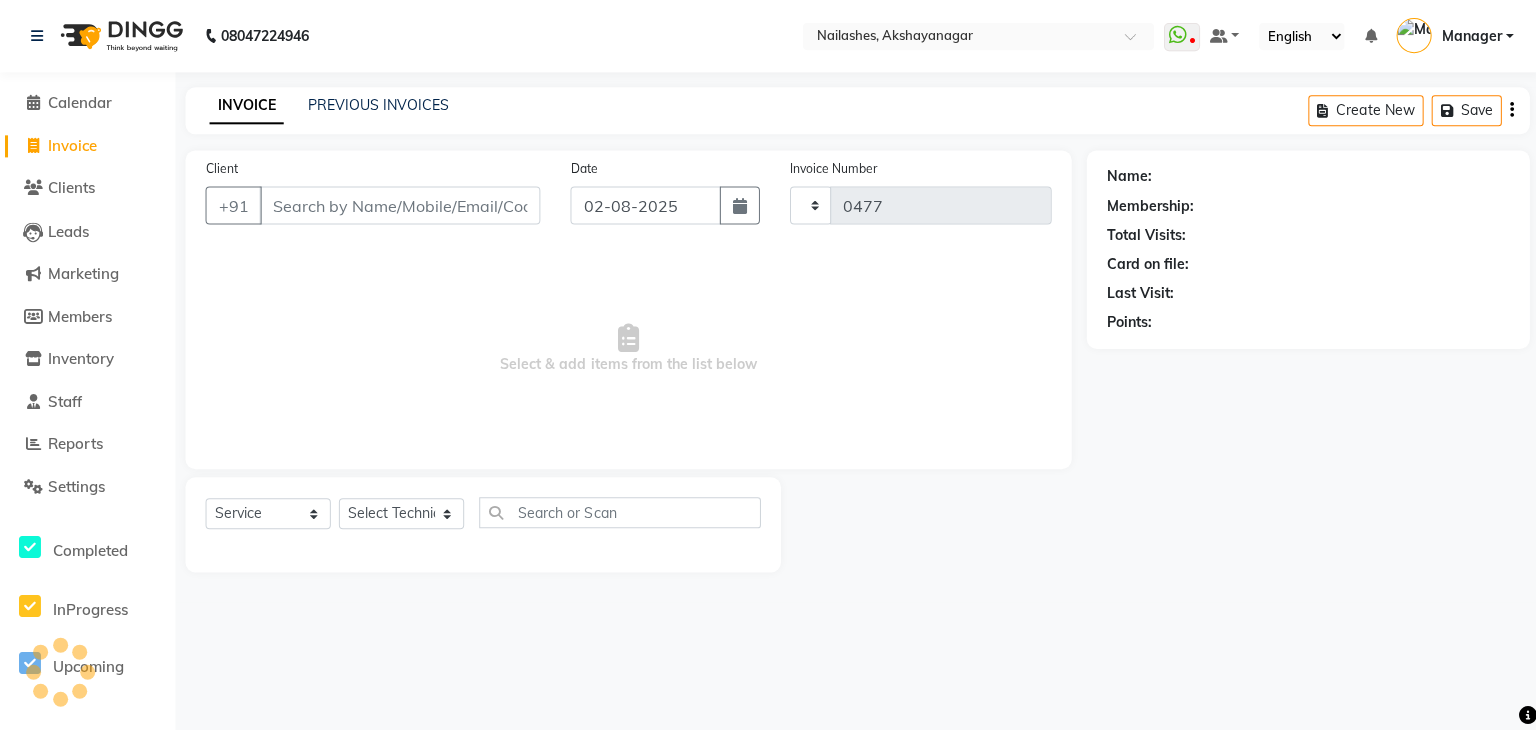 select on "7395" 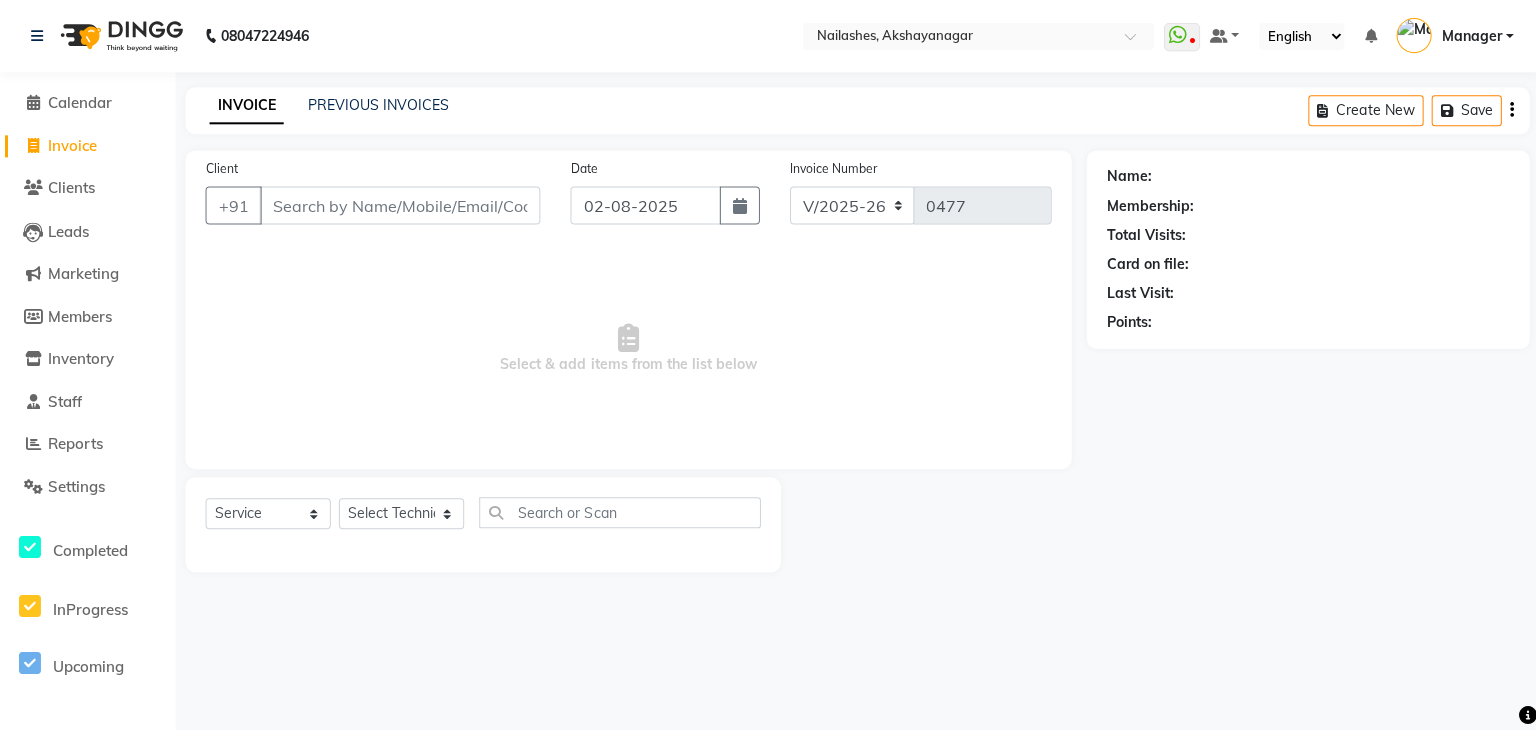 click on "Client" at bounding box center (399, 205) 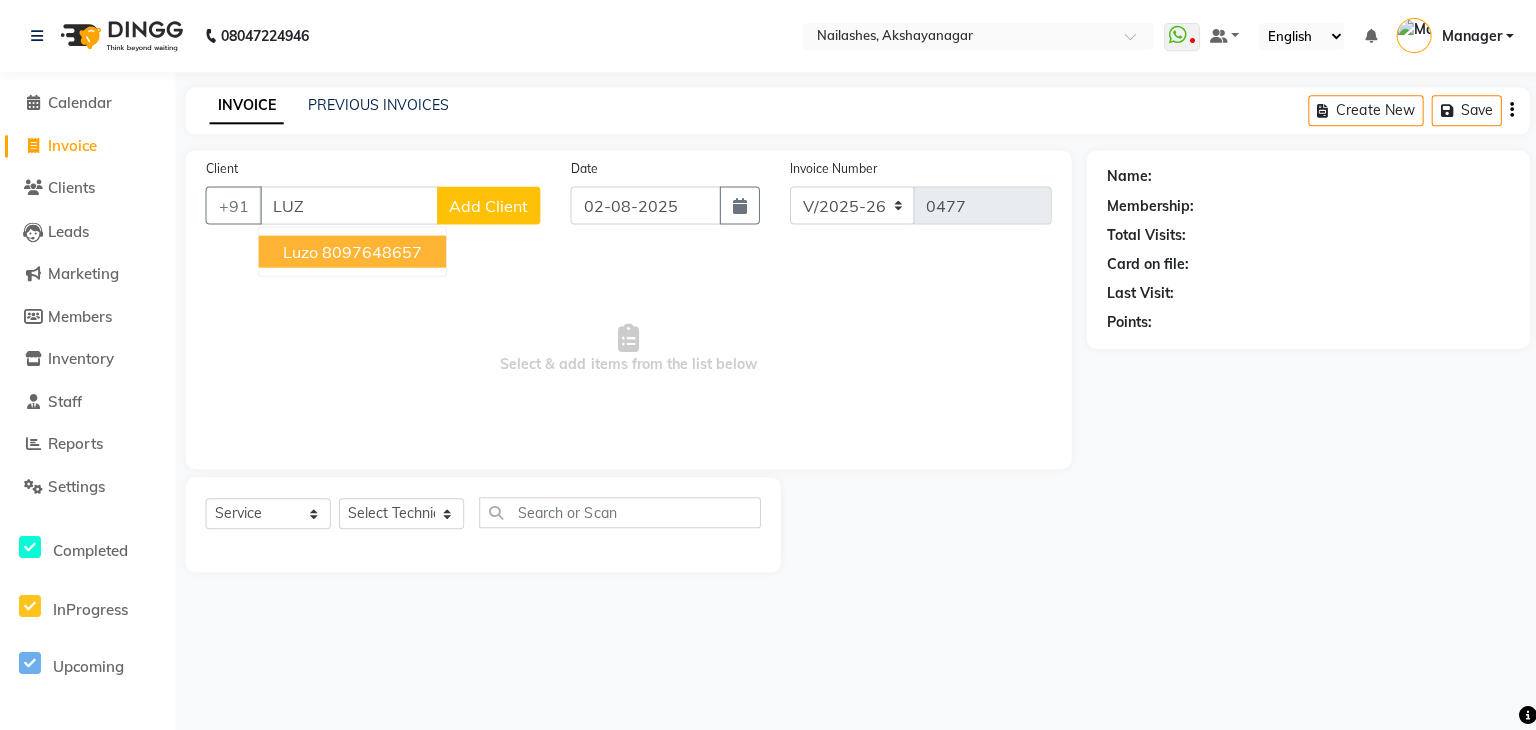 click on "8097648657" at bounding box center [371, 251] 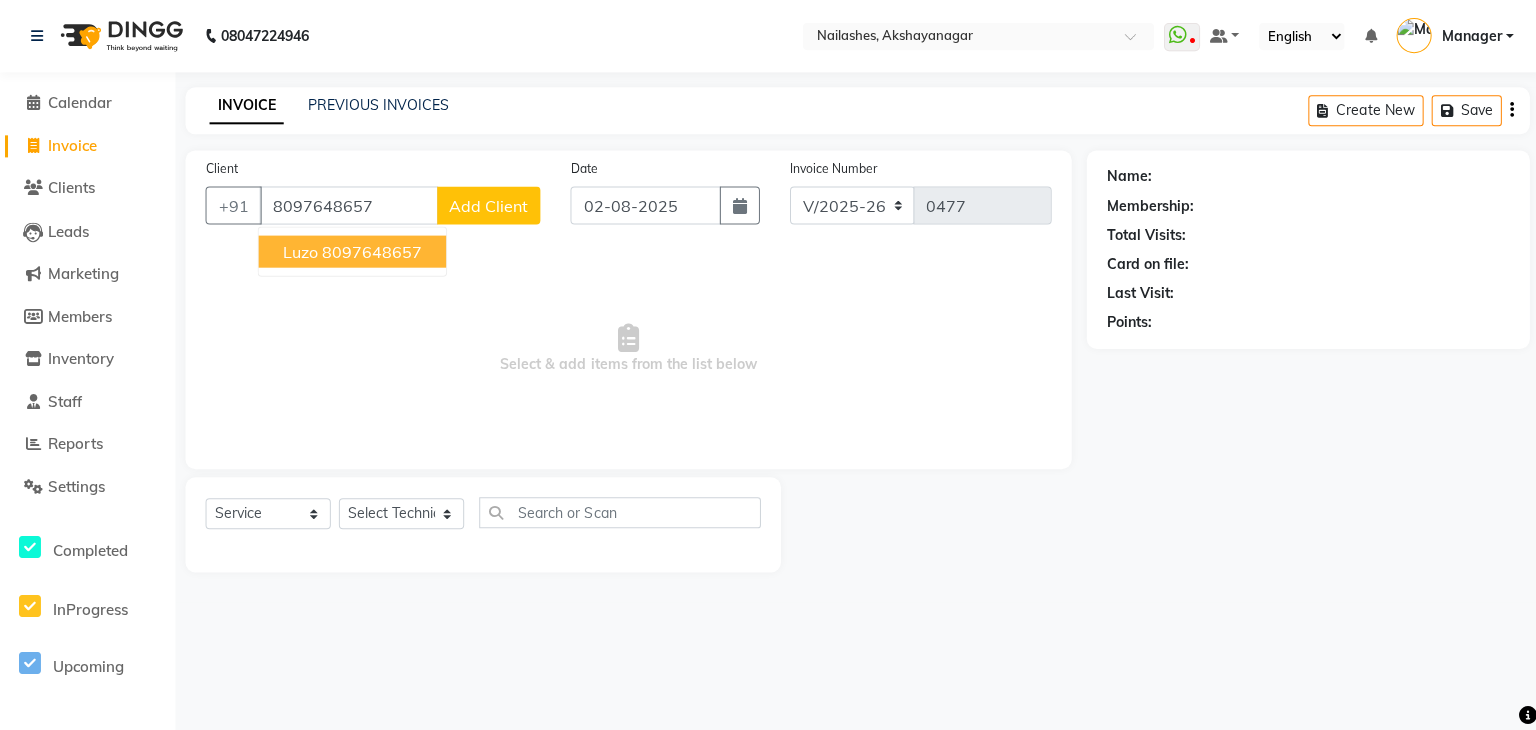 type on "8097648657" 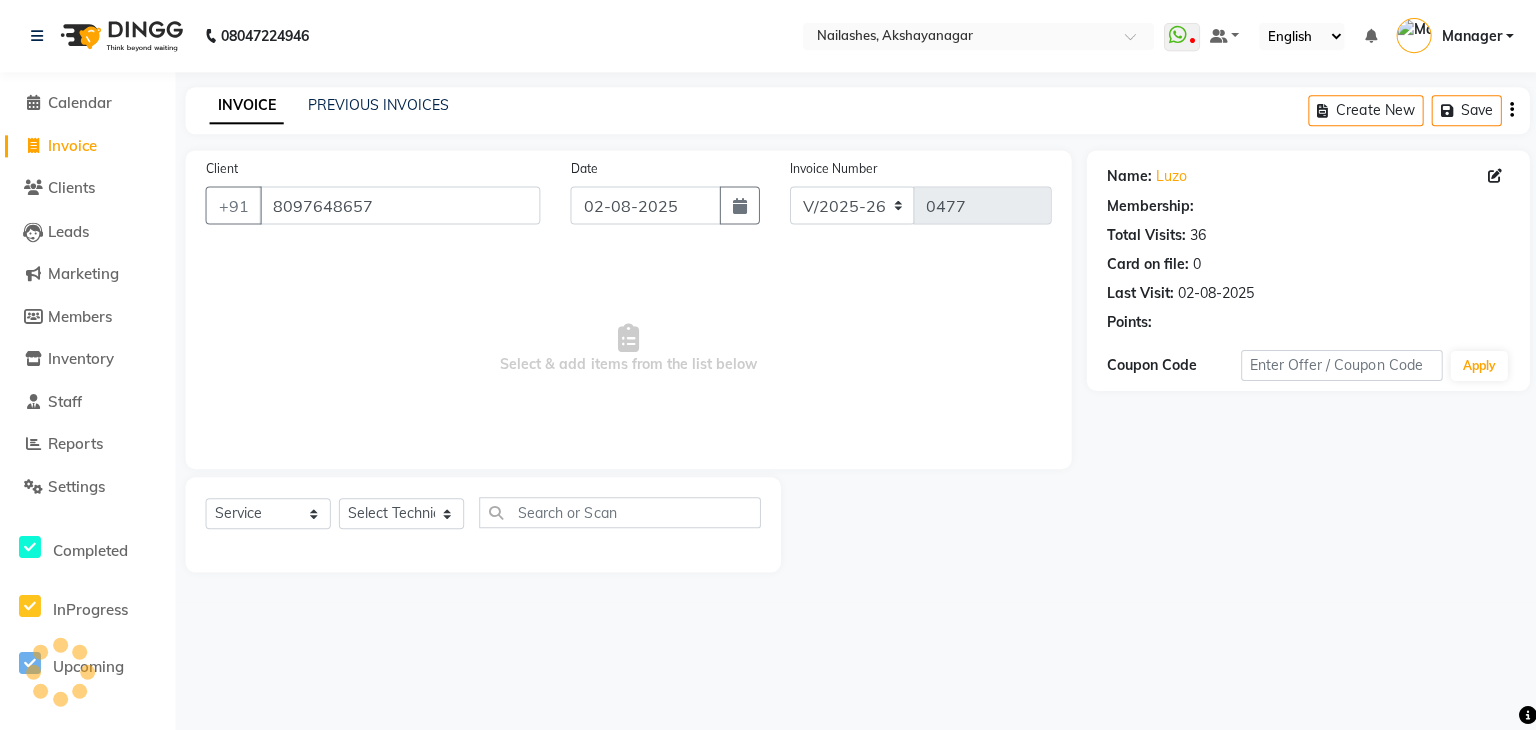 select on "1: Object" 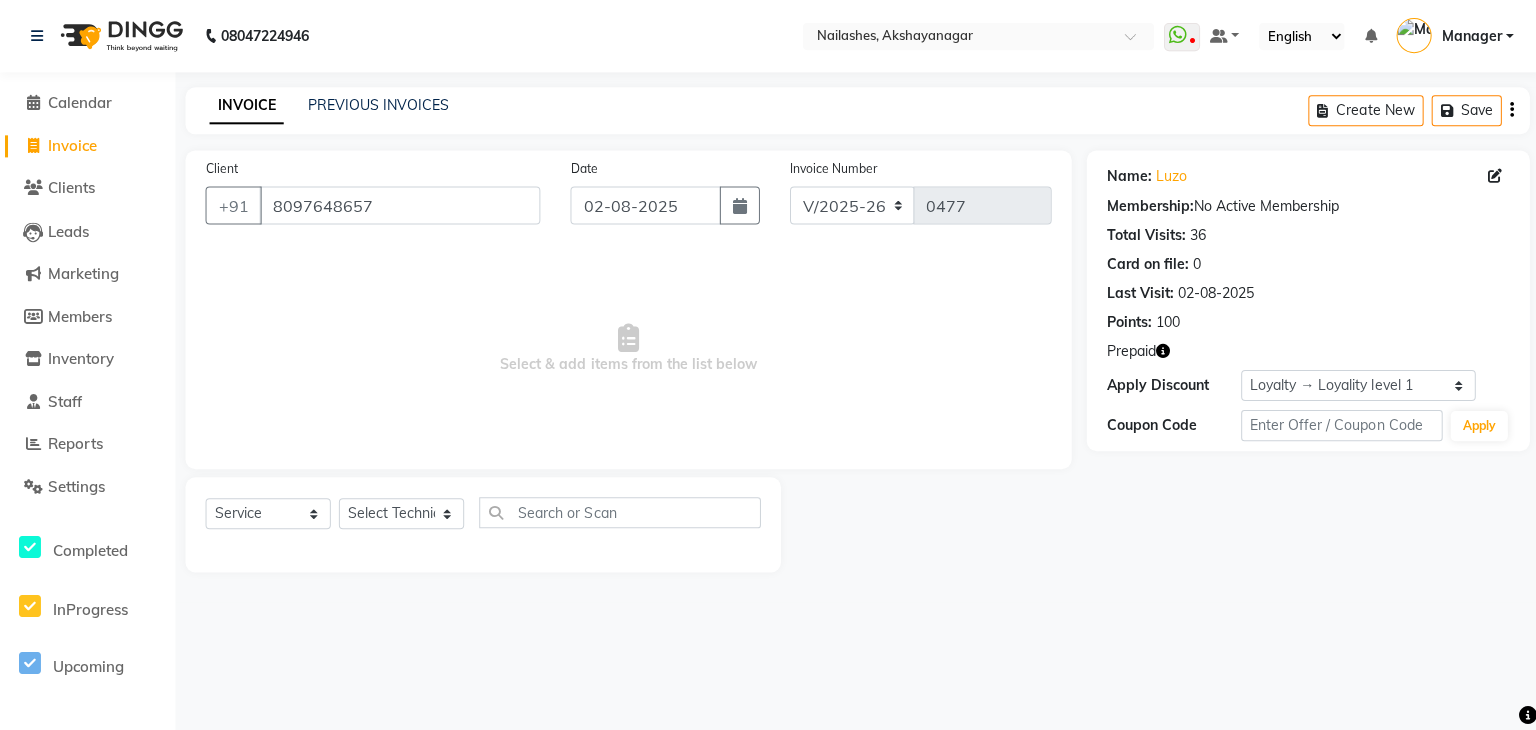 click 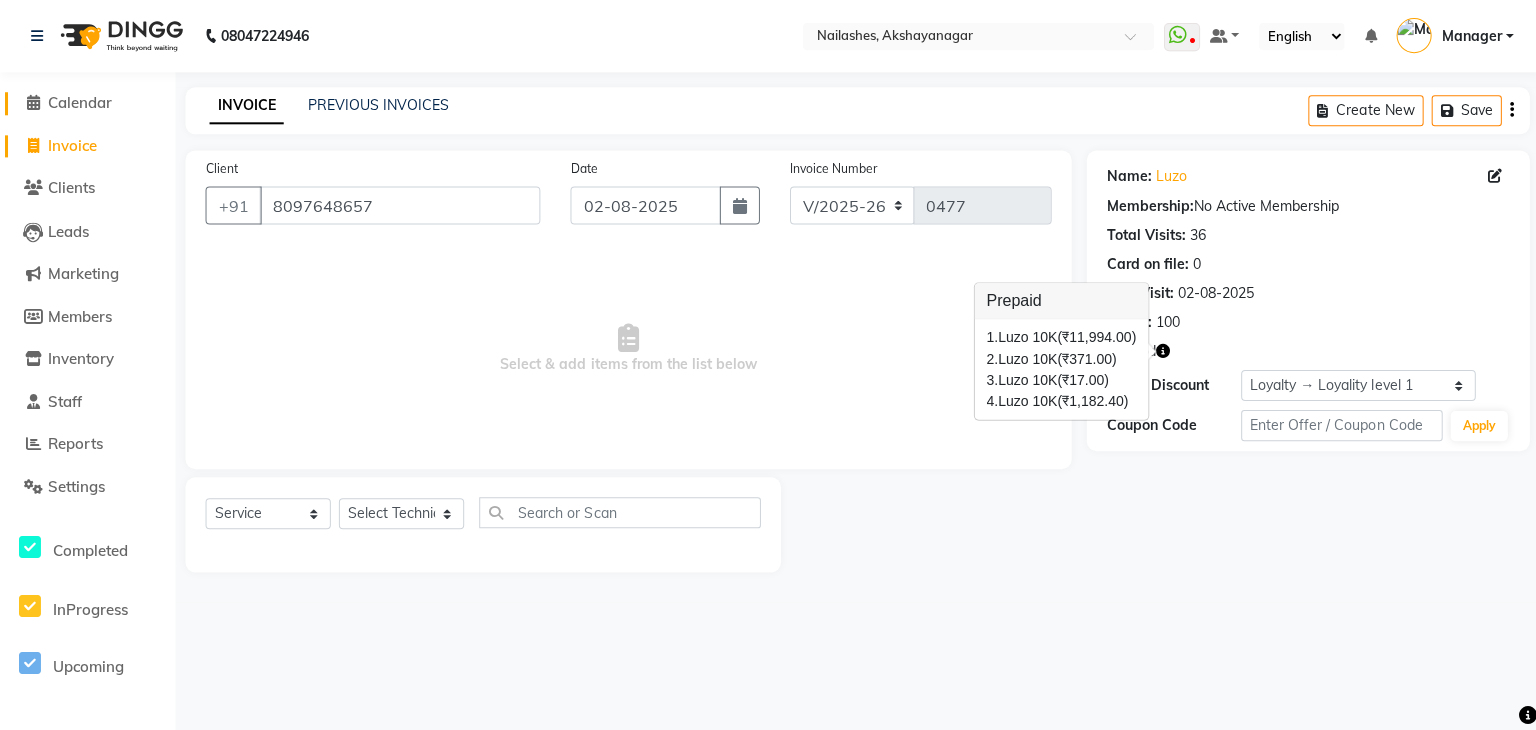 click on "Calendar" 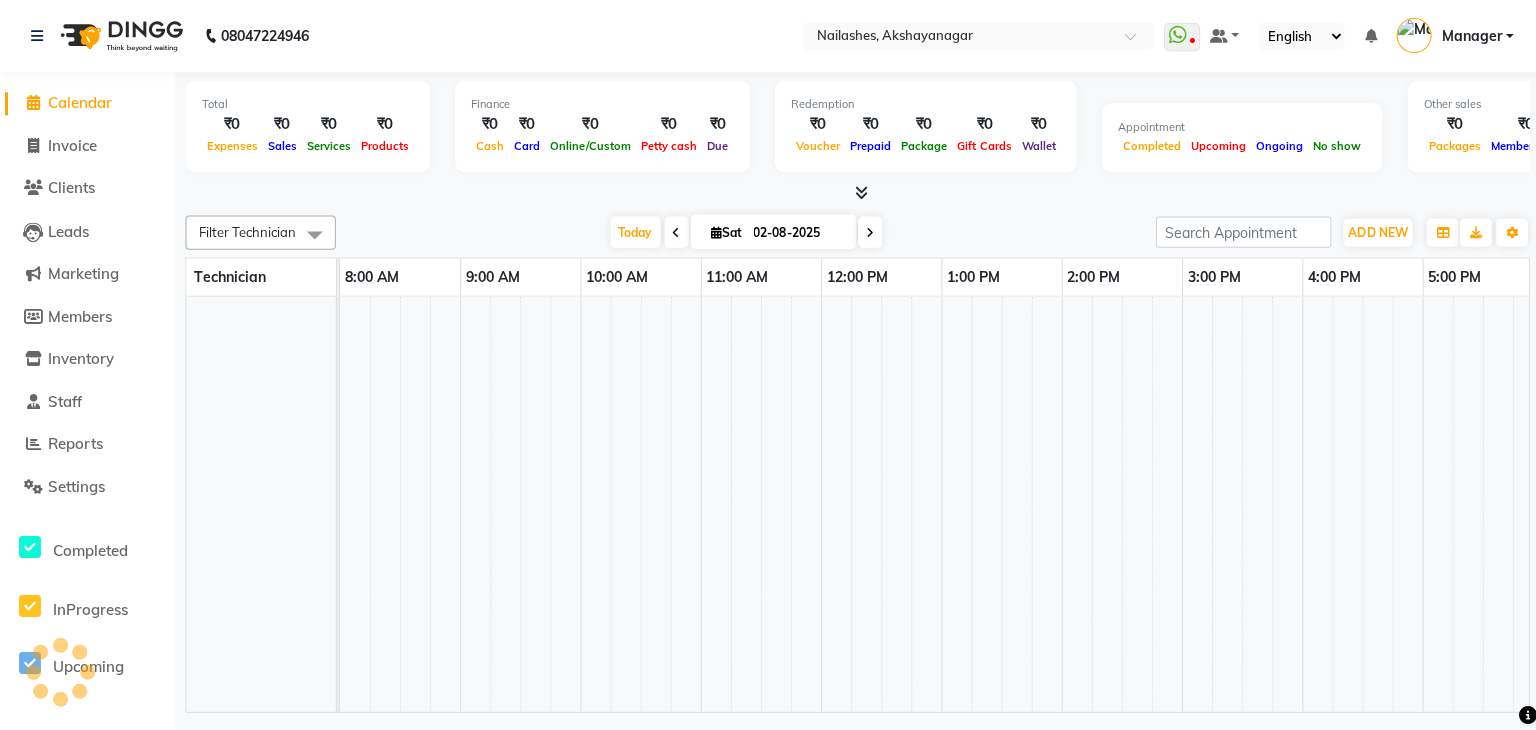 scroll, scrollTop: 0, scrollLeft: 0, axis: both 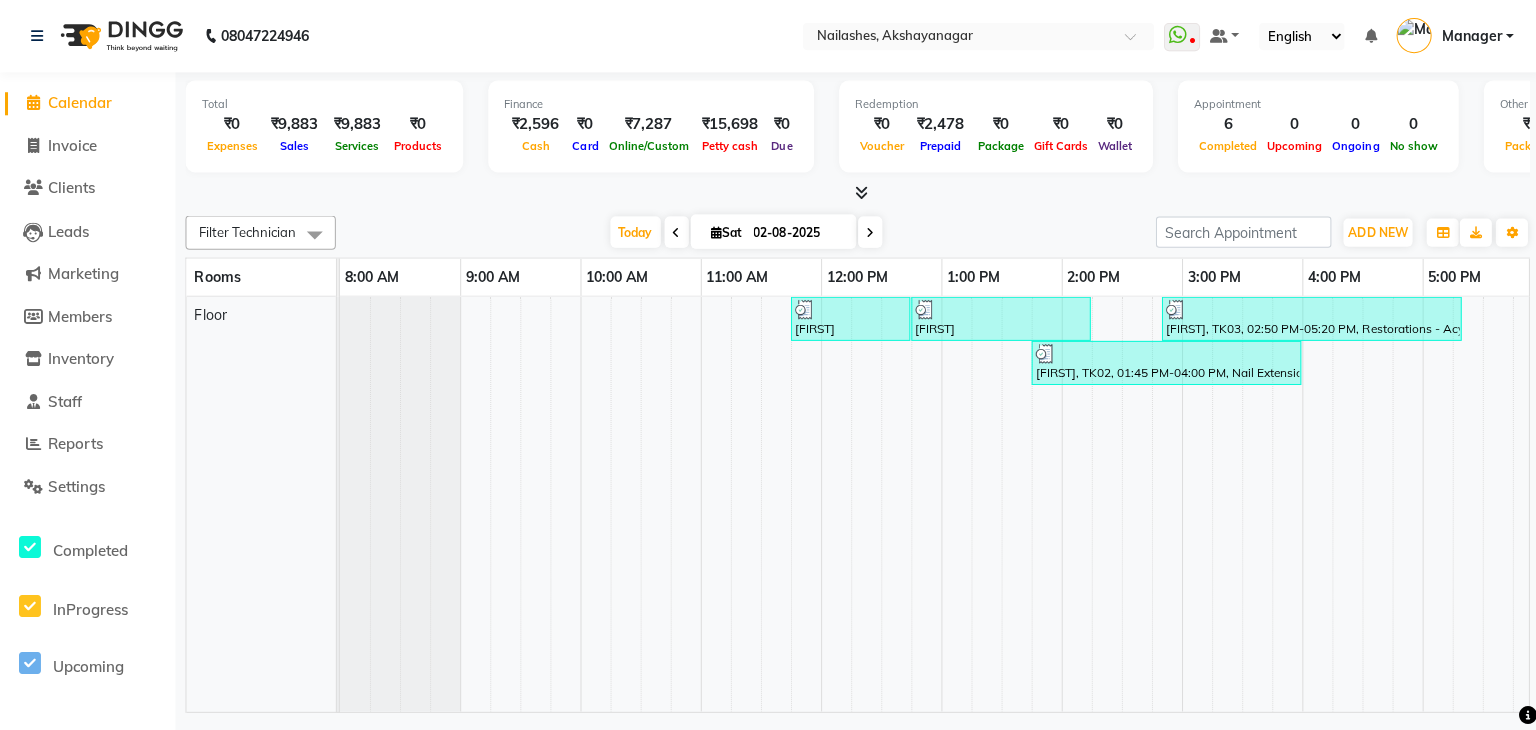 click at bounding box center [859, 191] 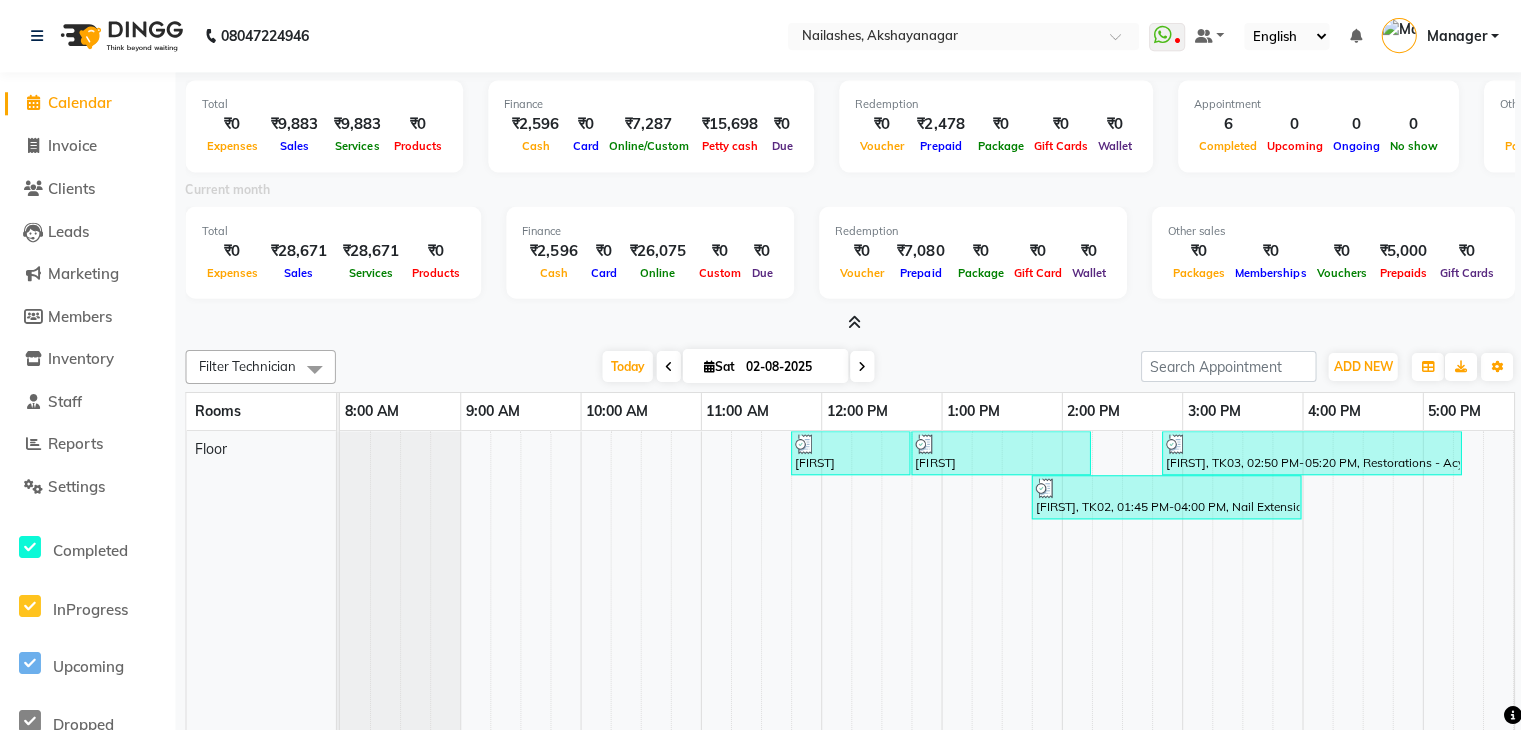 click on "Current month" at bounding box center (848, 192) 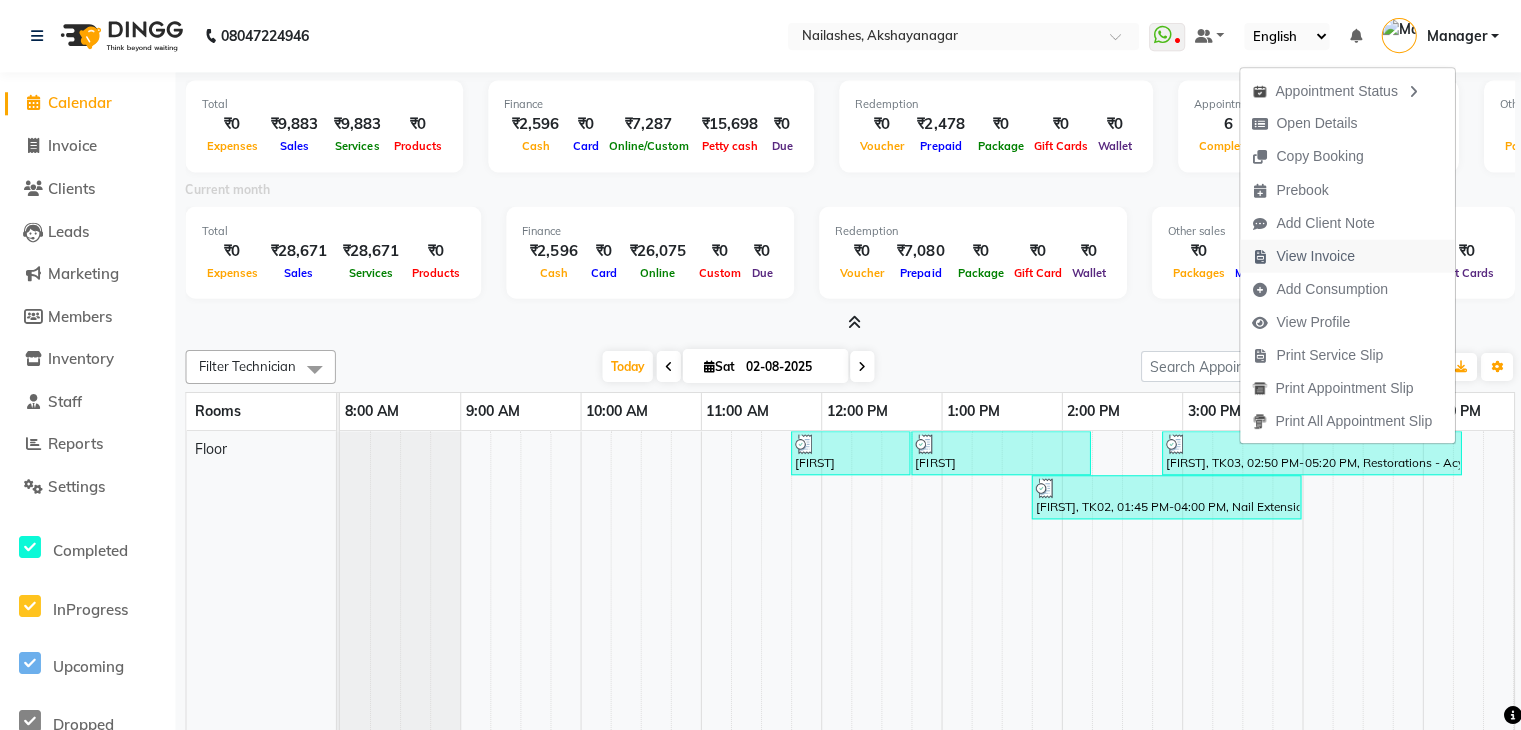 click on "View Invoice" at bounding box center (1312, 255) 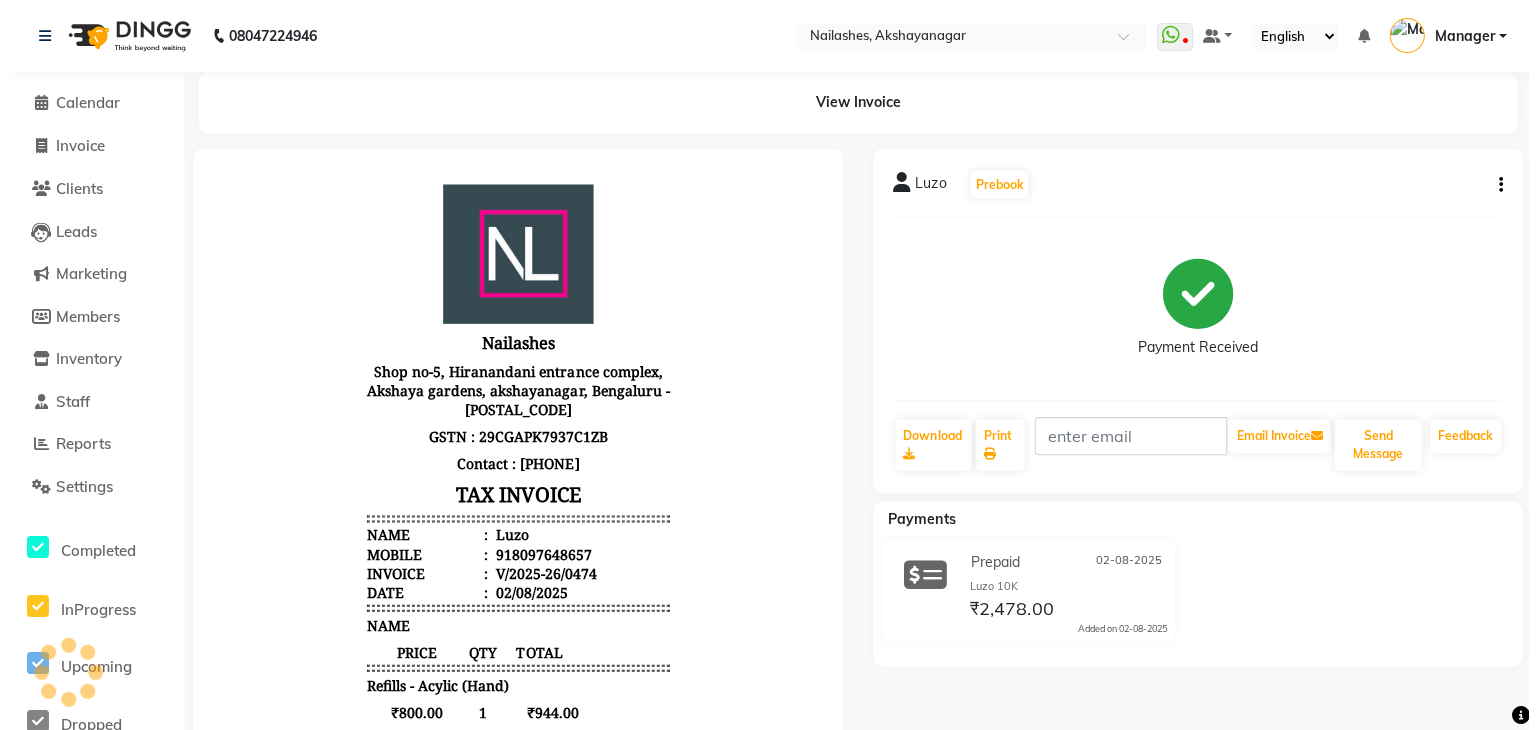 scroll, scrollTop: 0, scrollLeft: 0, axis: both 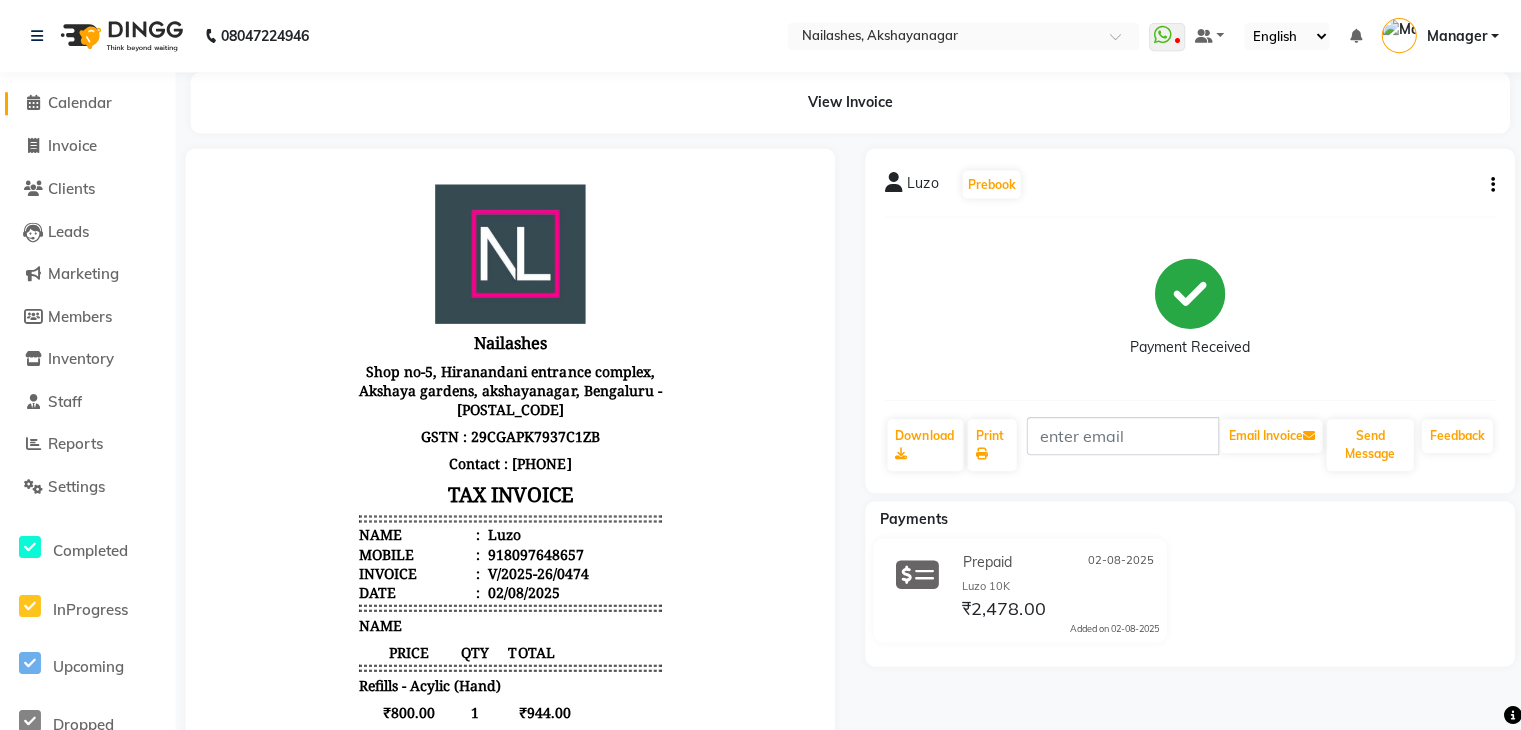 click on "Calendar" 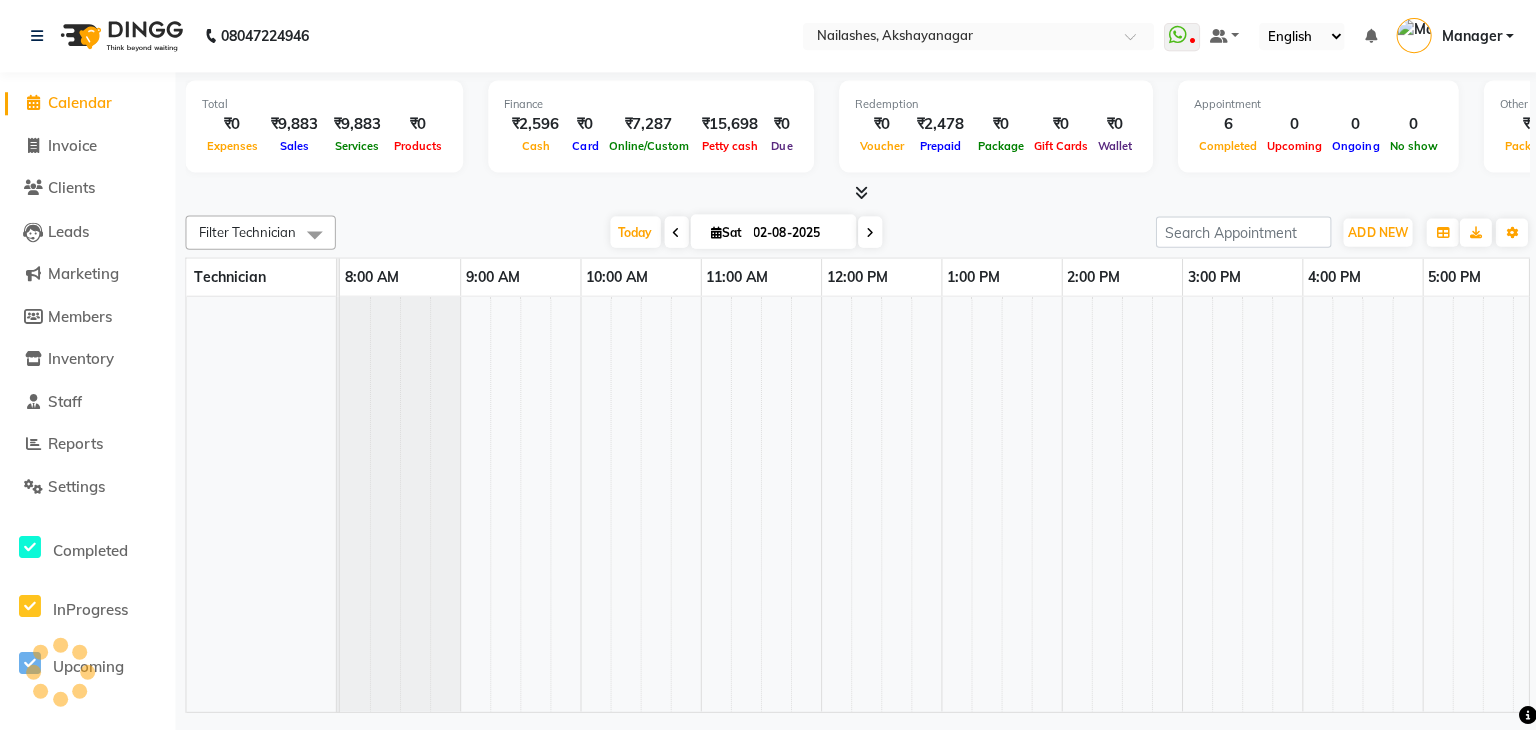 scroll, scrollTop: 0, scrollLeft: 0, axis: both 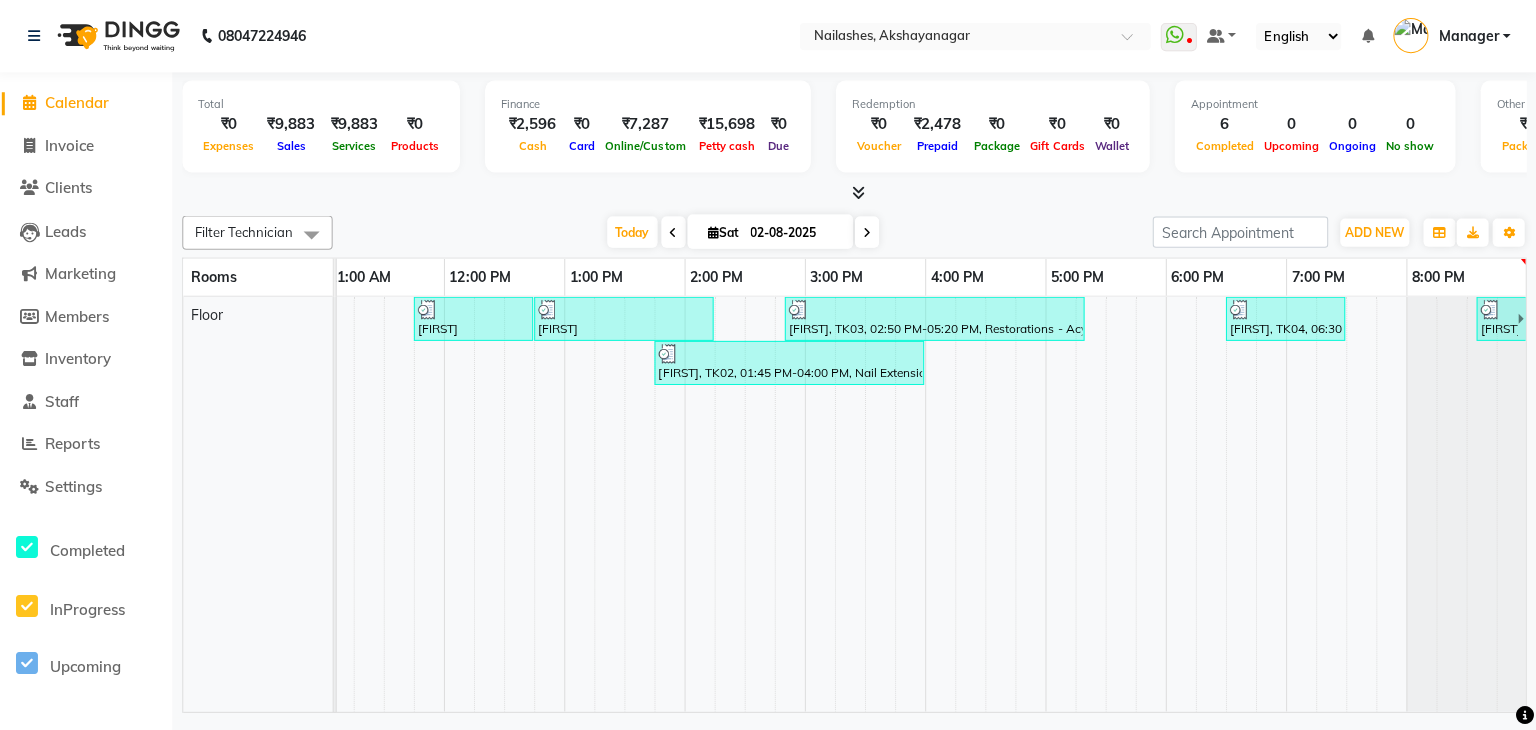 click on "[FIRST], TK02, 01:45 PM-04:00 PM, Nail Extension - Acrylic (Hand),Nail Art - Glitter Per Finger (Hand),Nail Art - Cat Eye (Hand)" at bounding box center [790, 362] 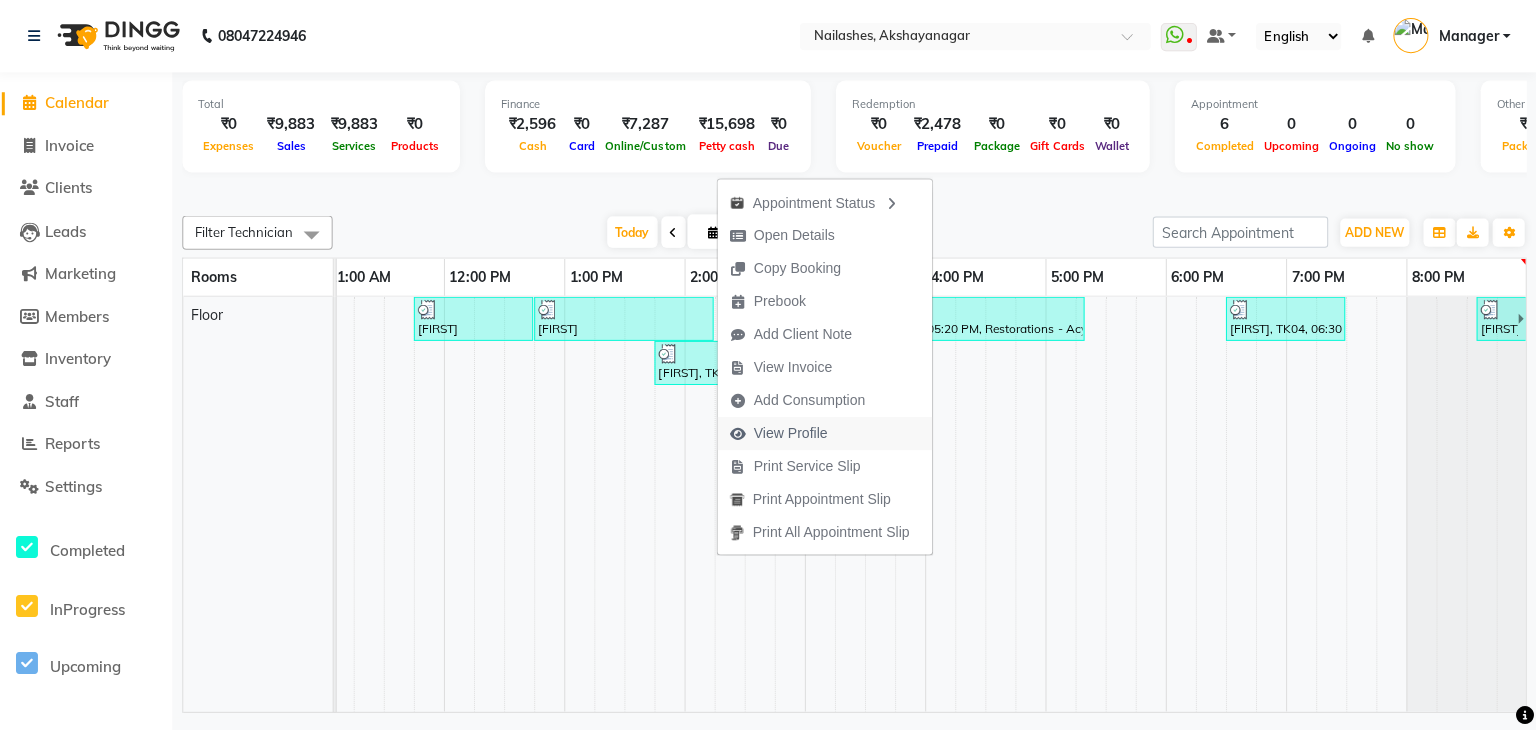 click on "View Profile" at bounding box center [792, 432] 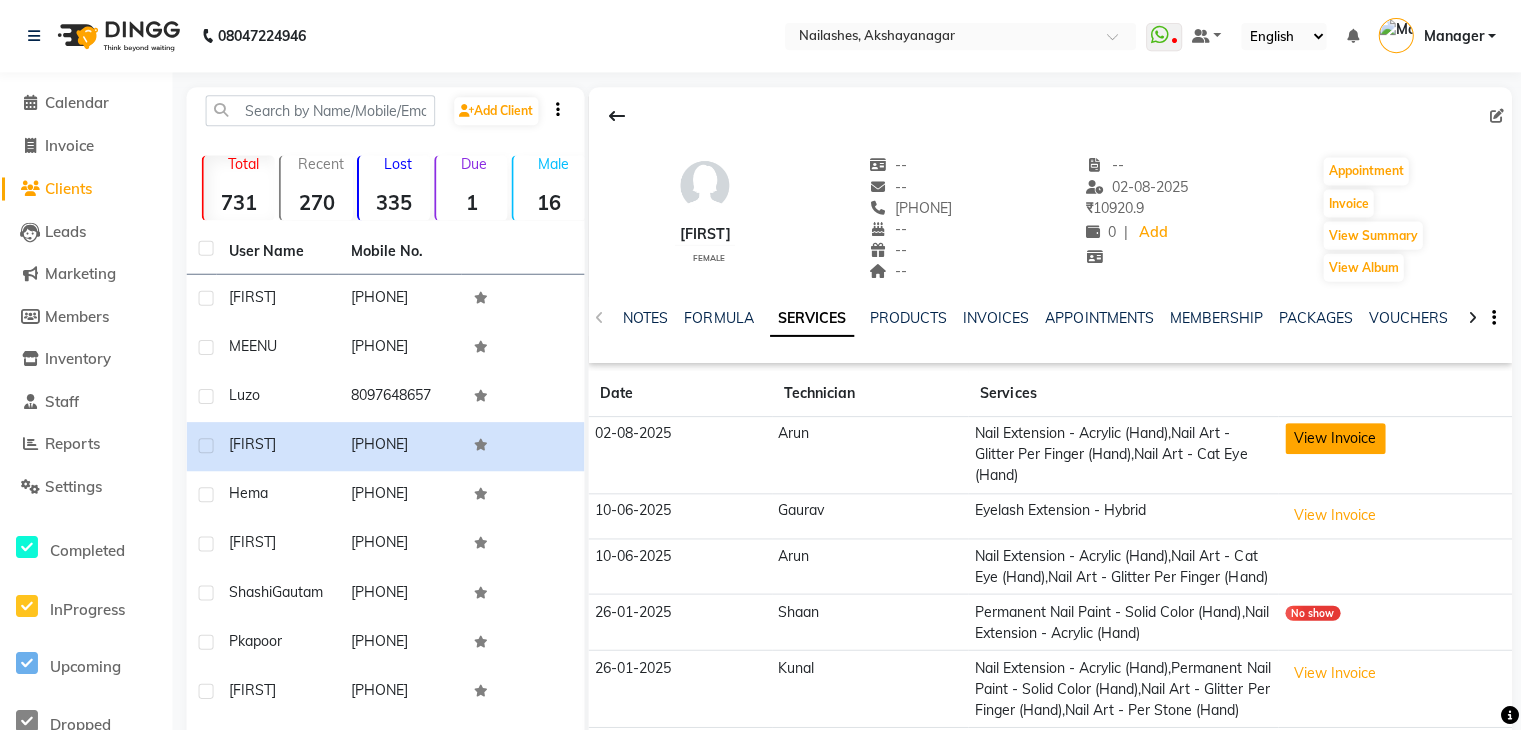 click on "View Invoice" 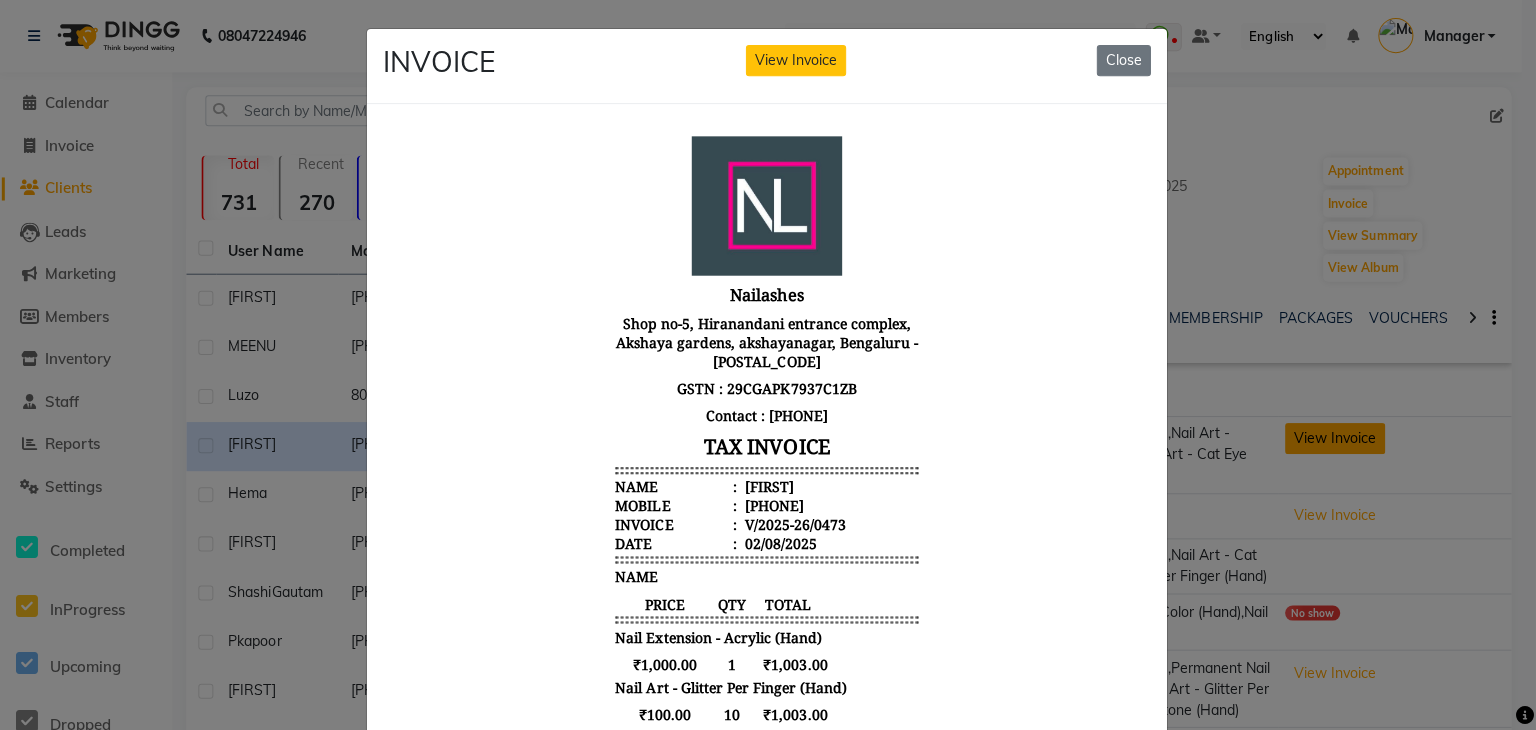 scroll, scrollTop: 16, scrollLeft: 0, axis: vertical 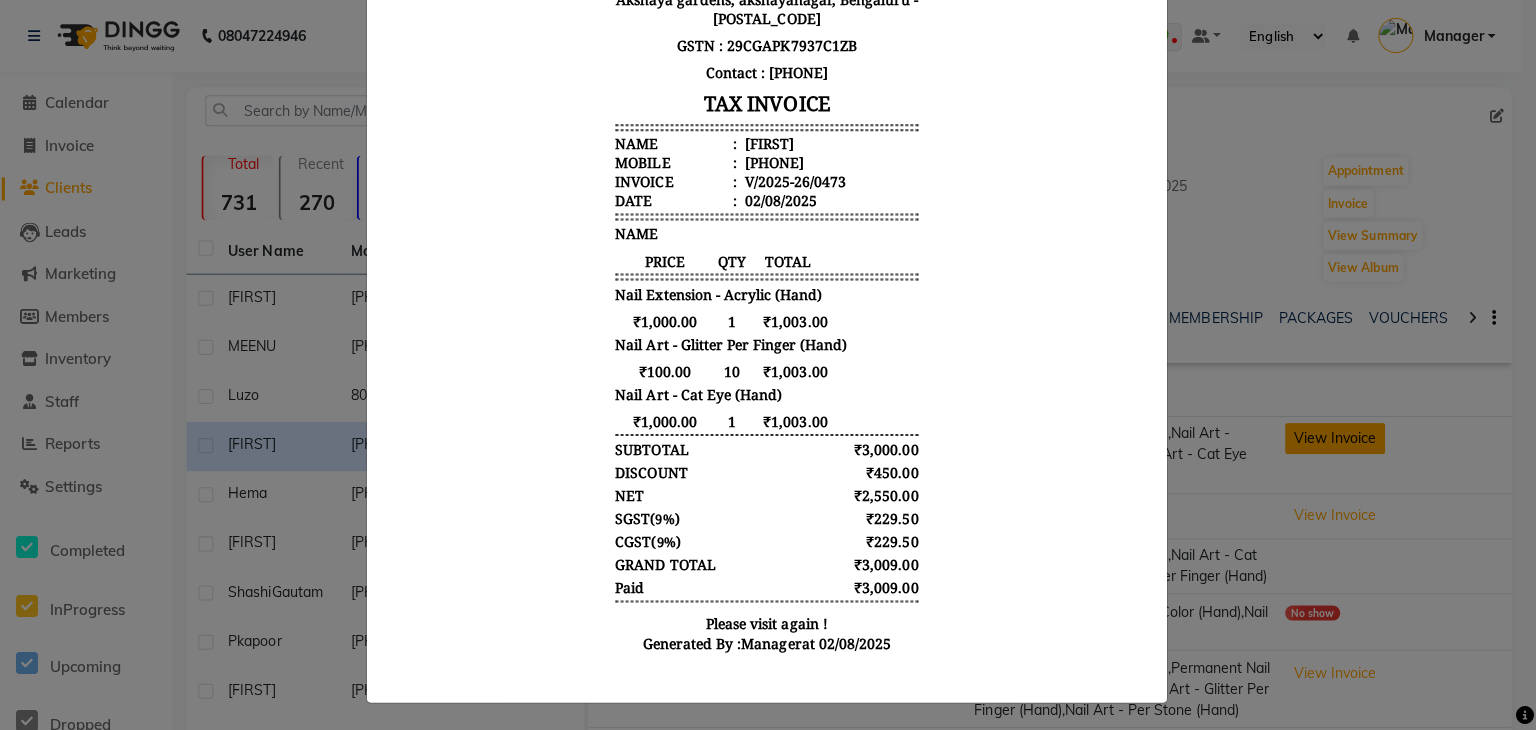 type 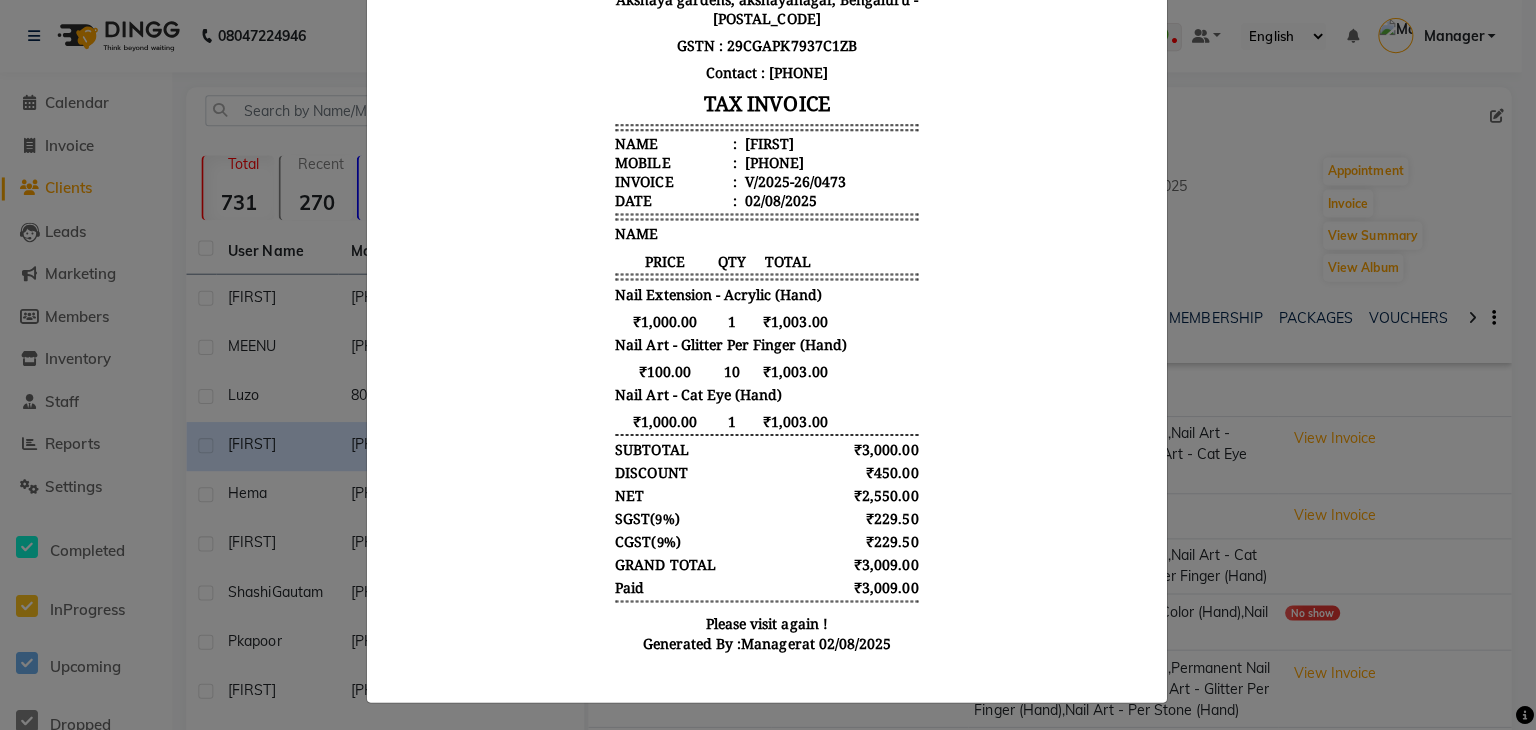 click on "INVOICE View Invoice Close" 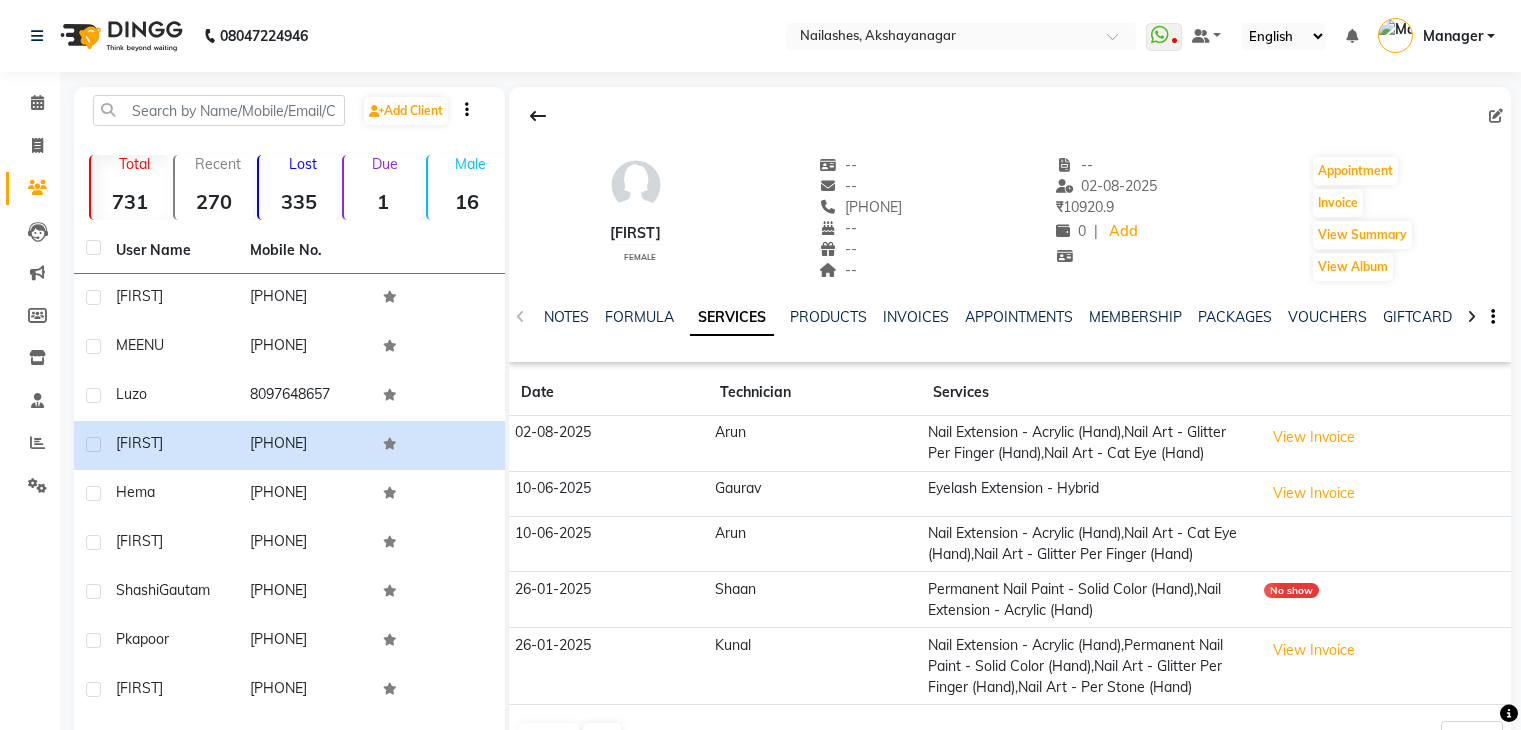 scroll, scrollTop: 0, scrollLeft: 0, axis: both 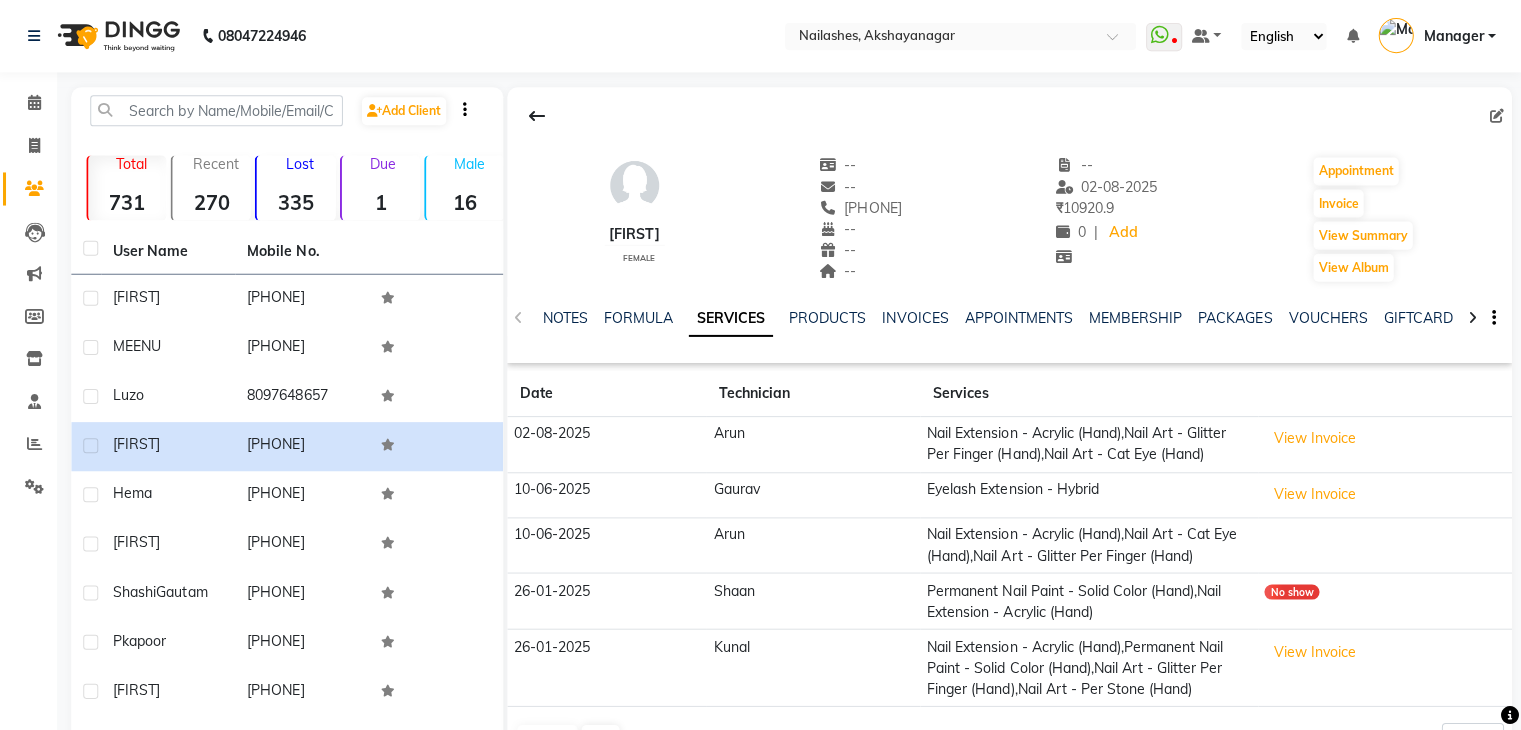 click 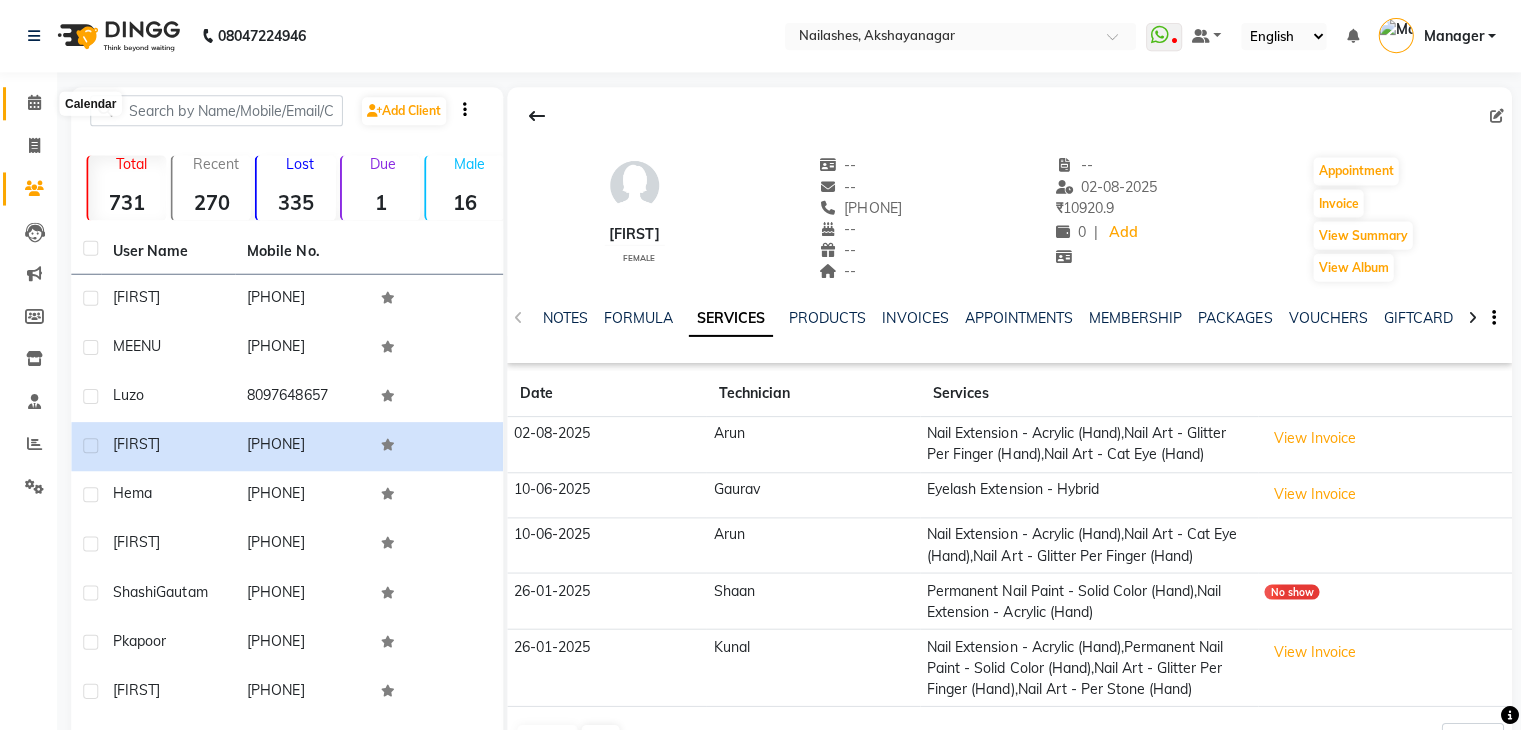 click 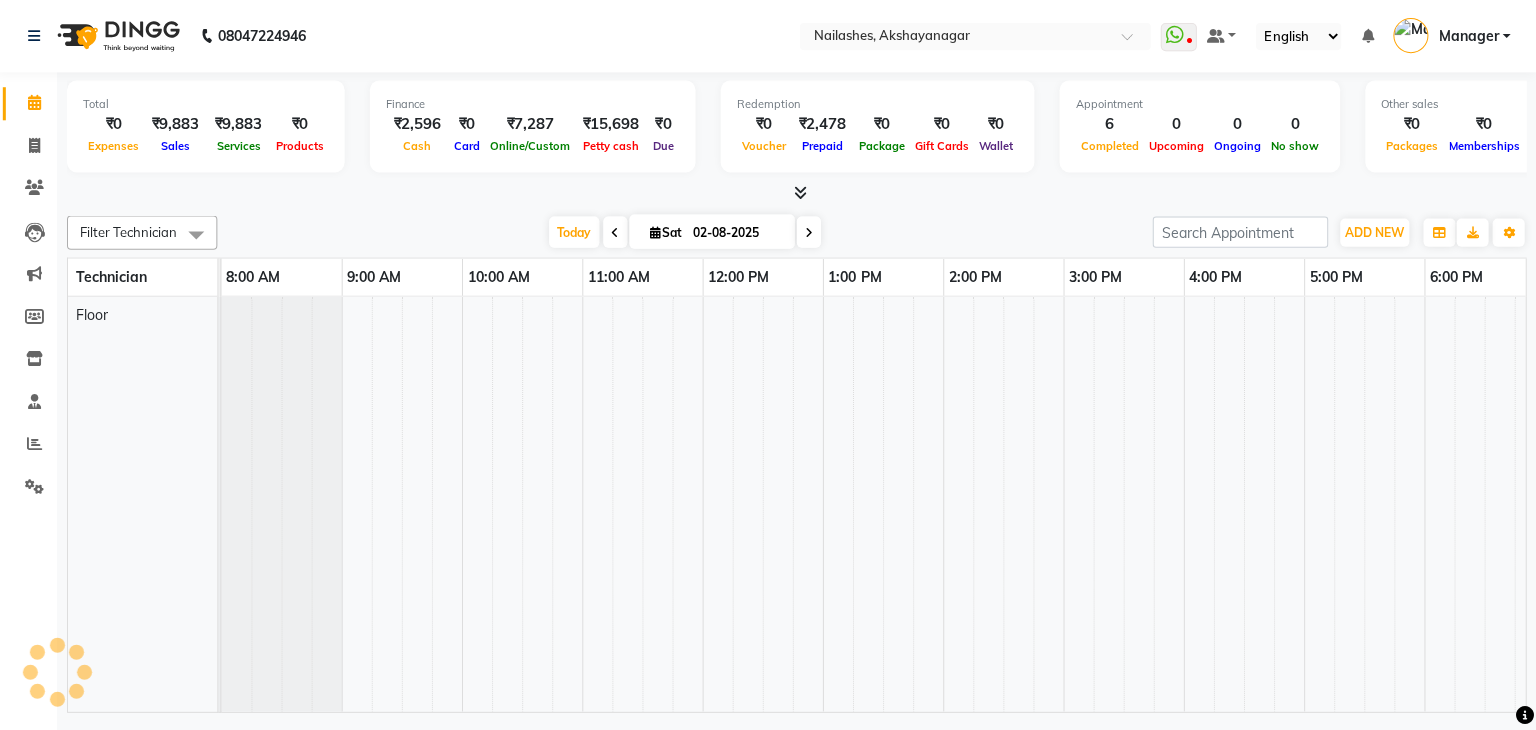 scroll, scrollTop: 0, scrollLeft: 261, axis: horizontal 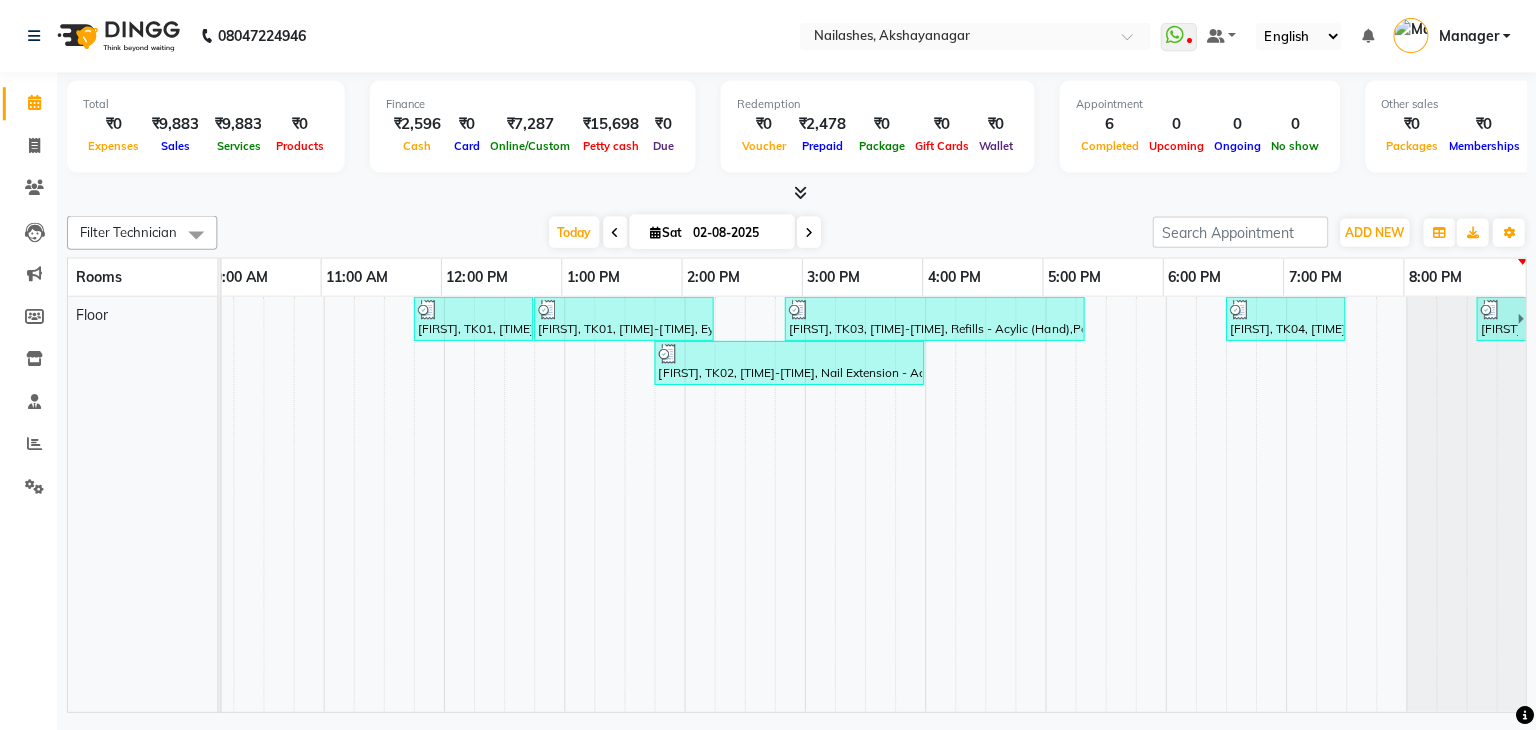 click at bounding box center [617, 232] 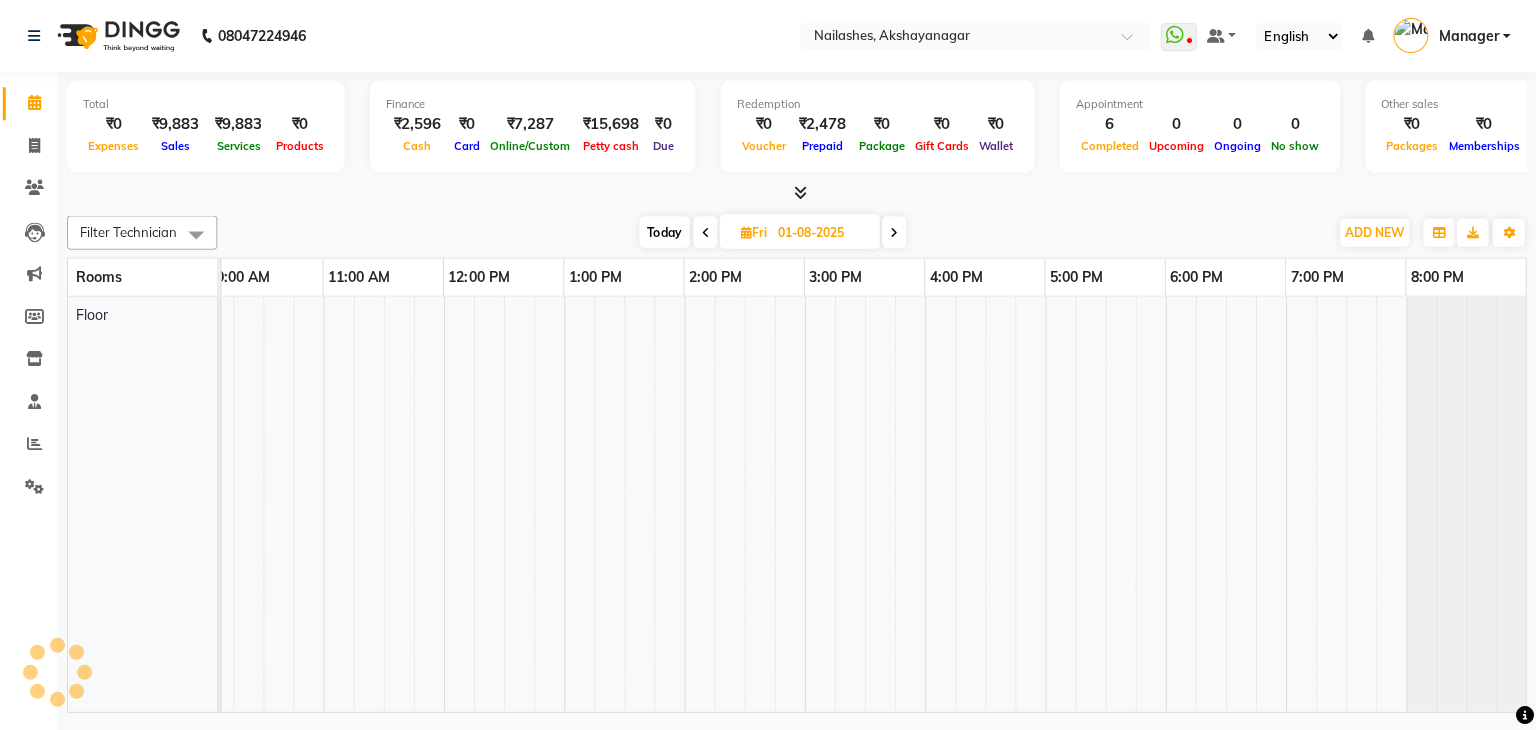 scroll, scrollTop: 0, scrollLeft: 0, axis: both 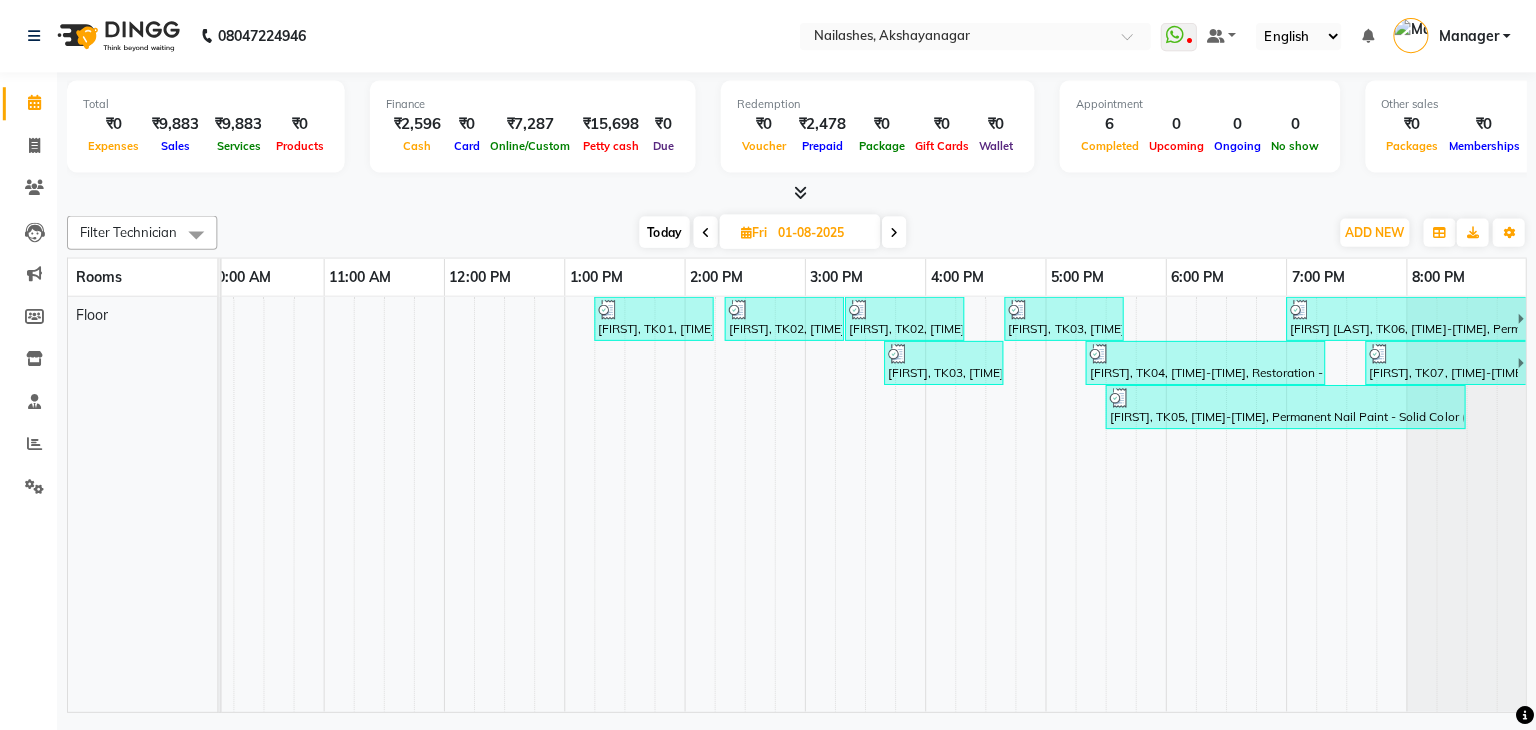 click at bounding box center (895, 232) 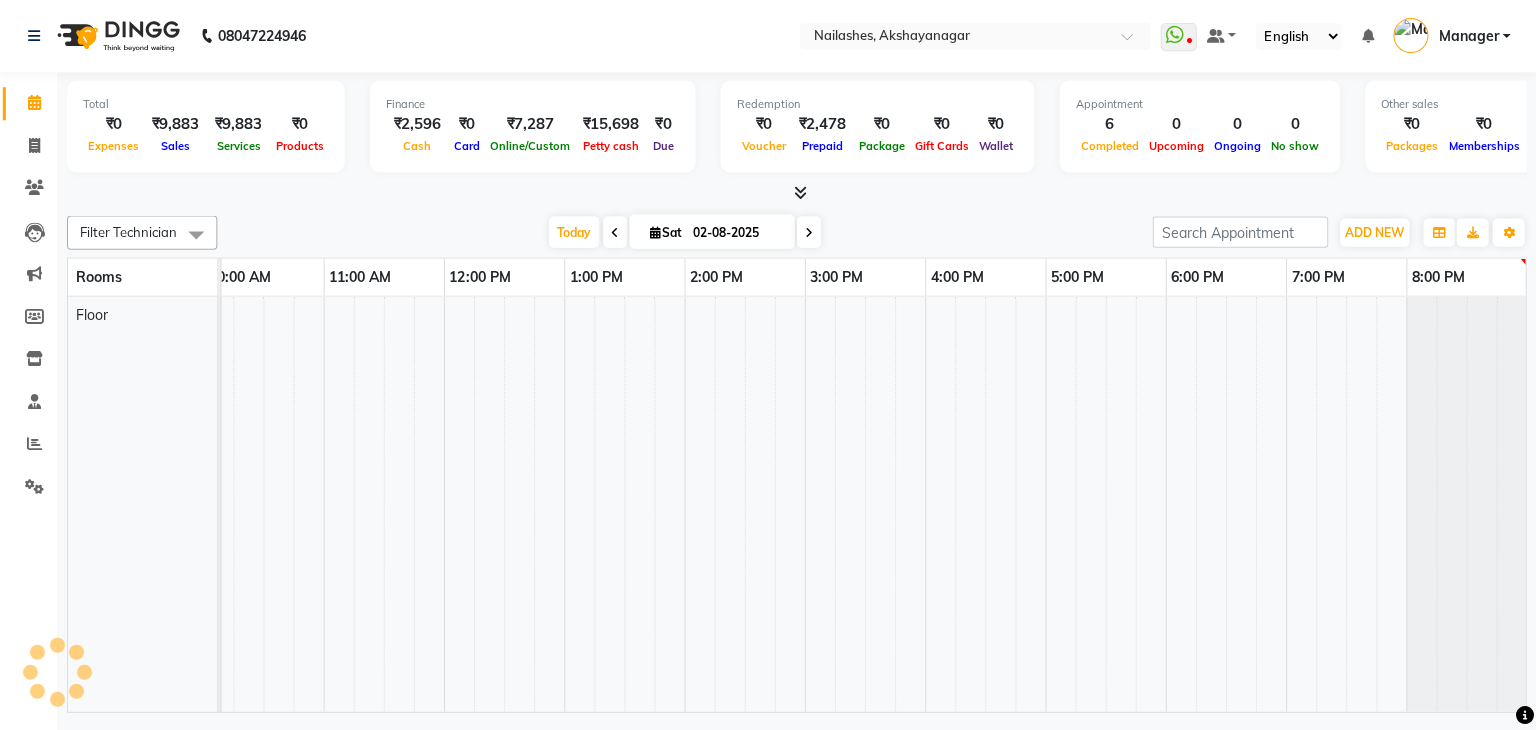 scroll, scrollTop: 0, scrollLeft: 261, axis: horizontal 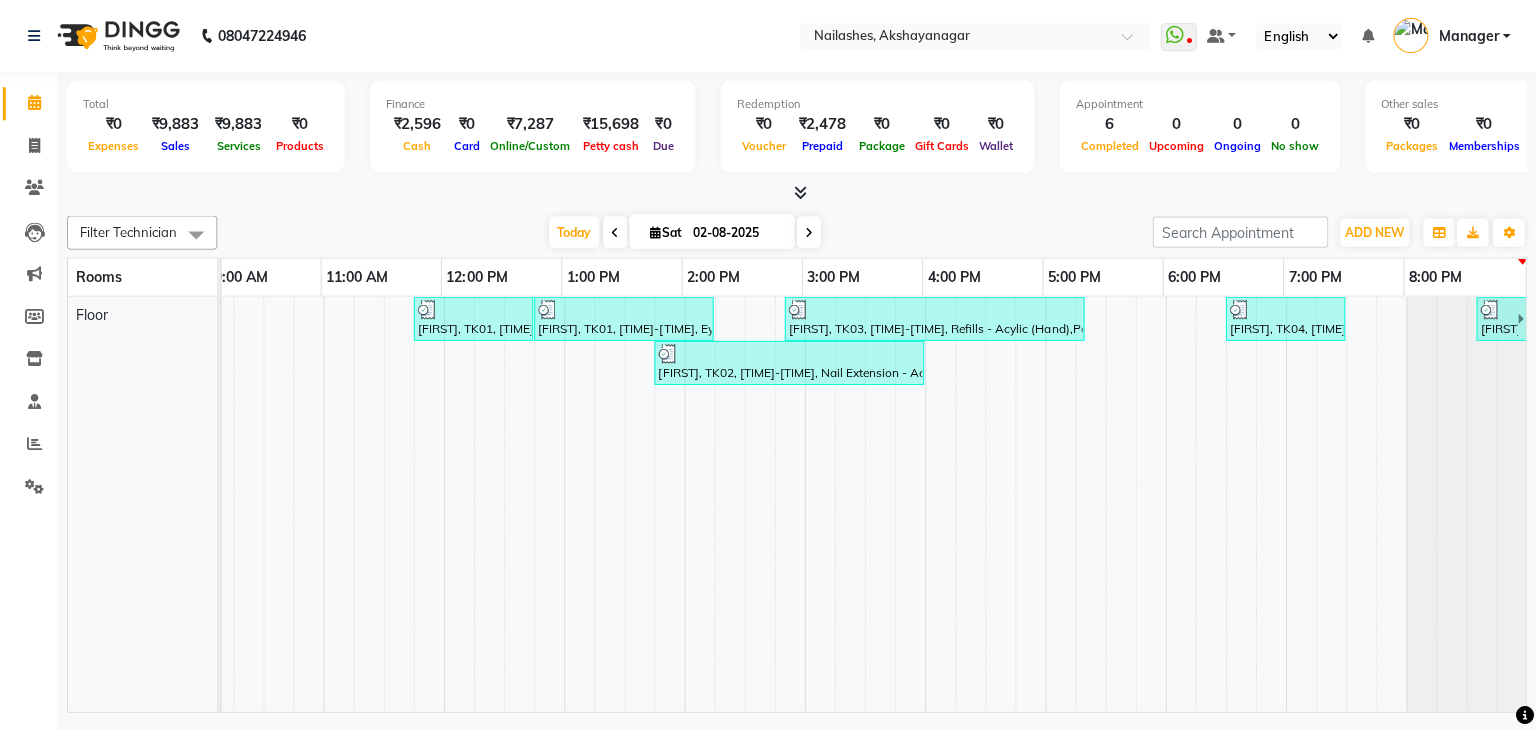 click at bounding box center (802, 191) 